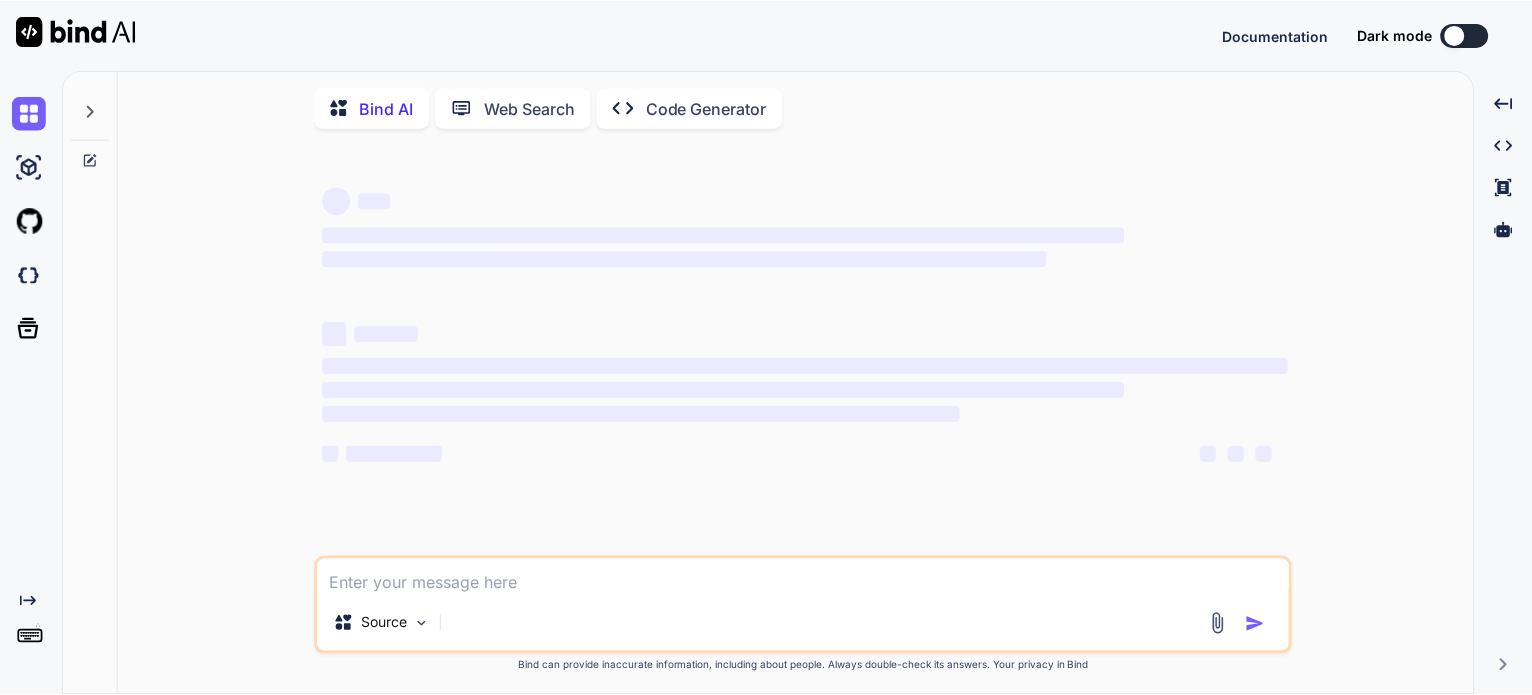 scroll, scrollTop: 0, scrollLeft: 0, axis: both 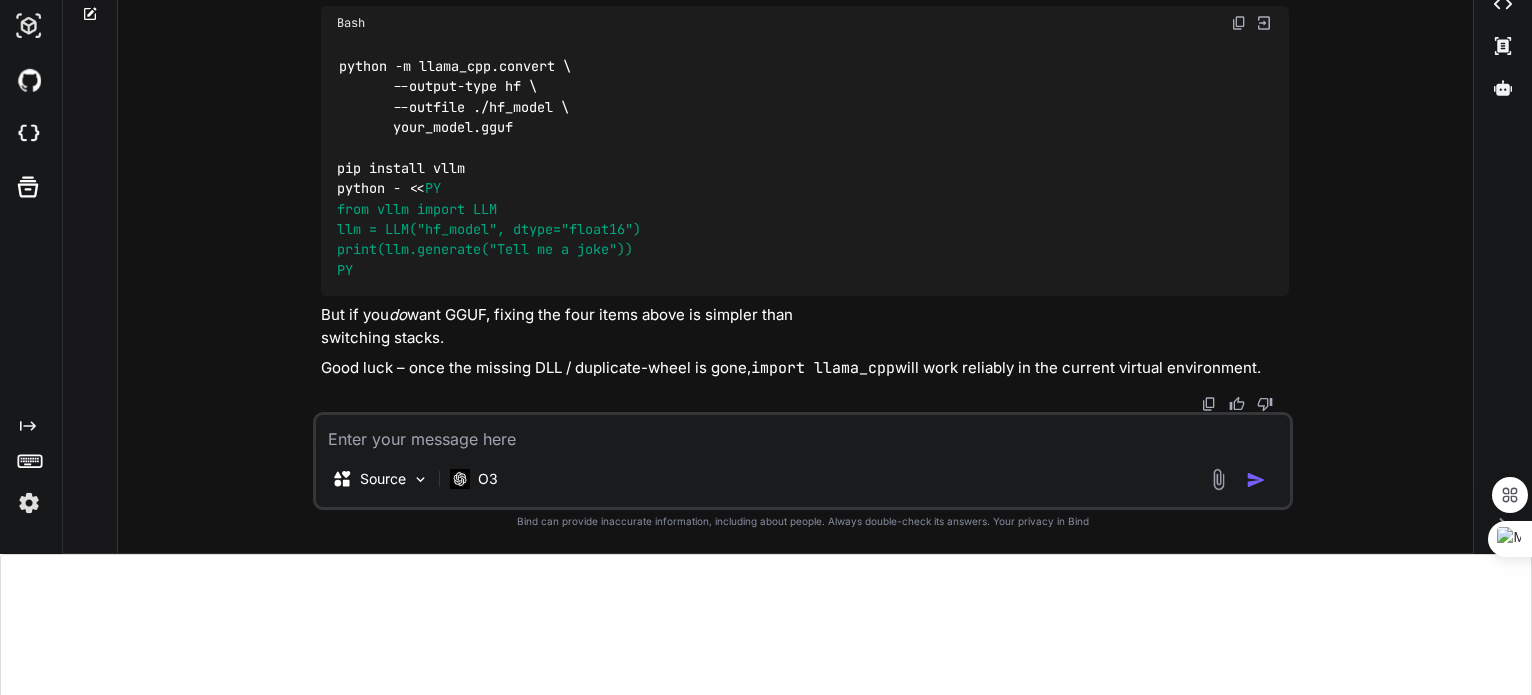 type on "x" 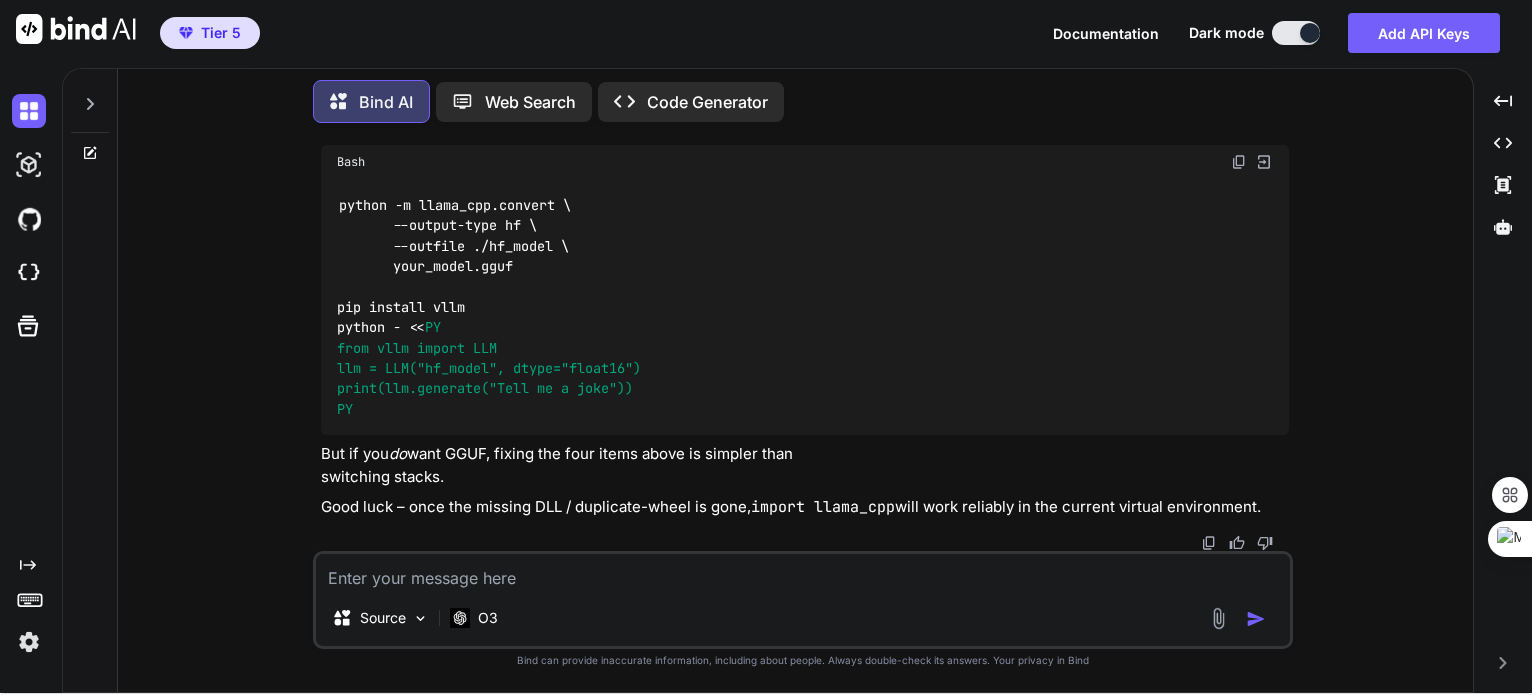 scroll, scrollTop: 3, scrollLeft: 0, axis: vertical 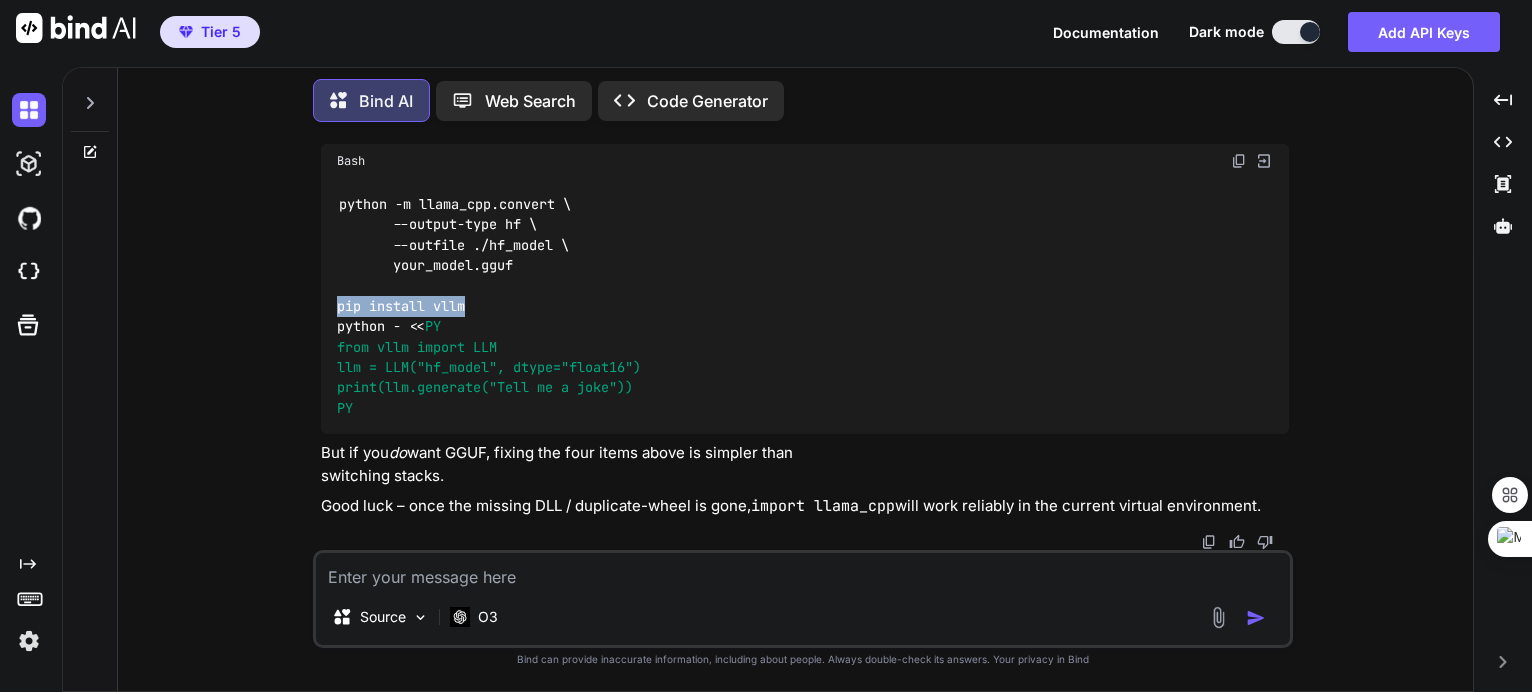 drag, startPoint x: 340, startPoint y: 420, endPoint x: 466, endPoint y: 405, distance: 126.88972 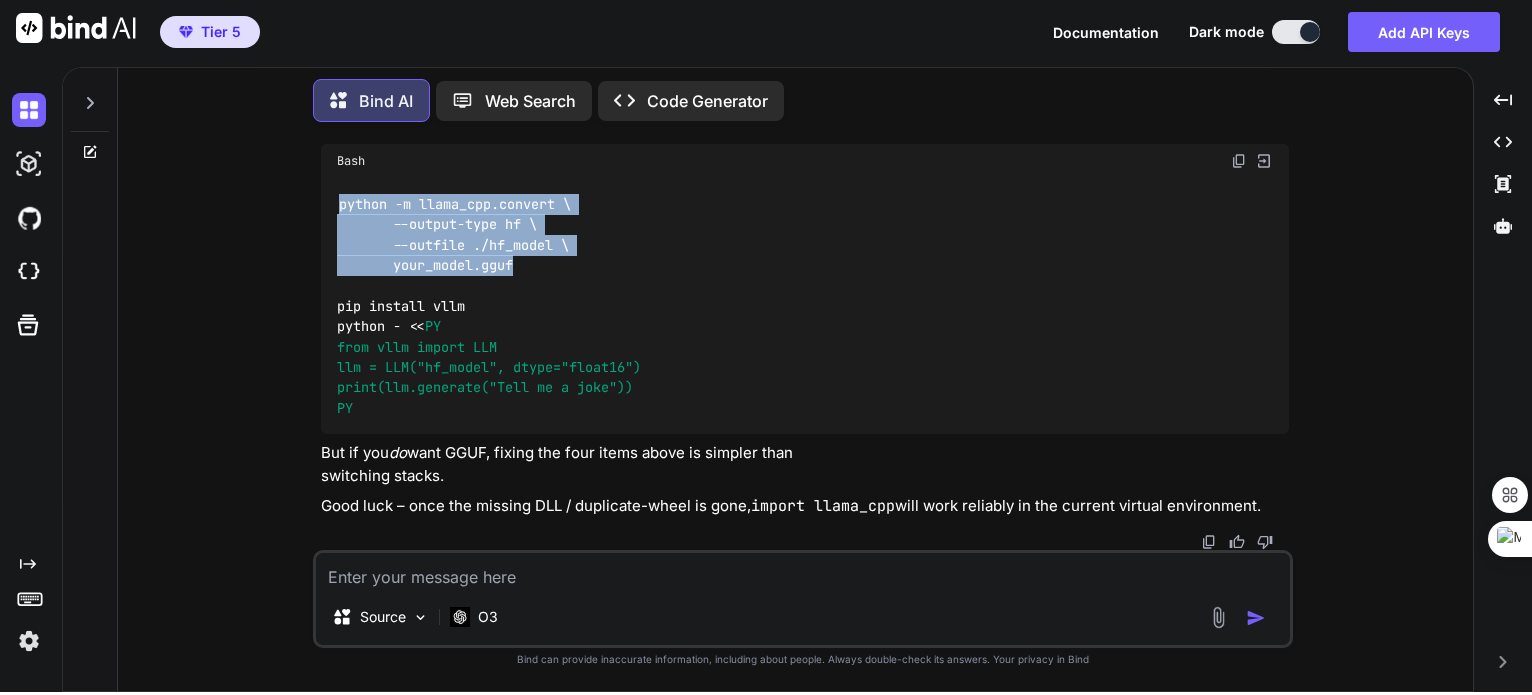 drag, startPoint x: 523, startPoint y: 399, endPoint x: 316, endPoint y: 341, distance: 214.97209 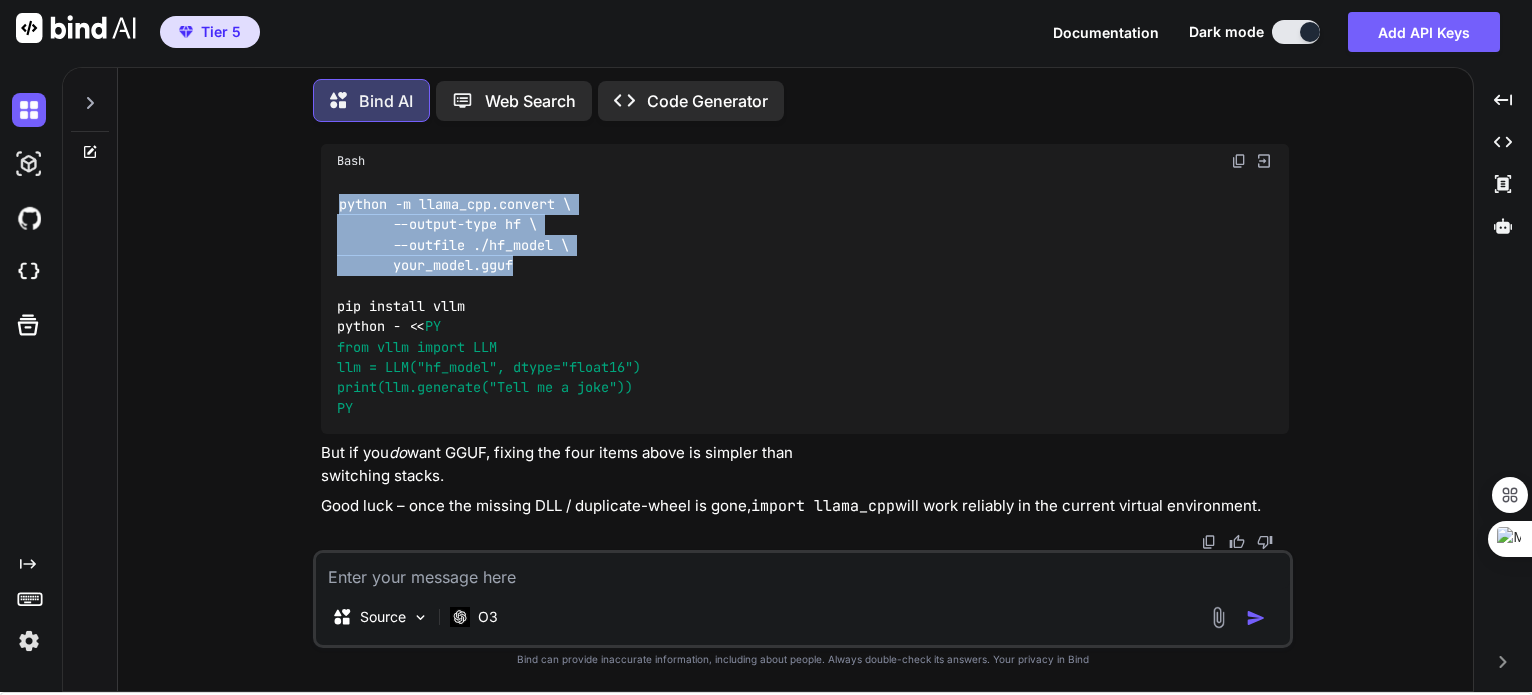 scroll, scrollTop: 13750, scrollLeft: 0, axis: vertical 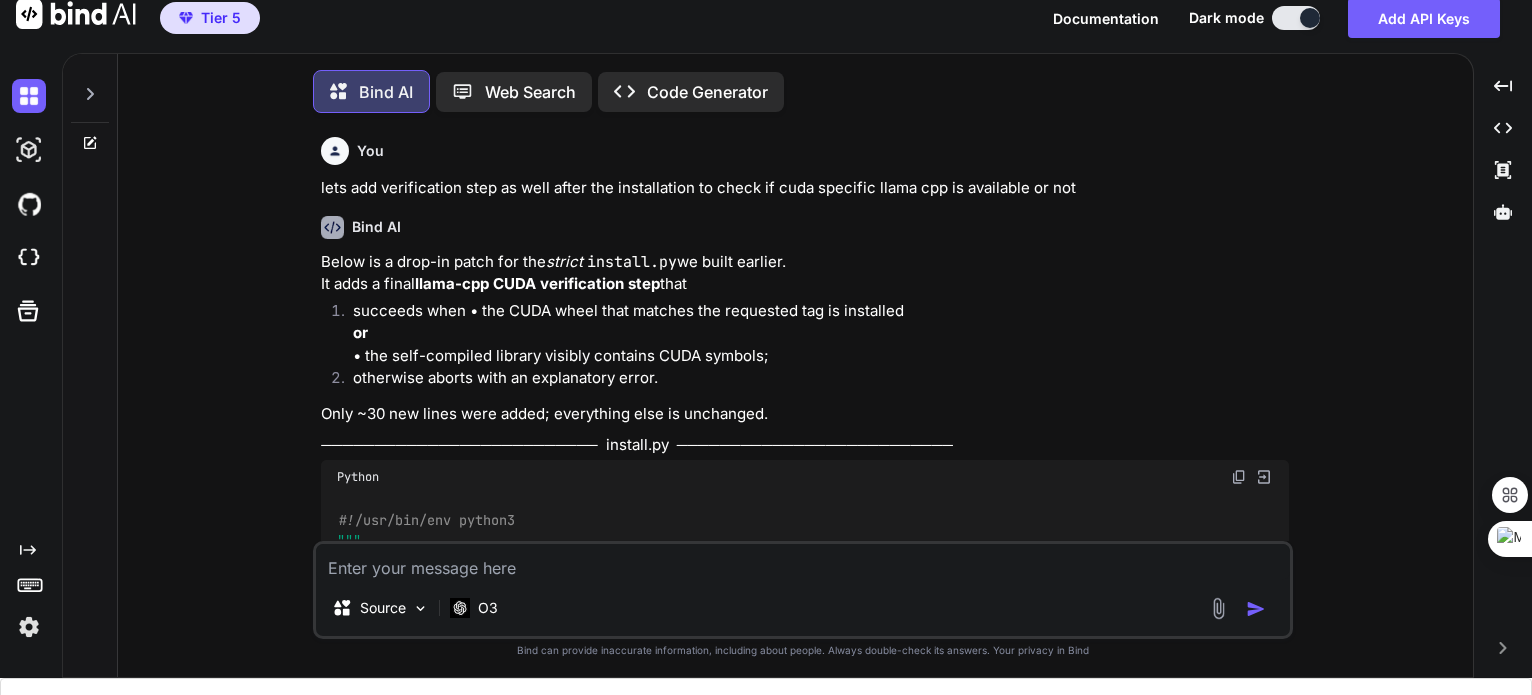 type on "x" 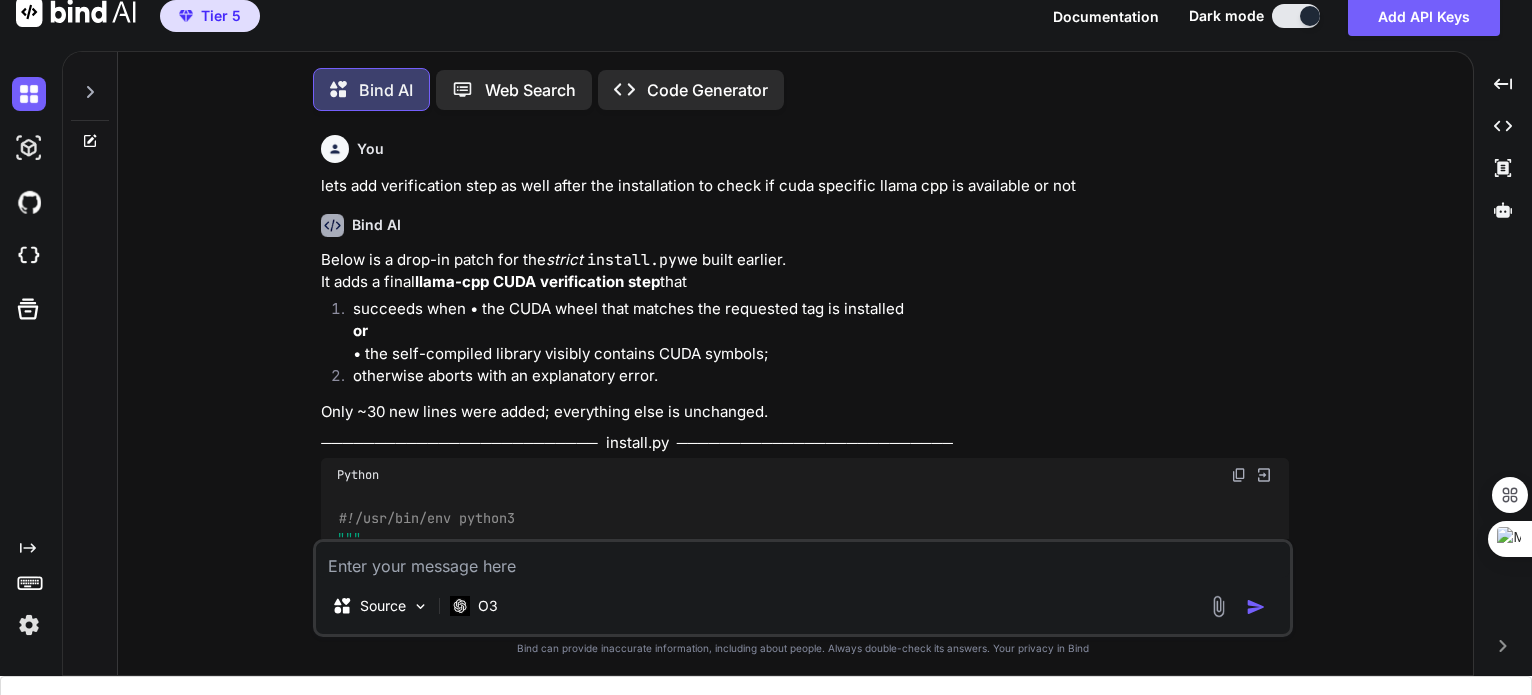 scroll, scrollTop: 293, scrollLeft: 0, axis: vertical 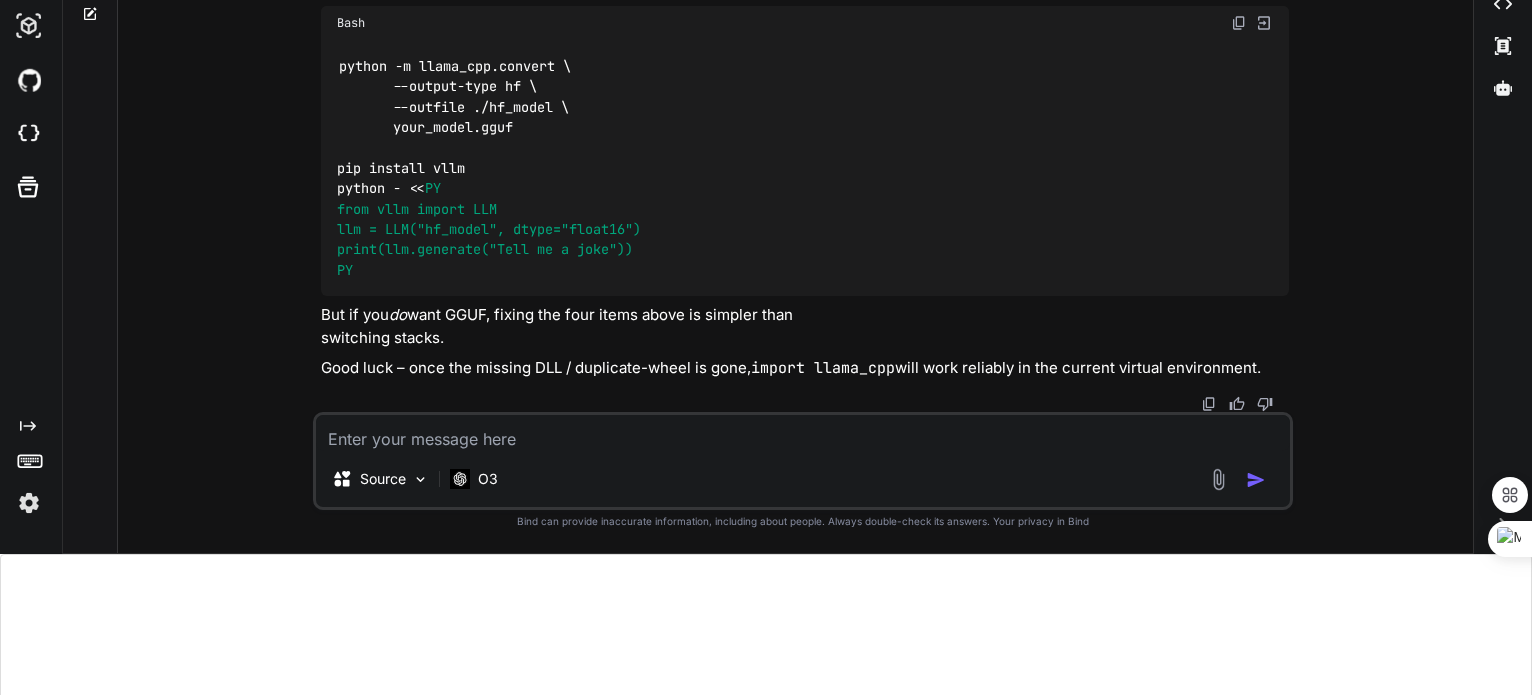 click at bounding box center [803, 433] 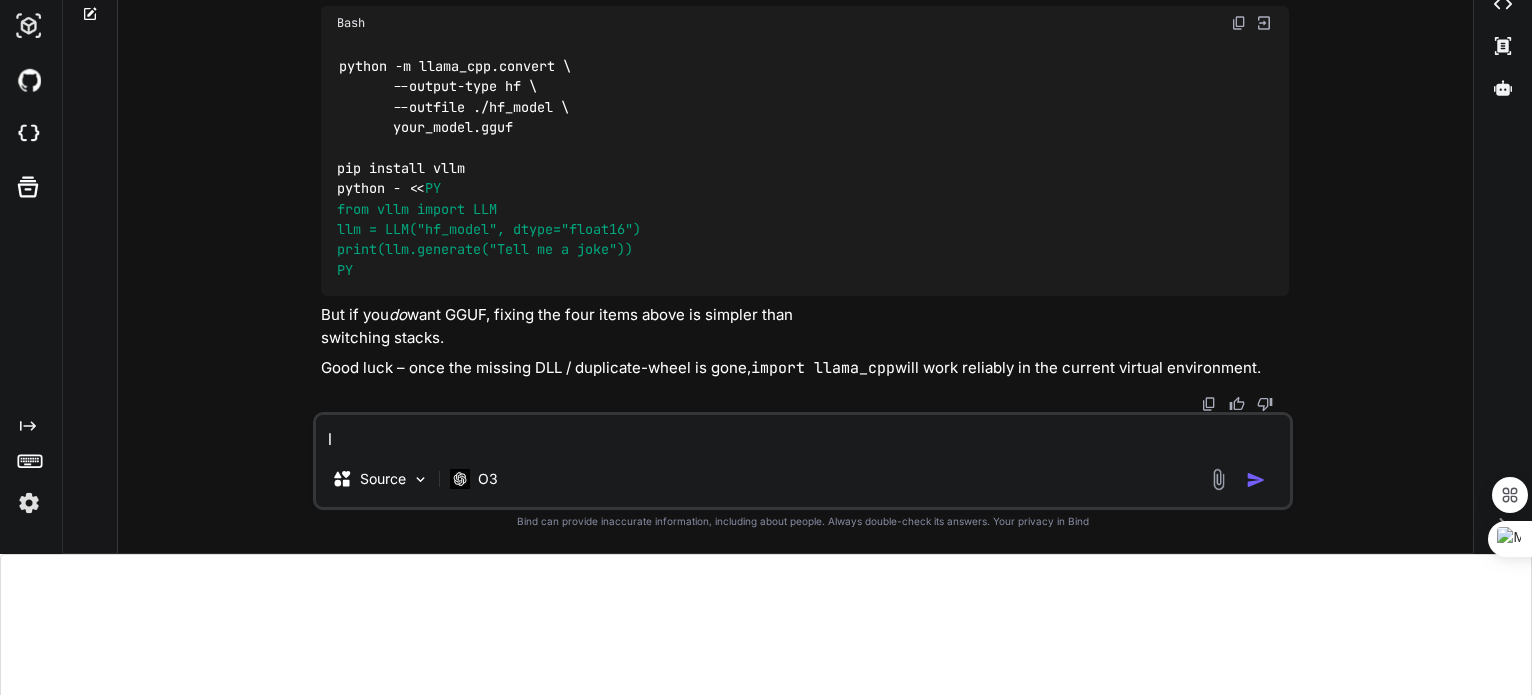 type on "le" 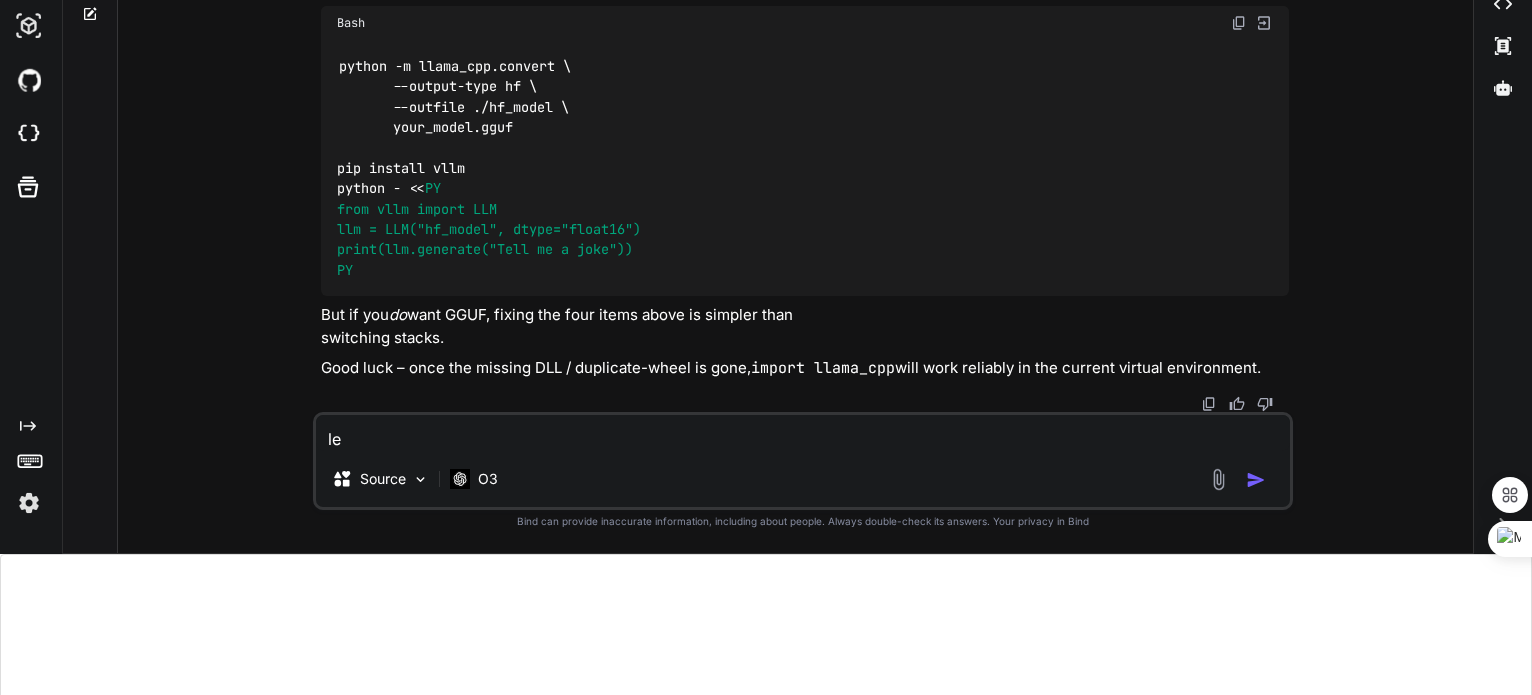 type on "let" 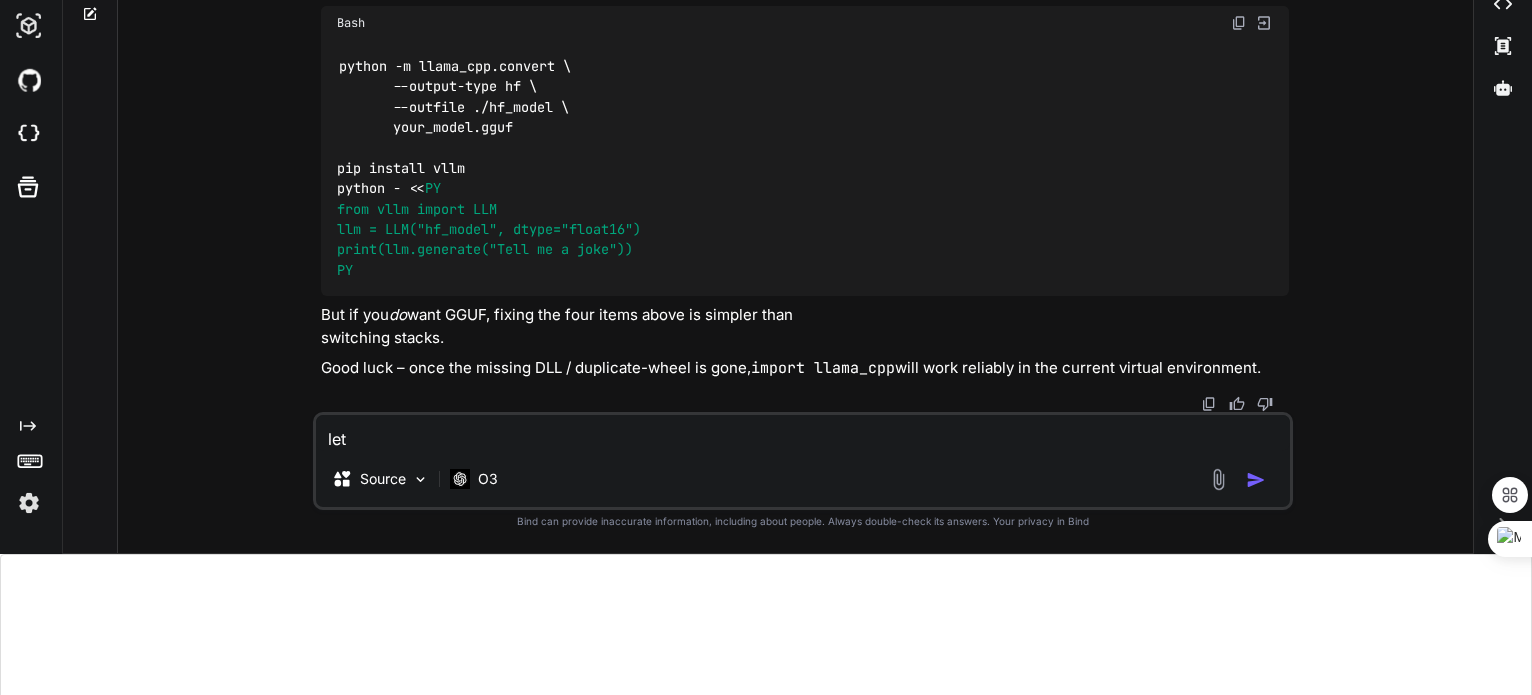 type on "lets" 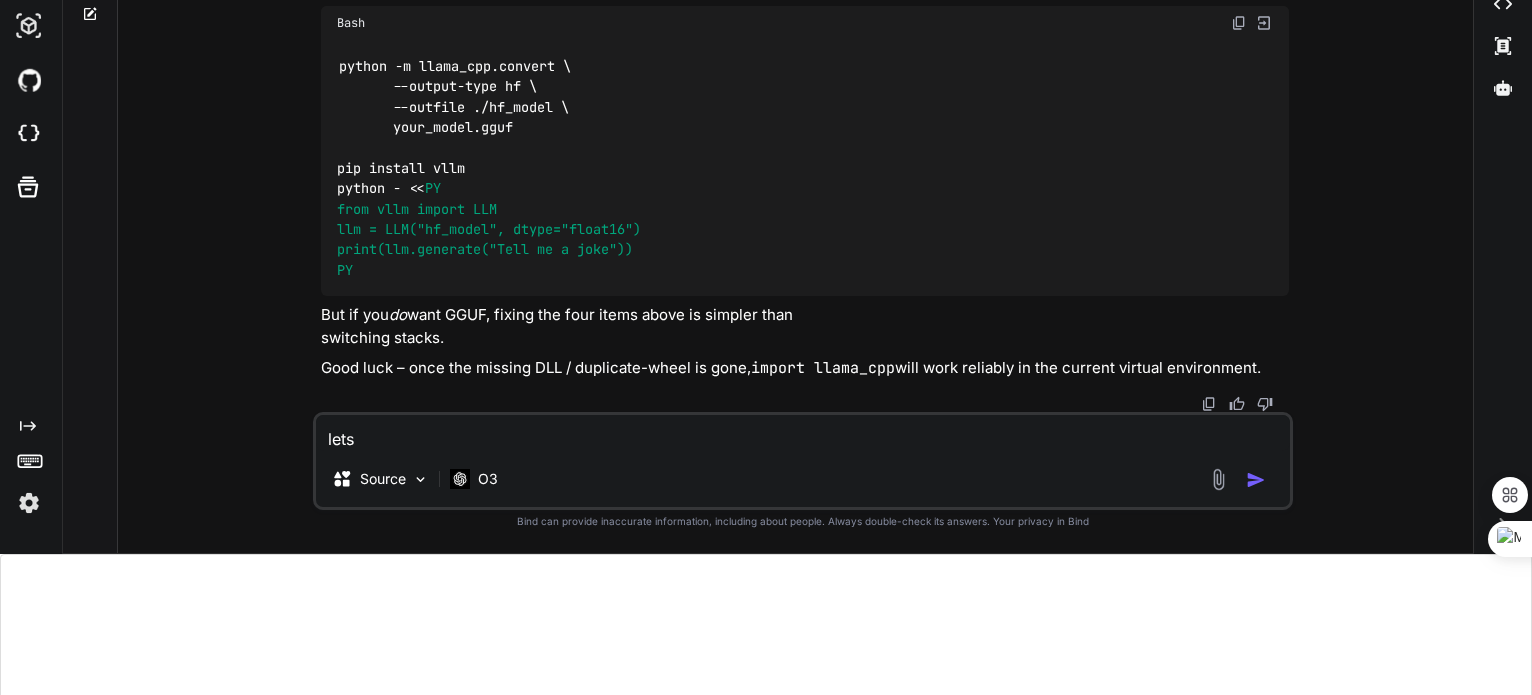 type on "lets" 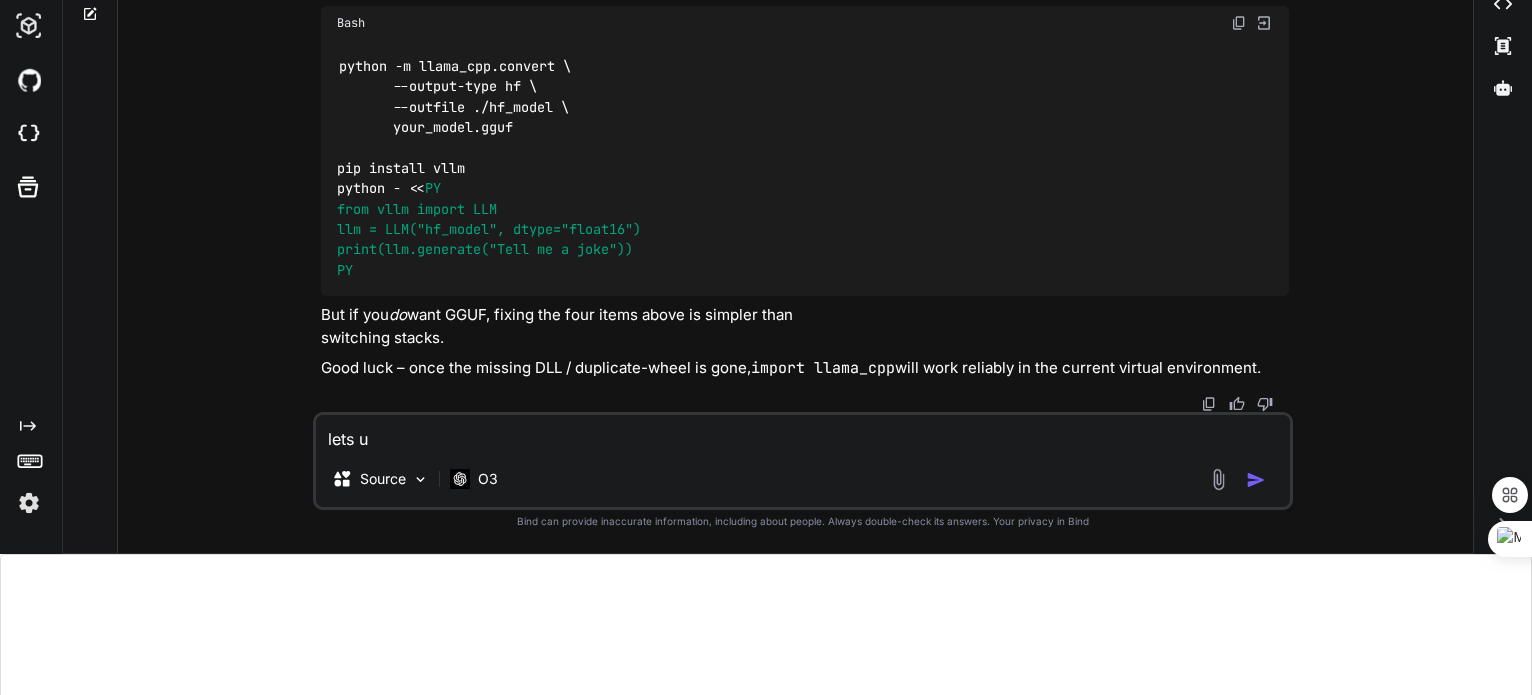 type on "lets up" 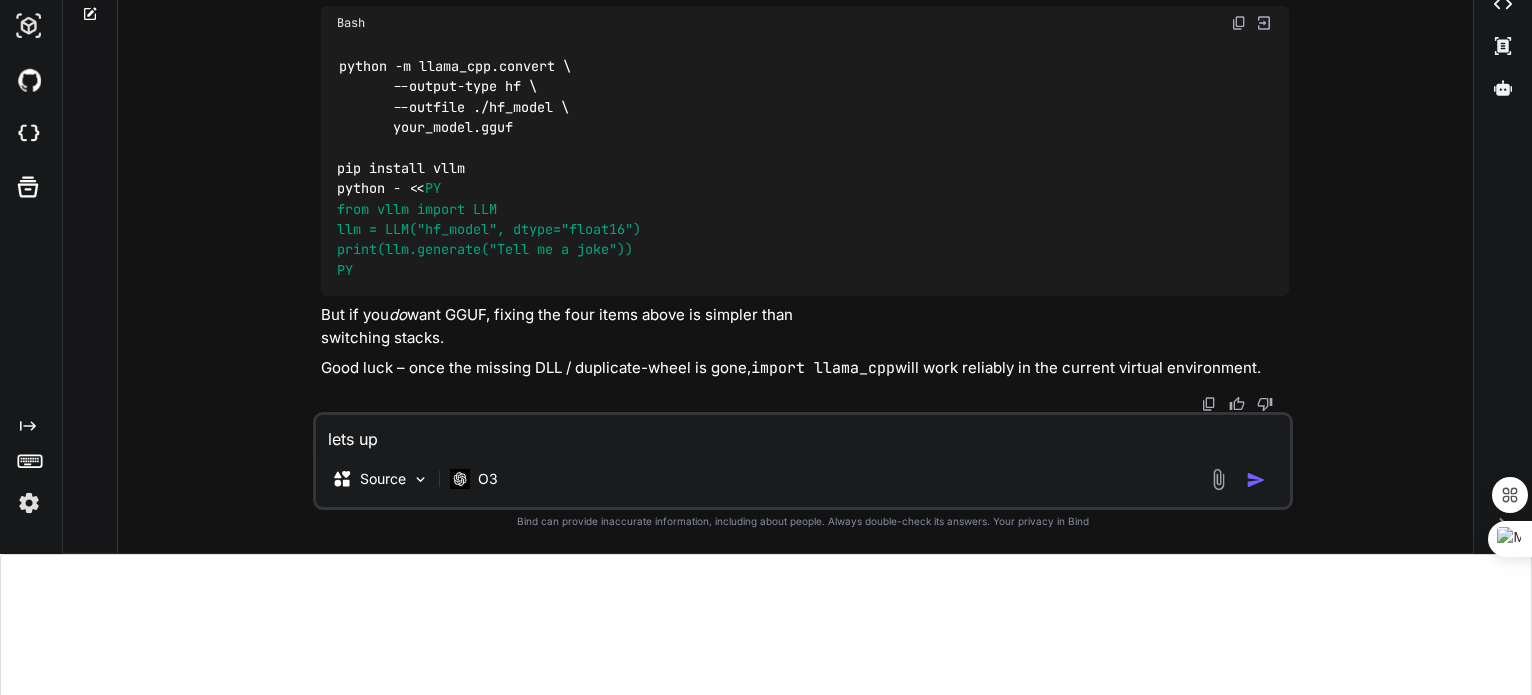 type on "lets upd" 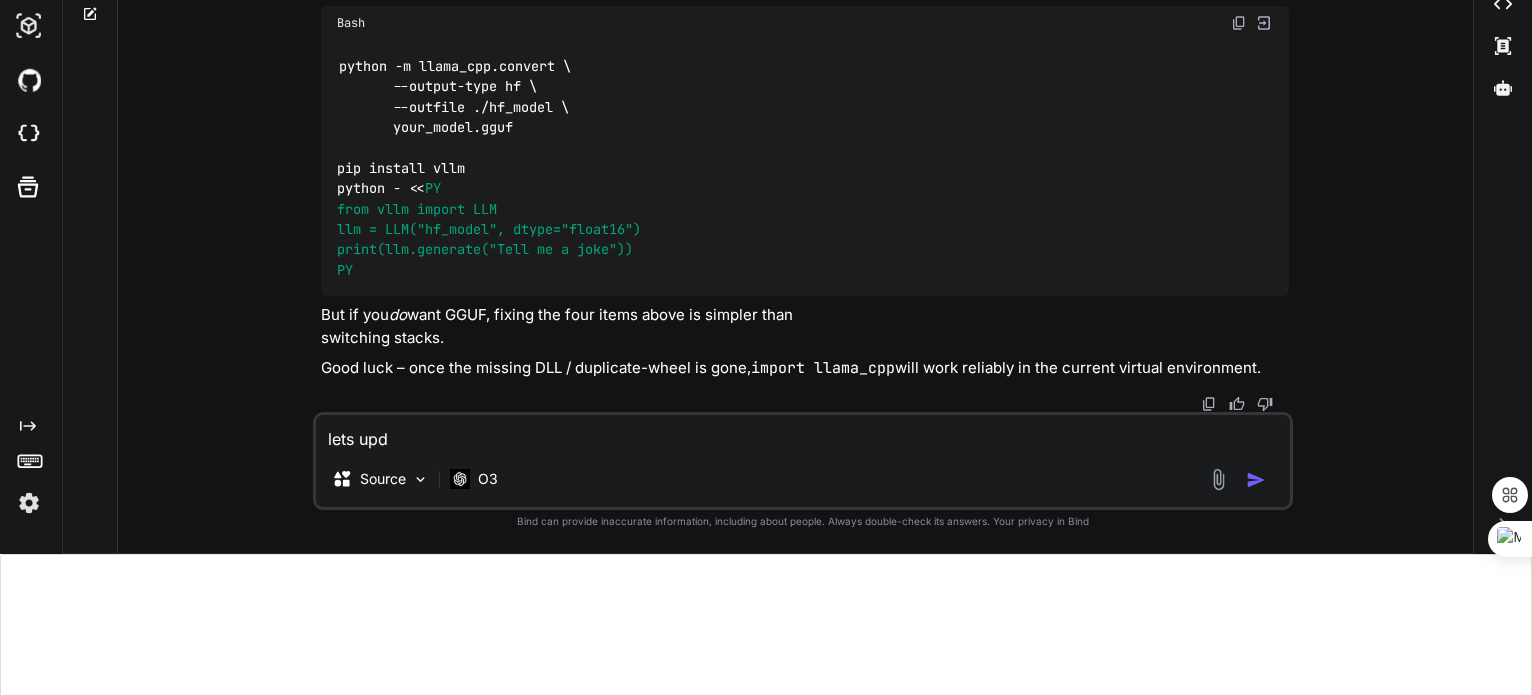type on "lets upda" 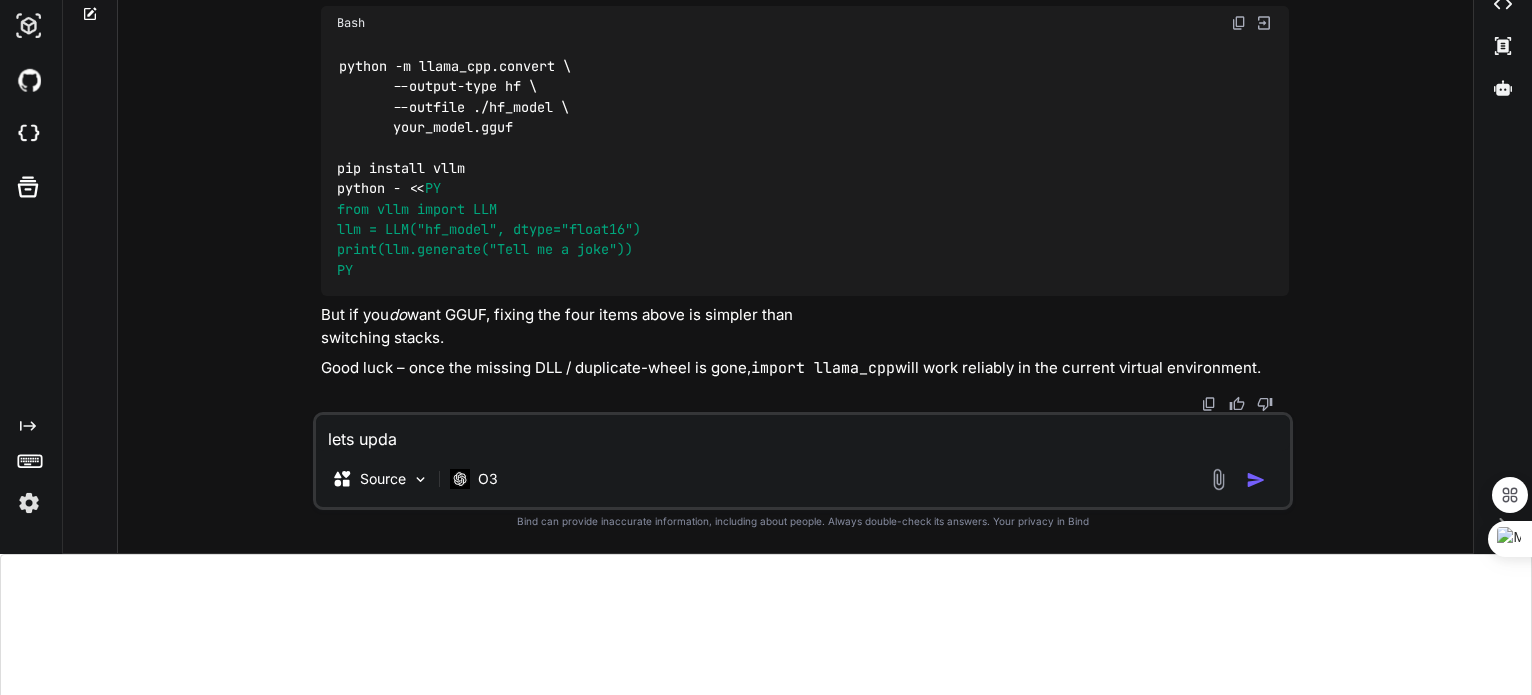 type on "lets updat" 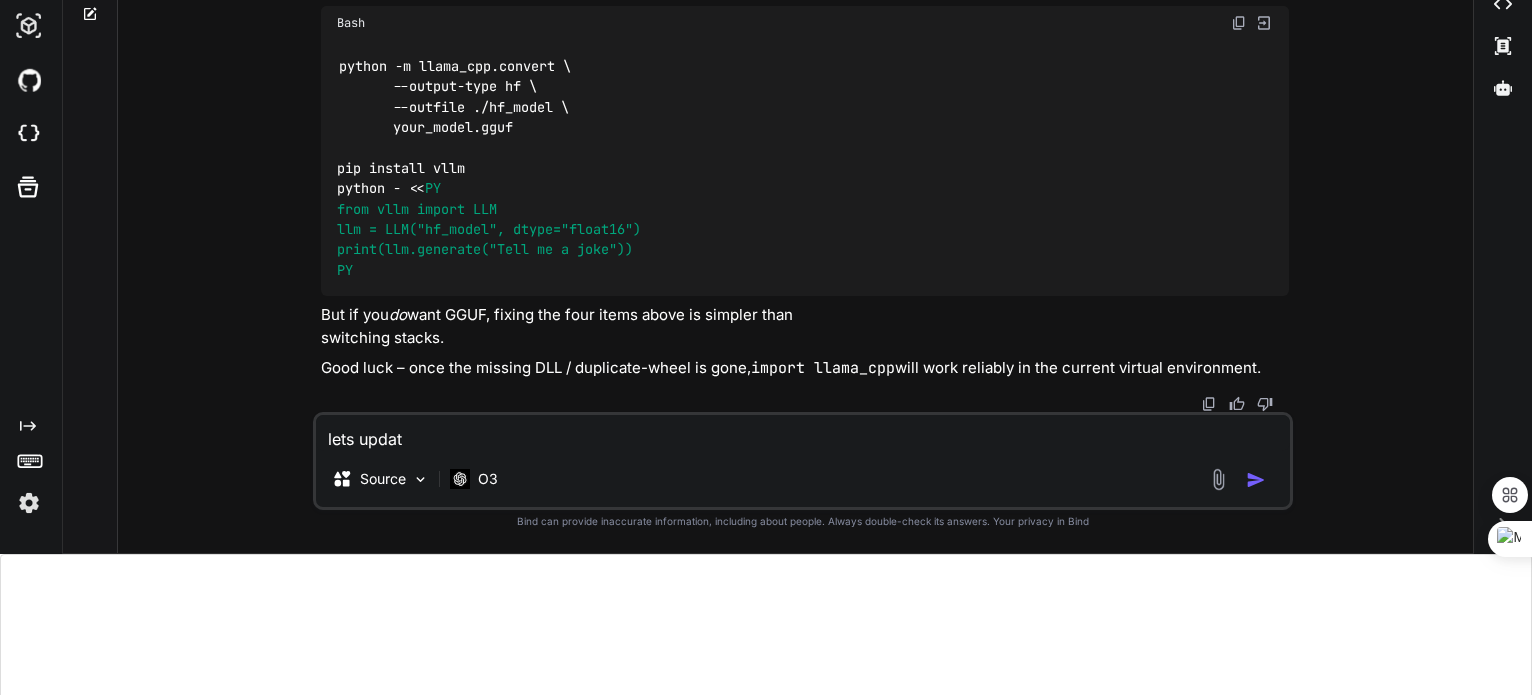 type on "lets update" 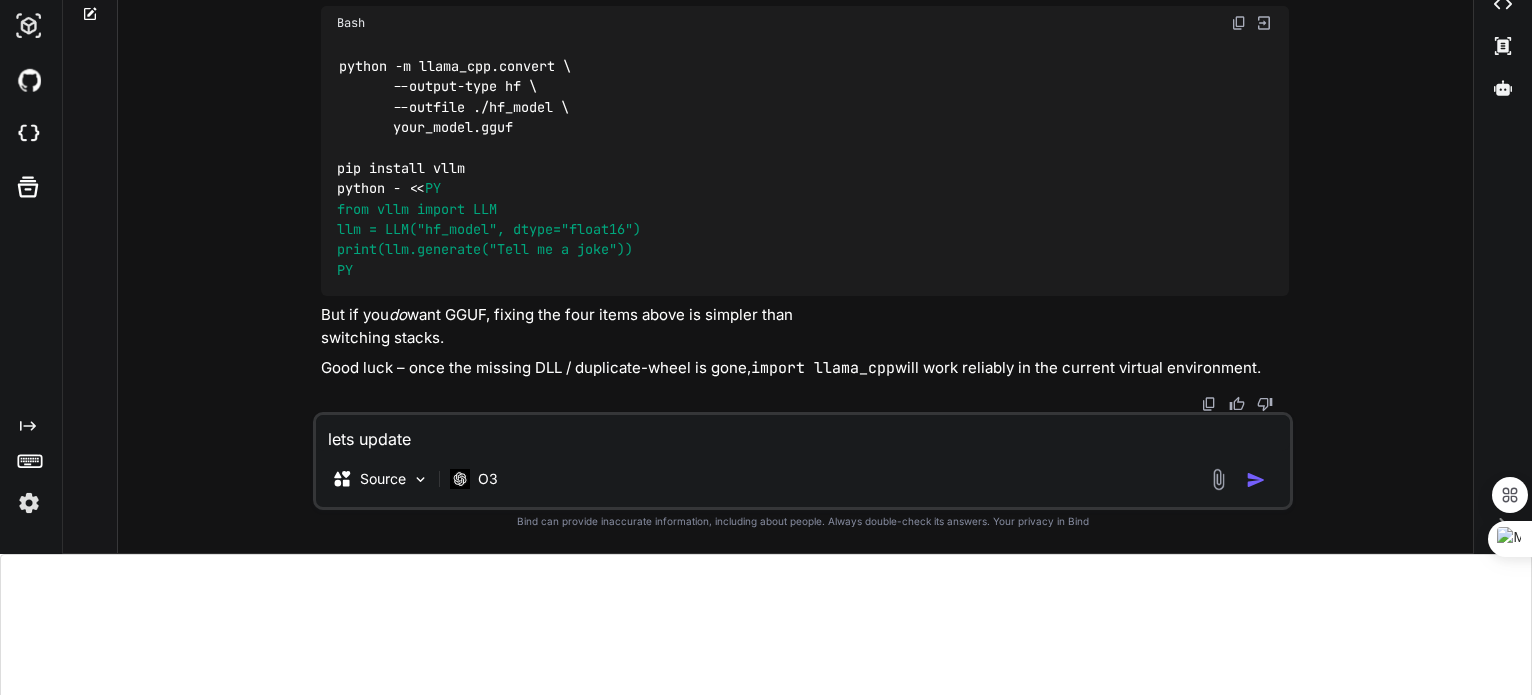 type on "lets update" 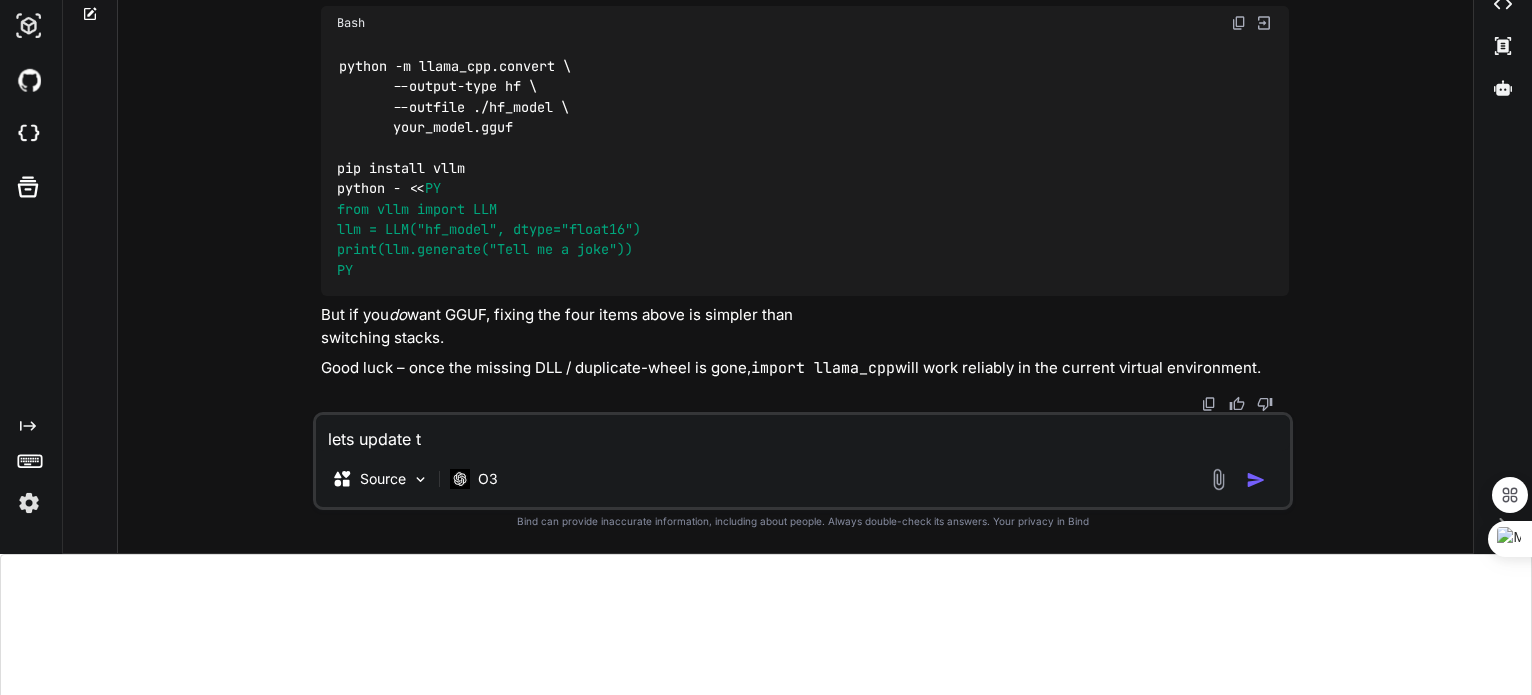 type on "x" 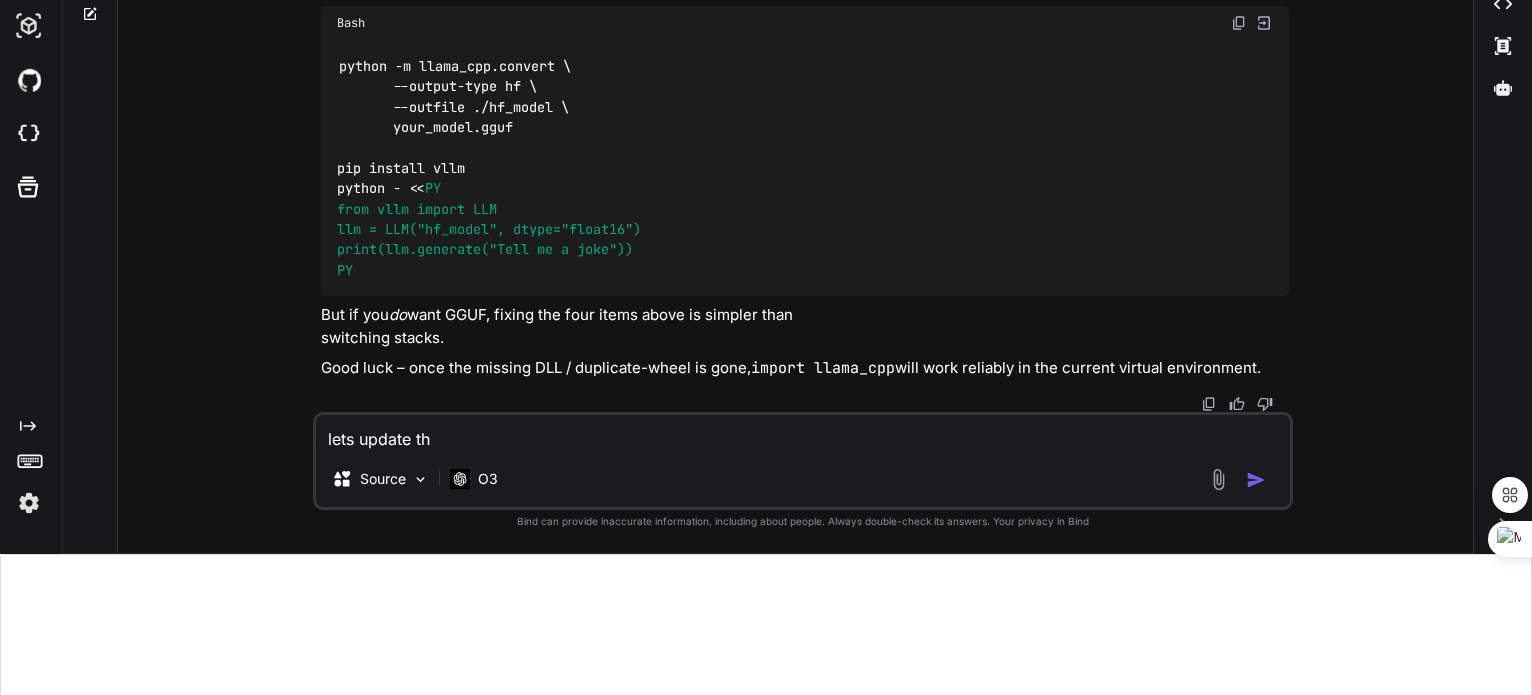 type on "lets update the" 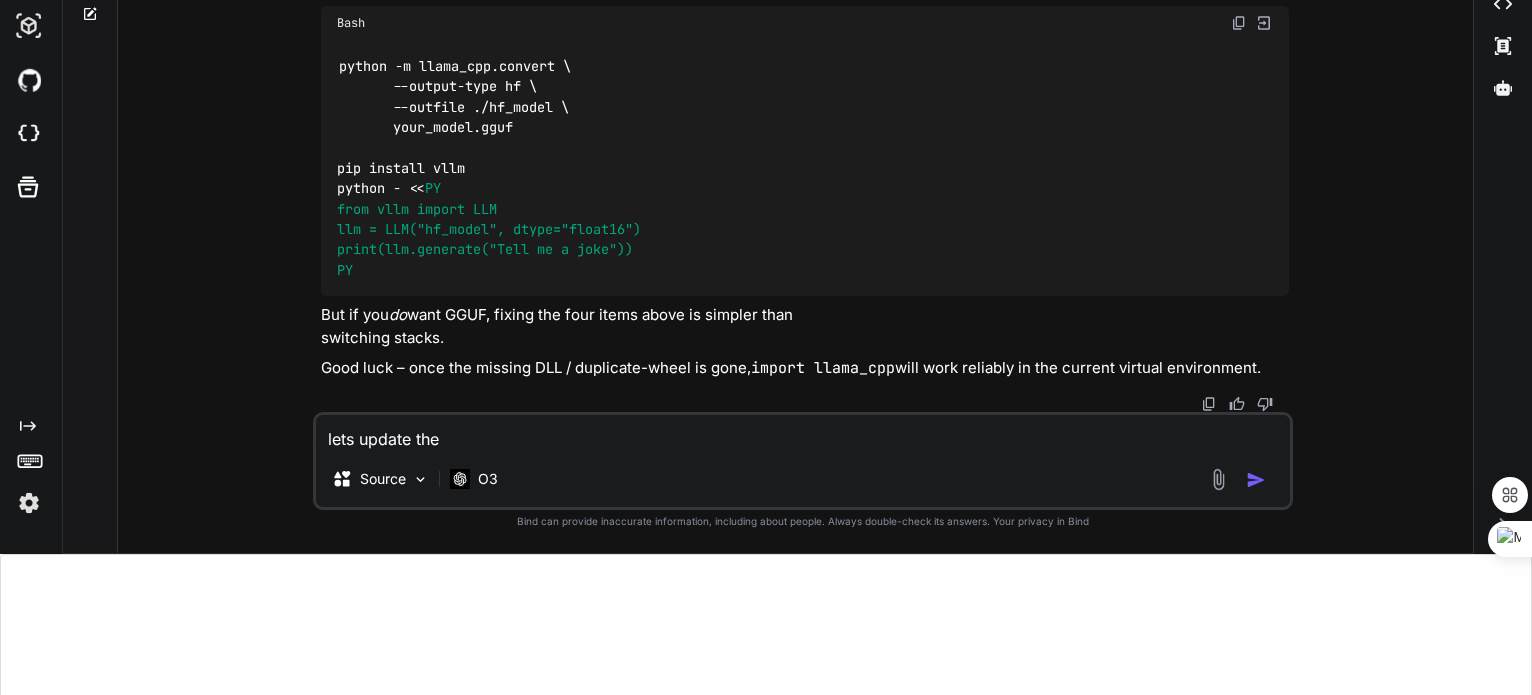 type on "lets update the" 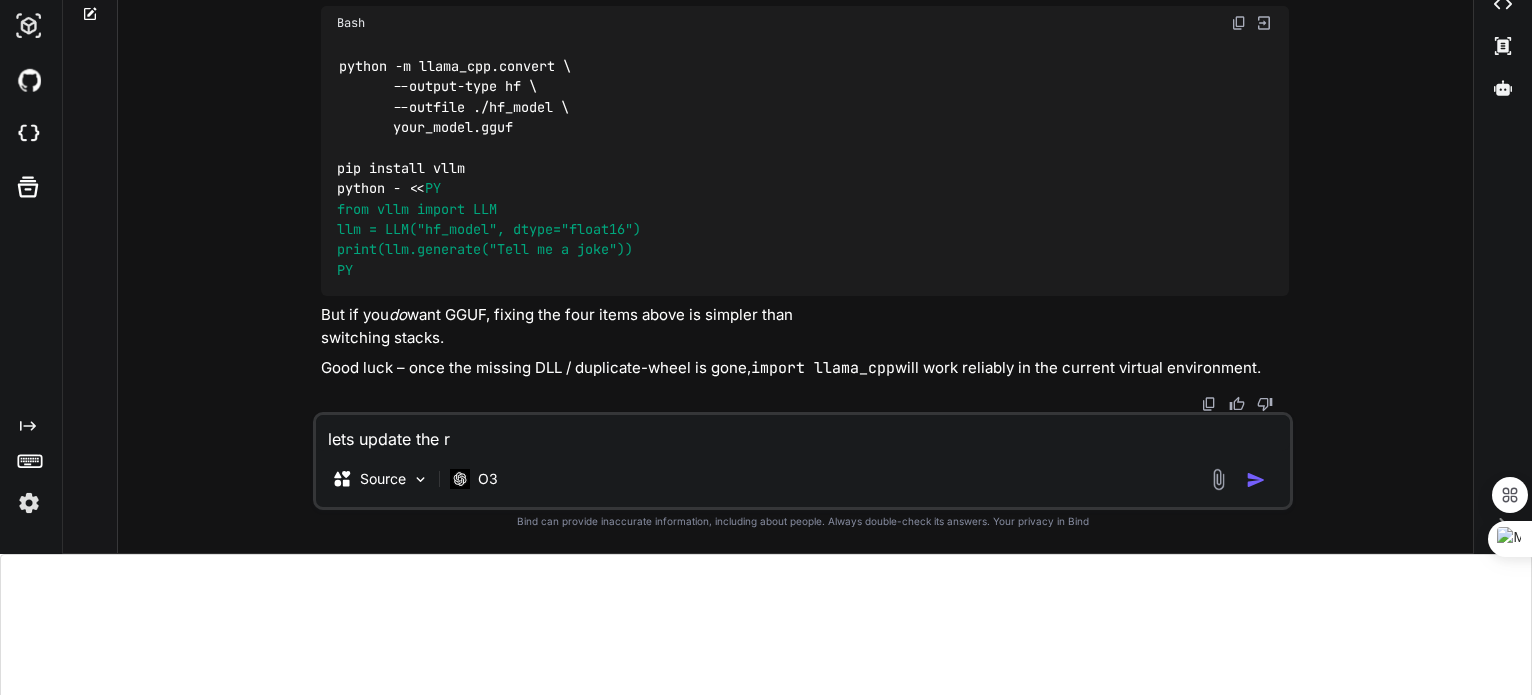 type on "lets update the ru" 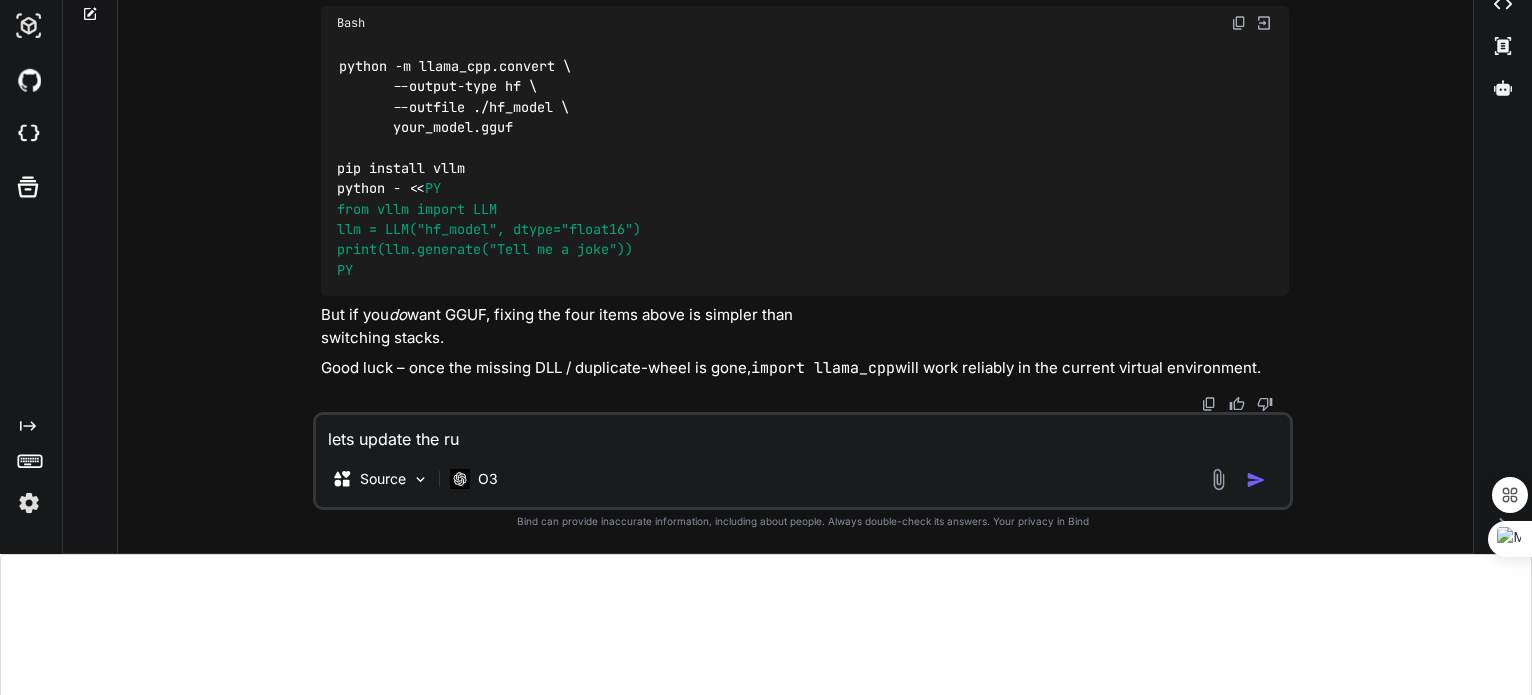 type on "lets update the run" 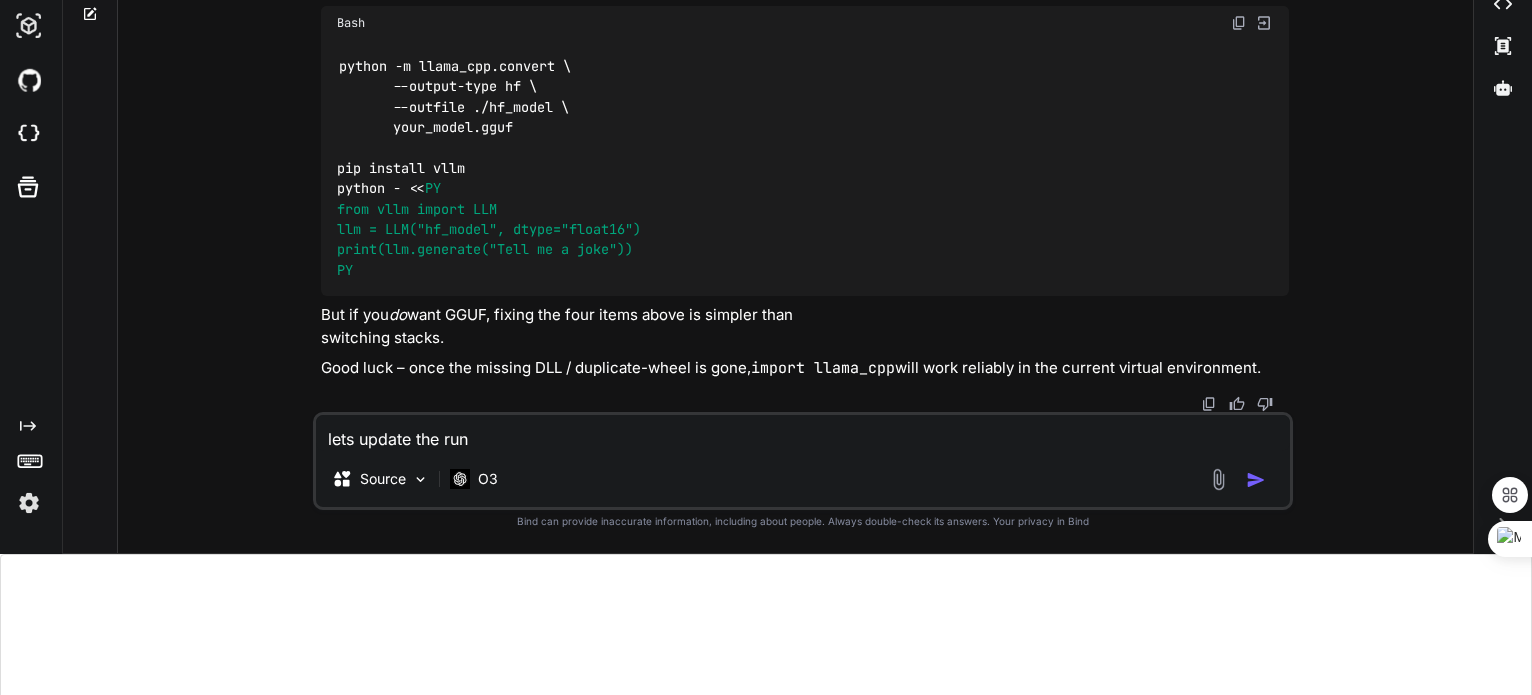 type on "lets update the runn" 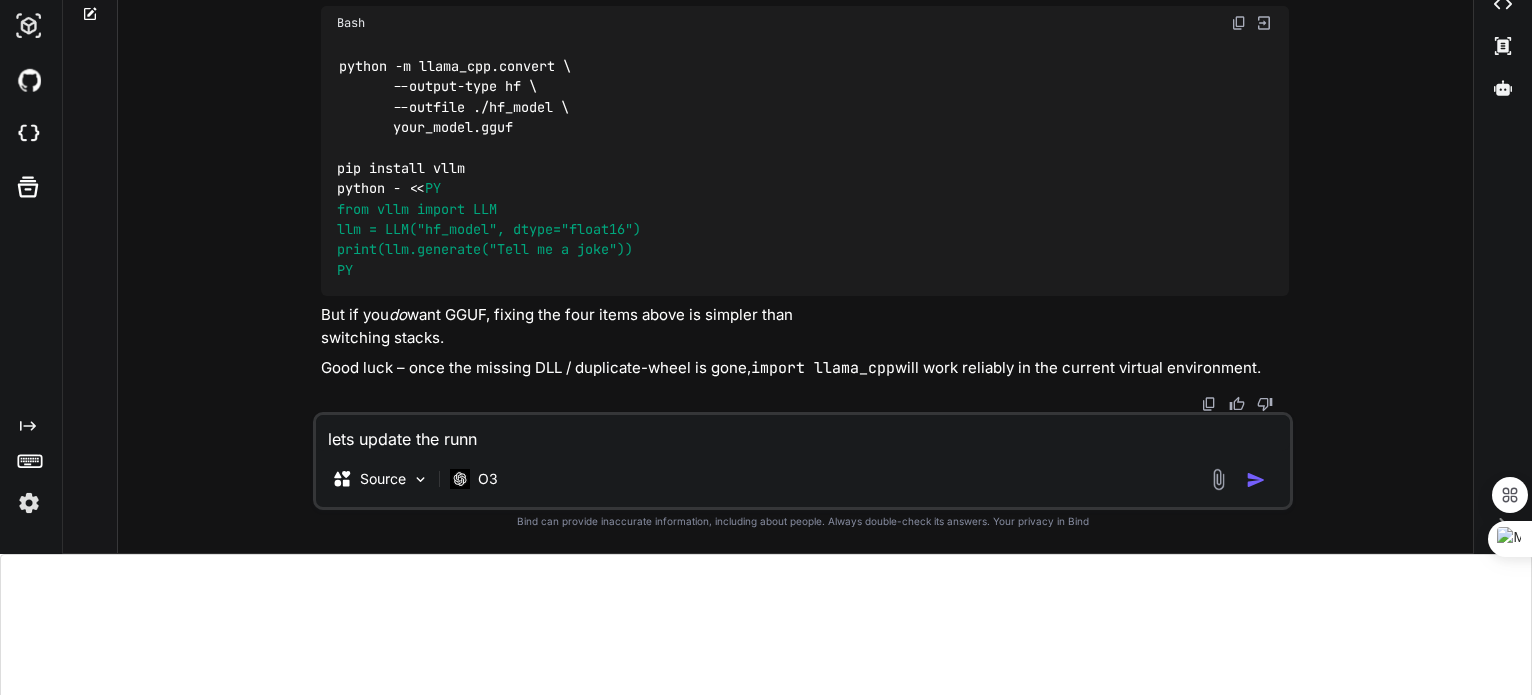 type on "lets update the runne" 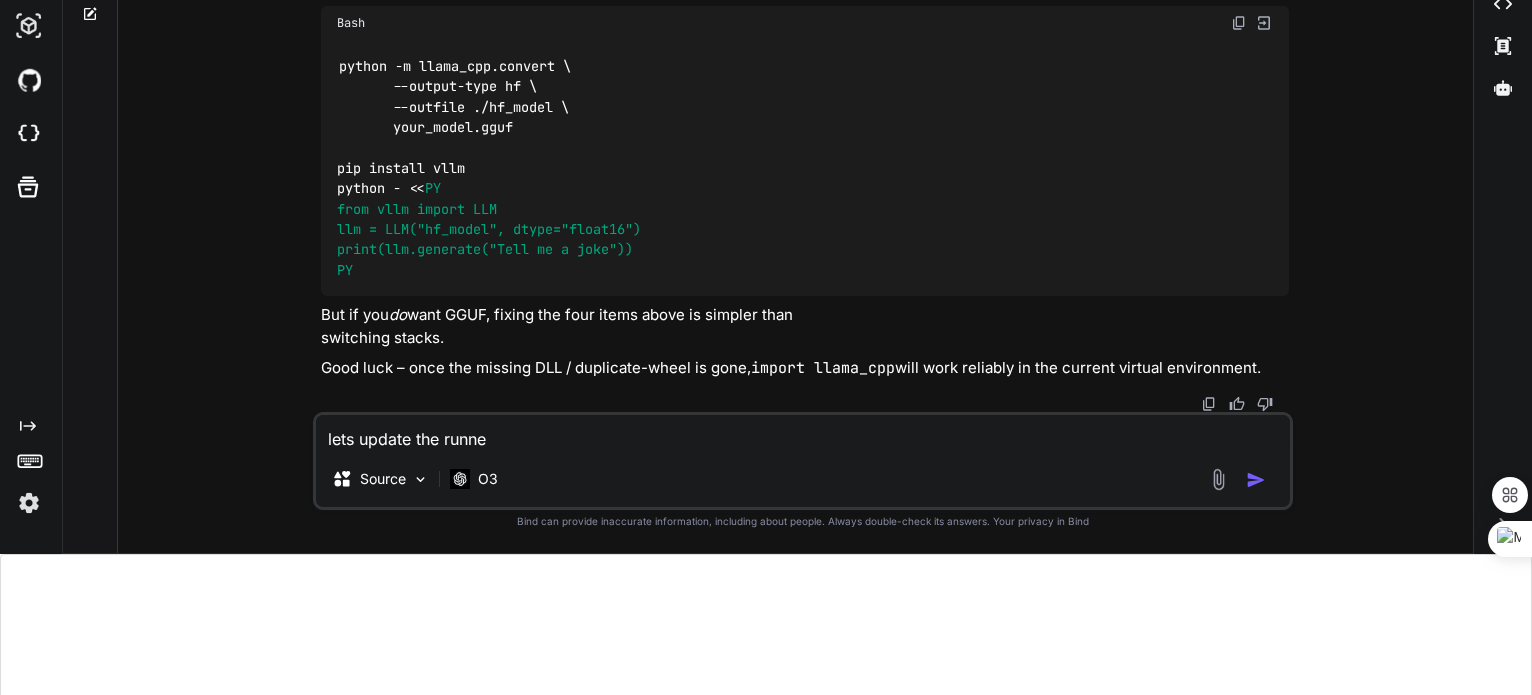 type on "lets update the runner" 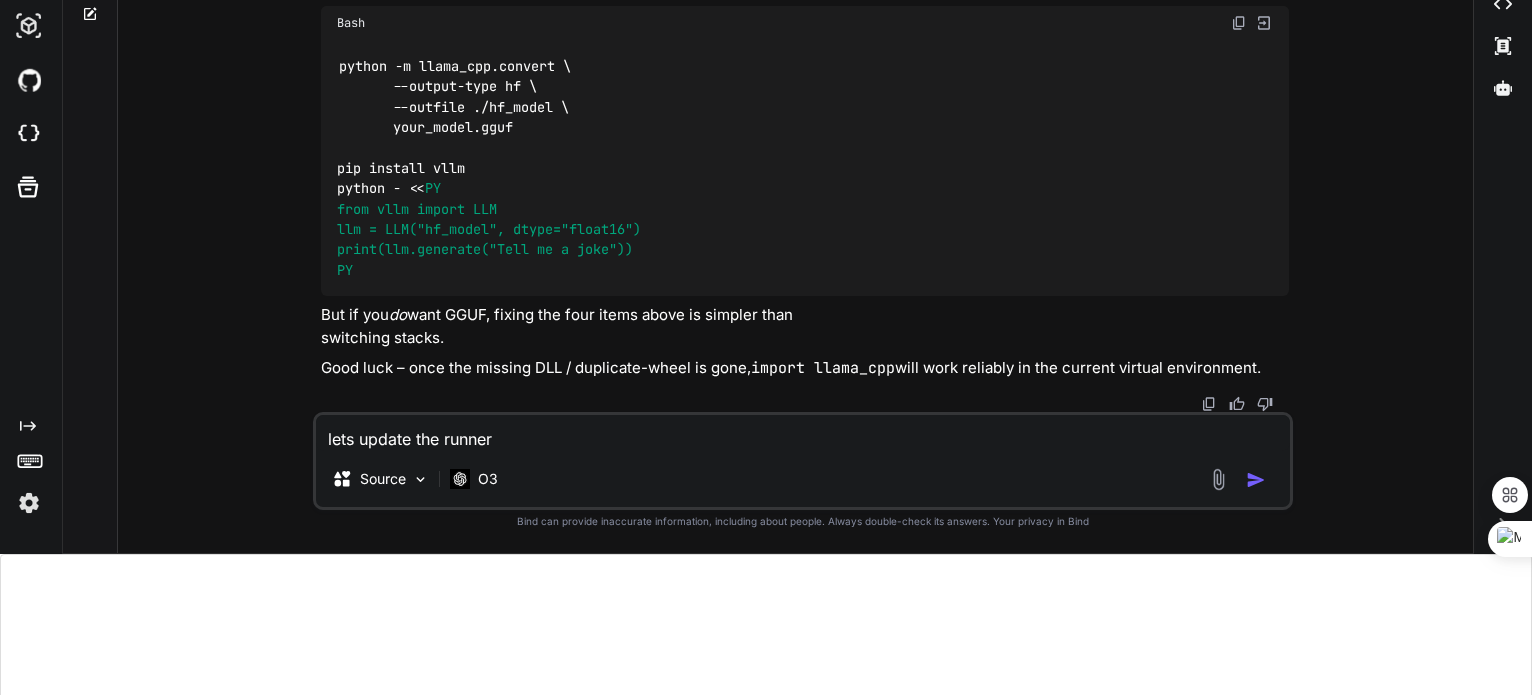 type on "lets update the runner" 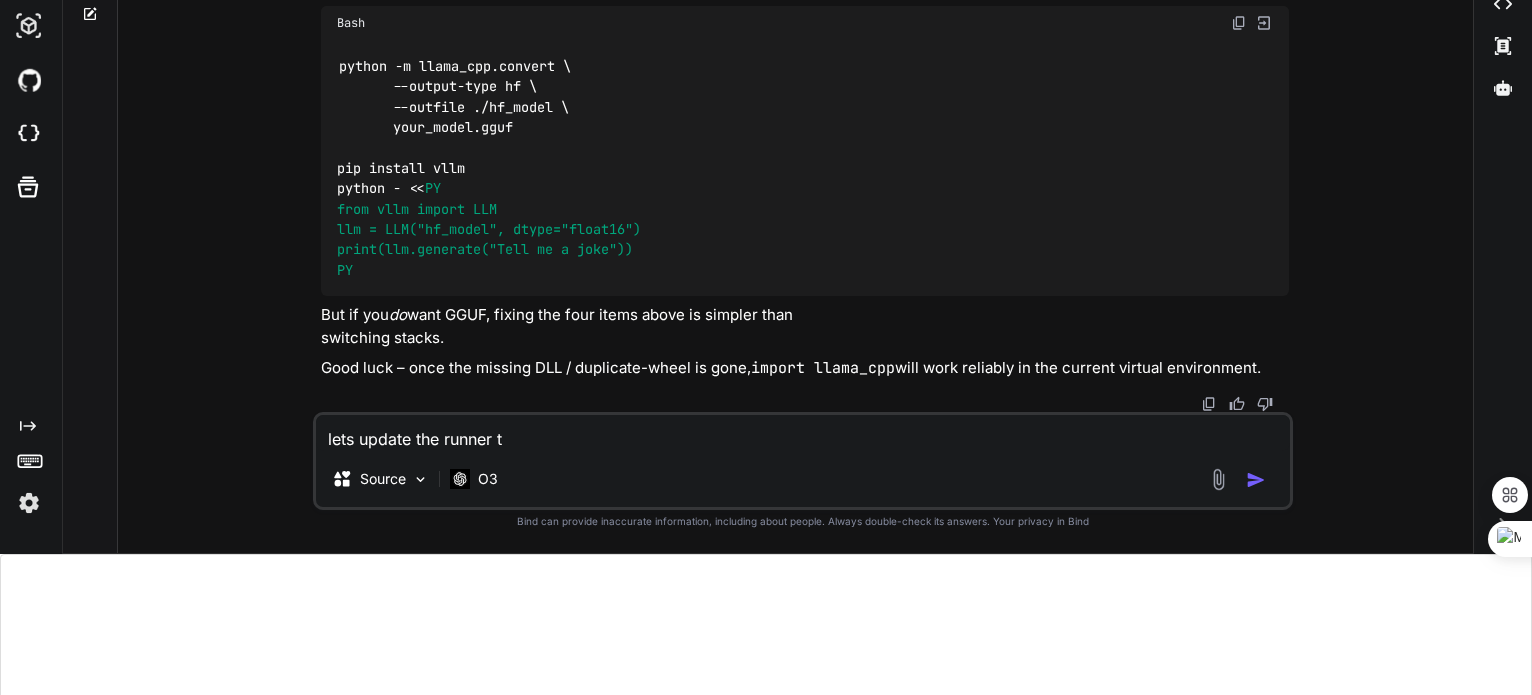type on "lets update the runner to" 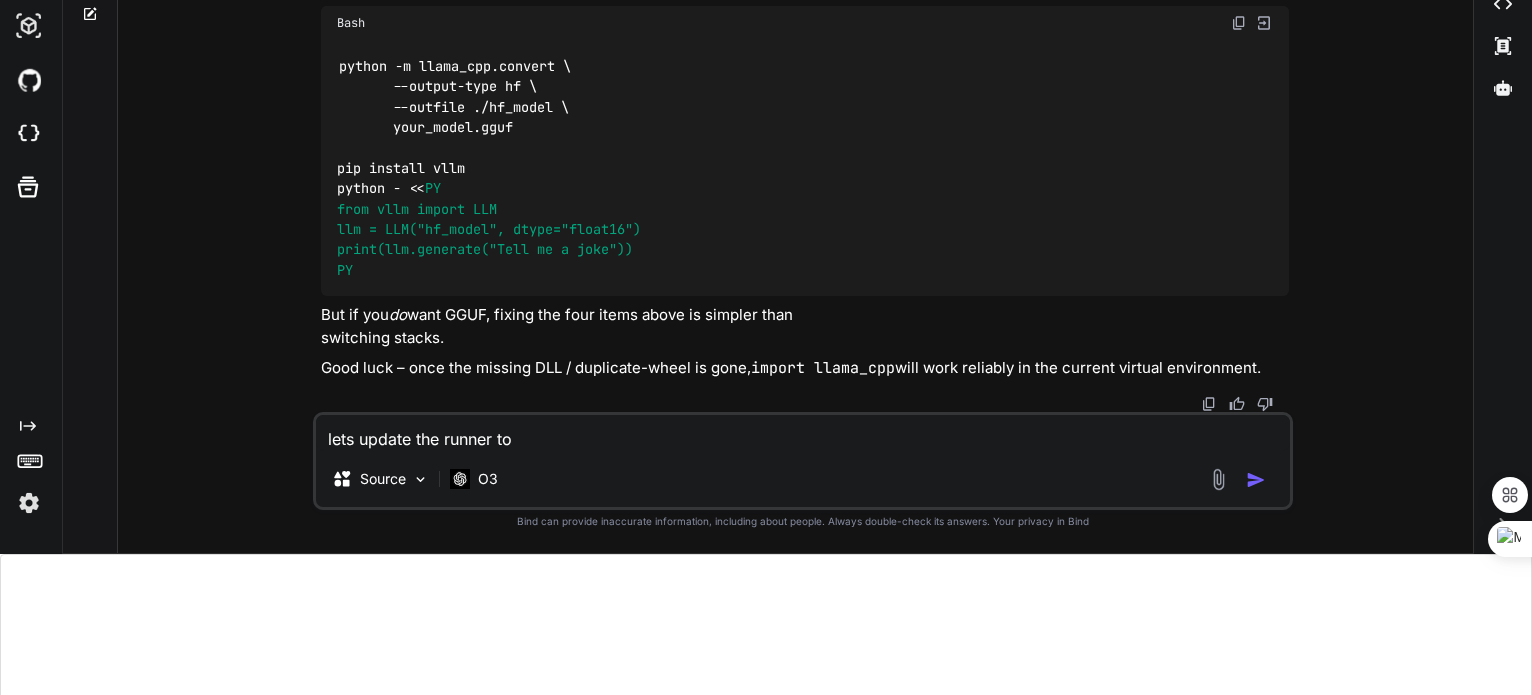 type on "lets update the runner to" 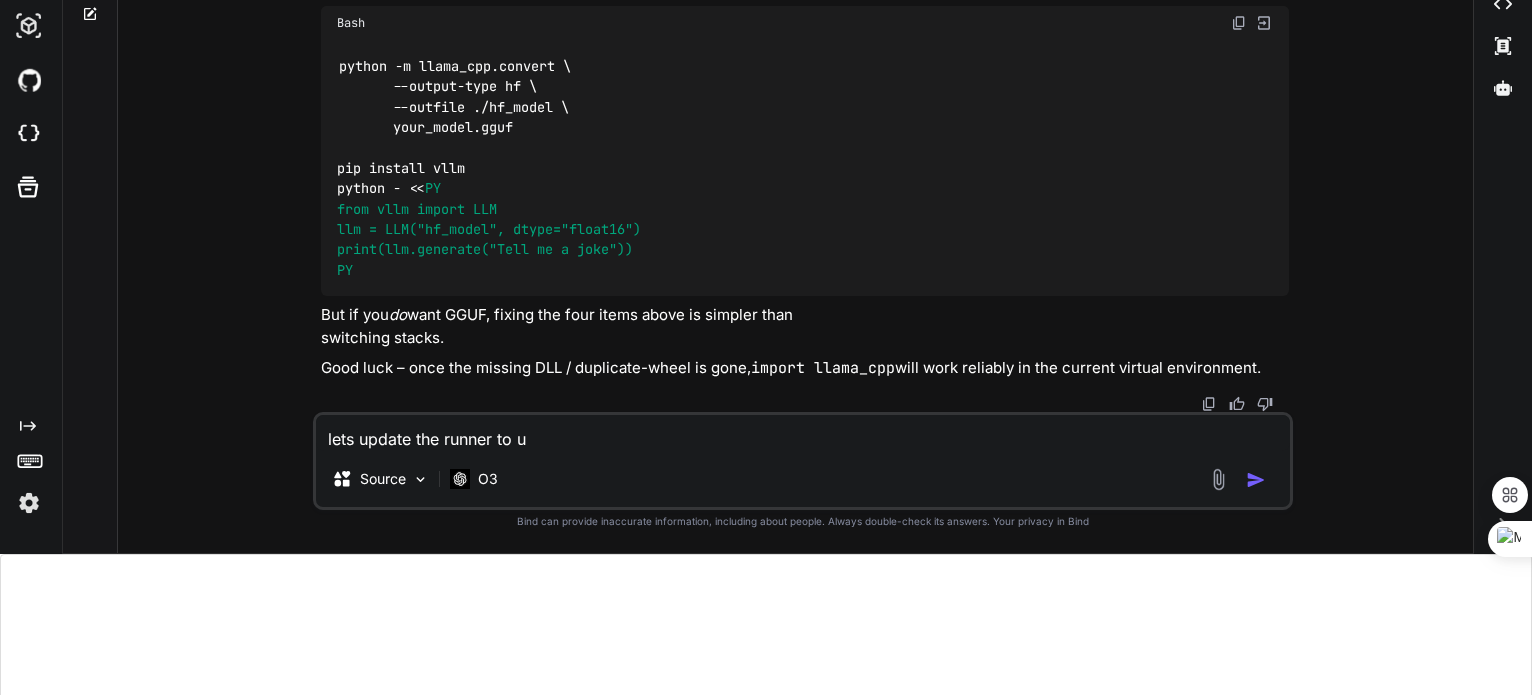 type on "lets update the runner to us" 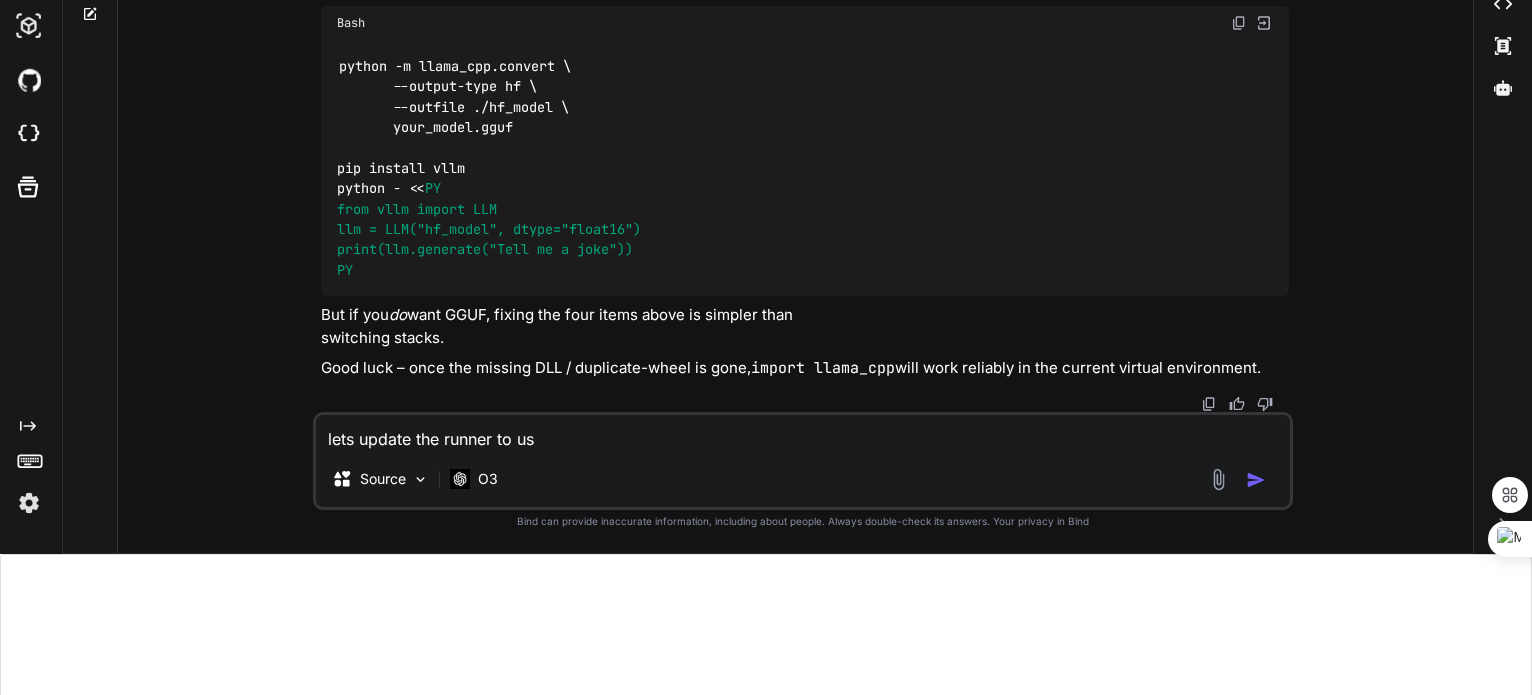 type on "lets update the runner to use" 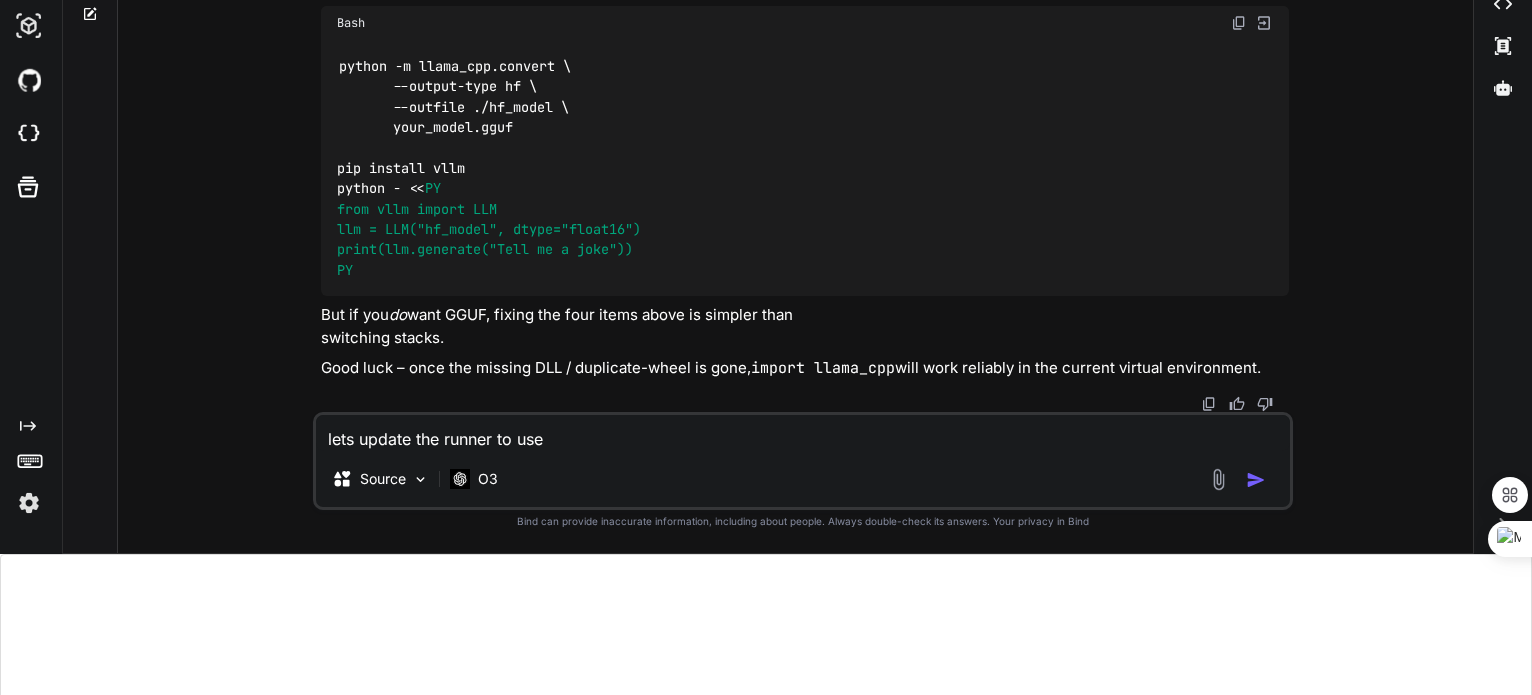 type on "lets update the runner to use" 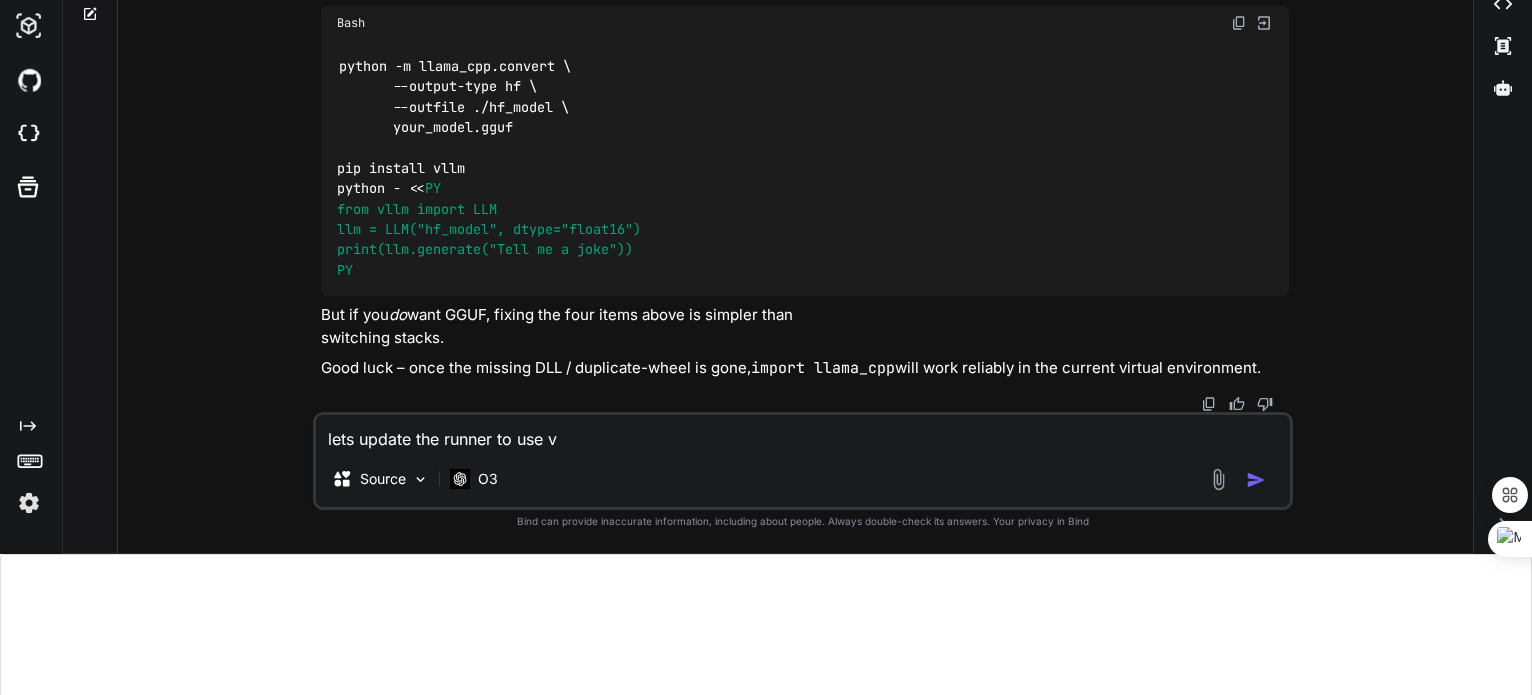 type on "lets update the runner to use vL" 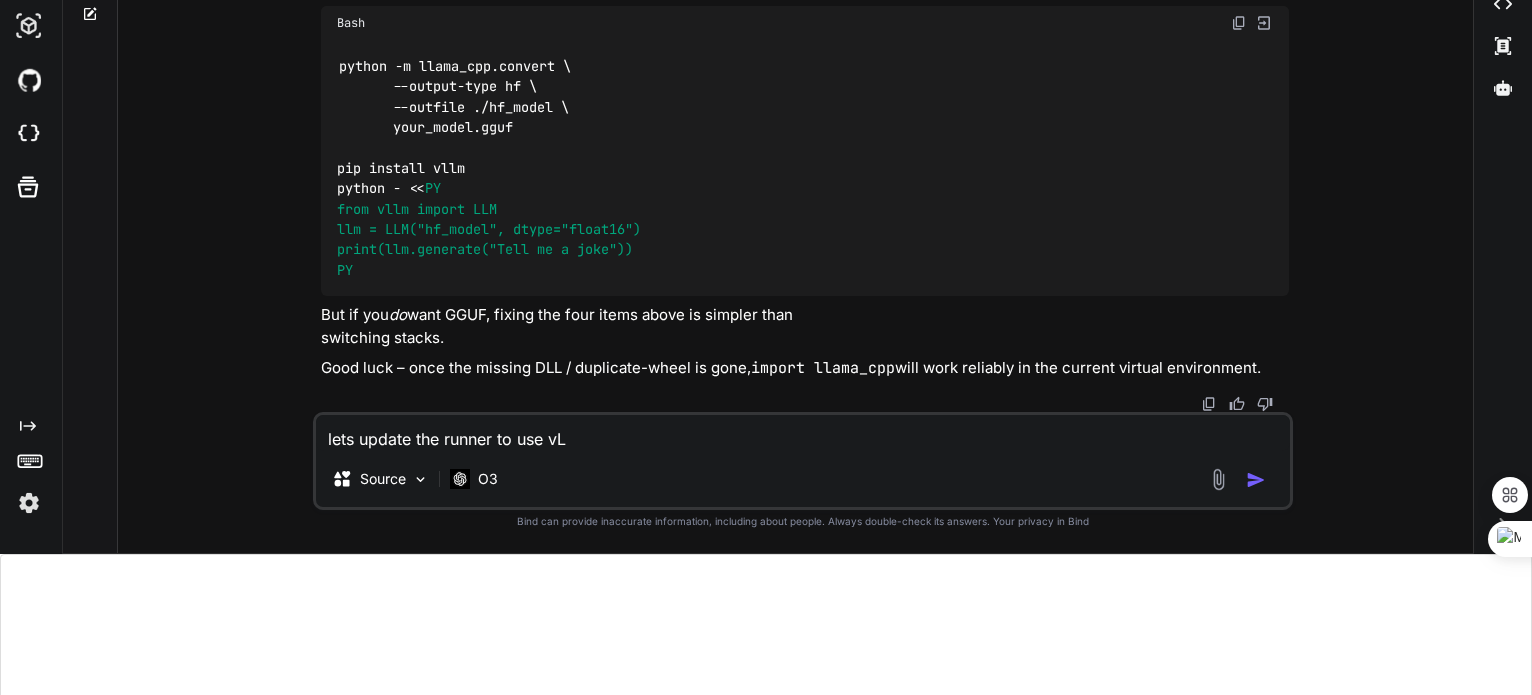type on "lets update the runner to use vLL" 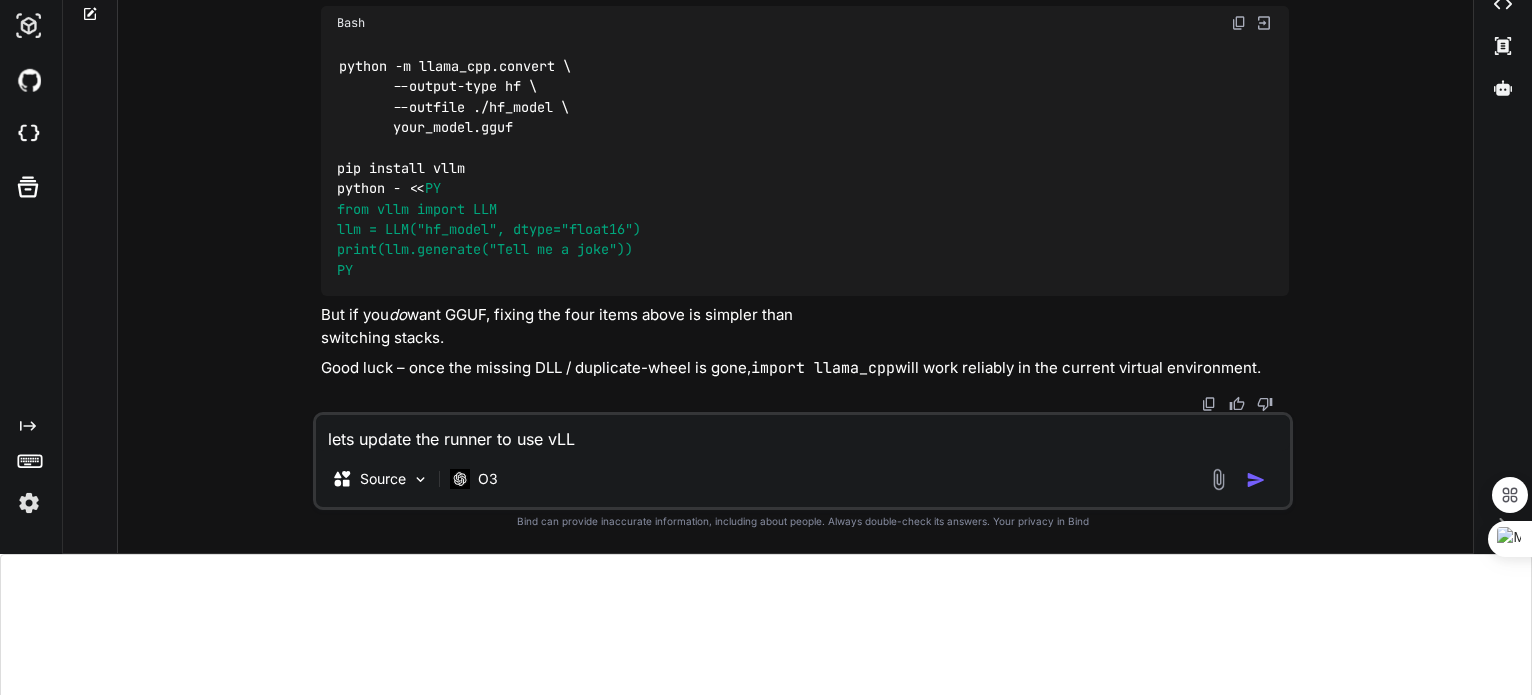 type on "lets update the runner to use vLLM" 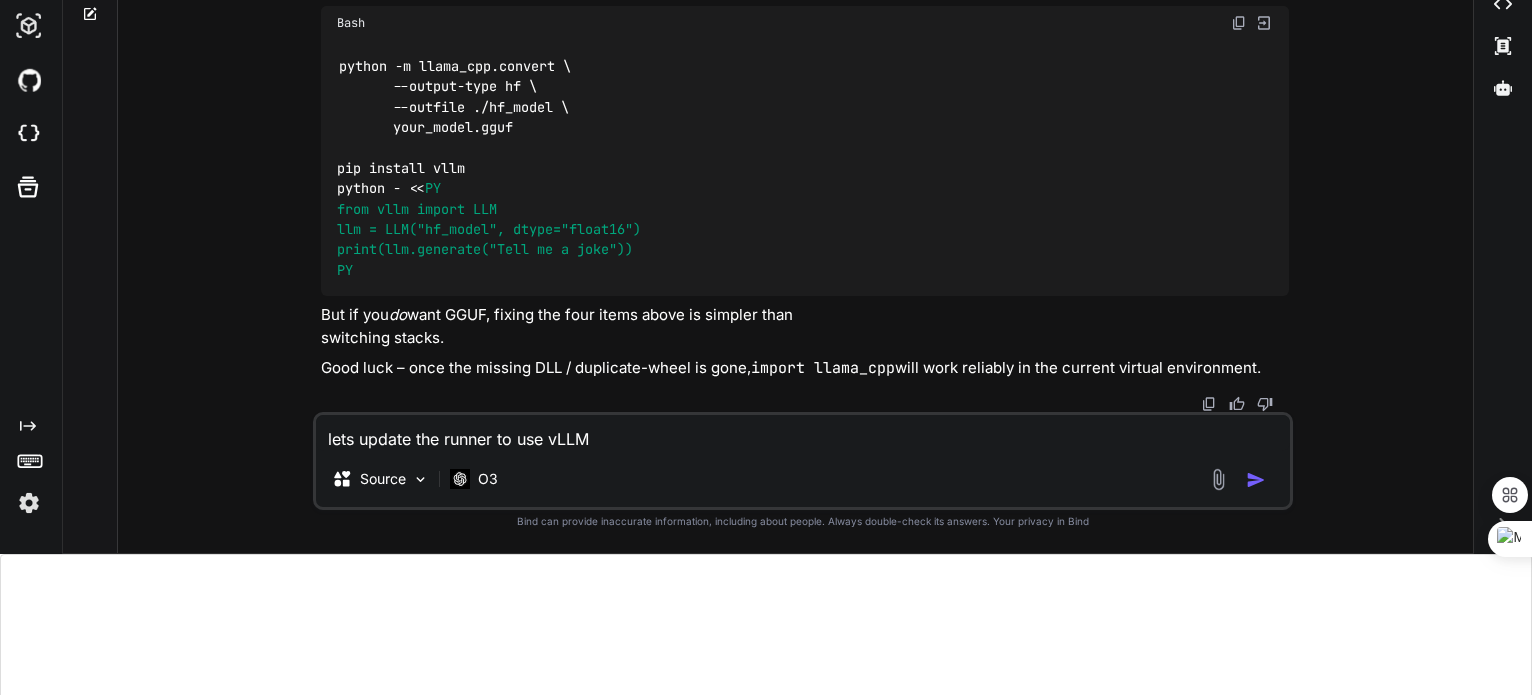 type on "lets update the runner to use vLLM" 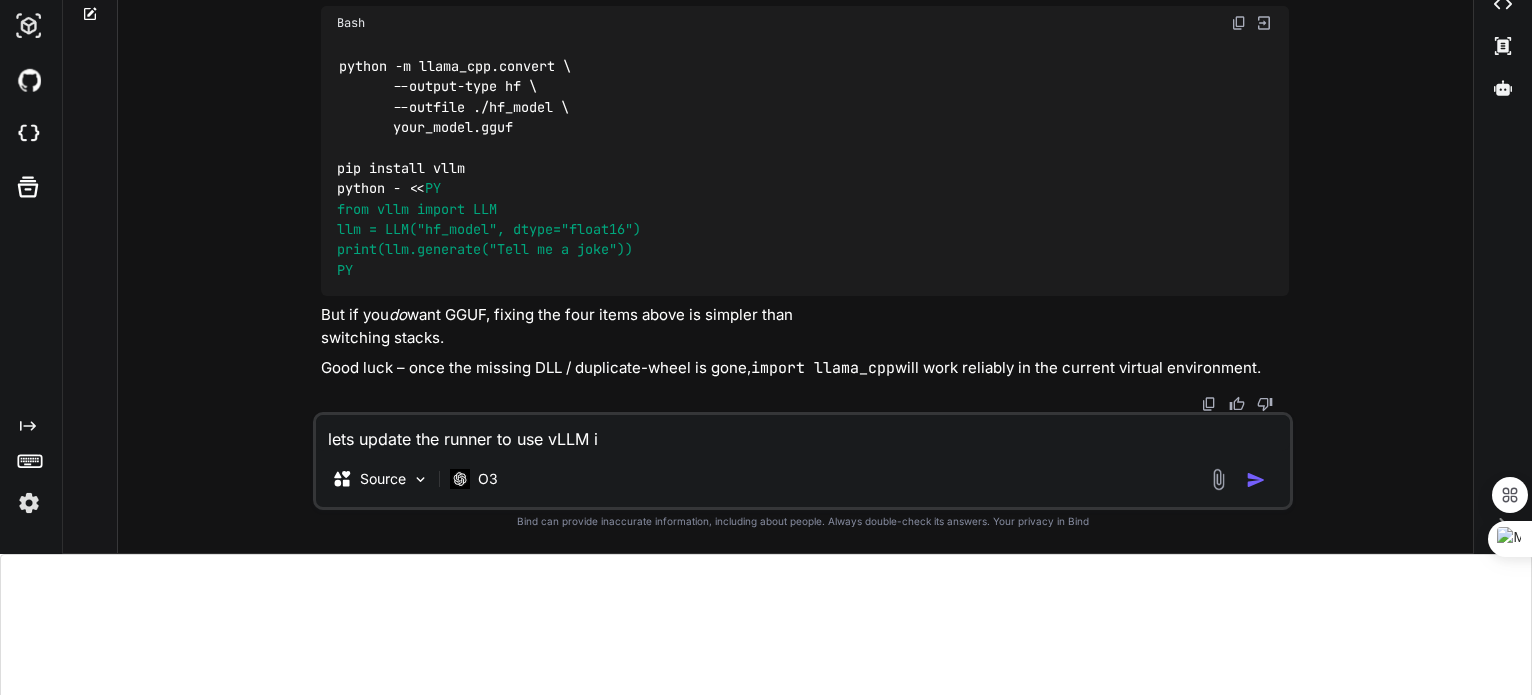 type on "lets update the runner to use vLLM in" 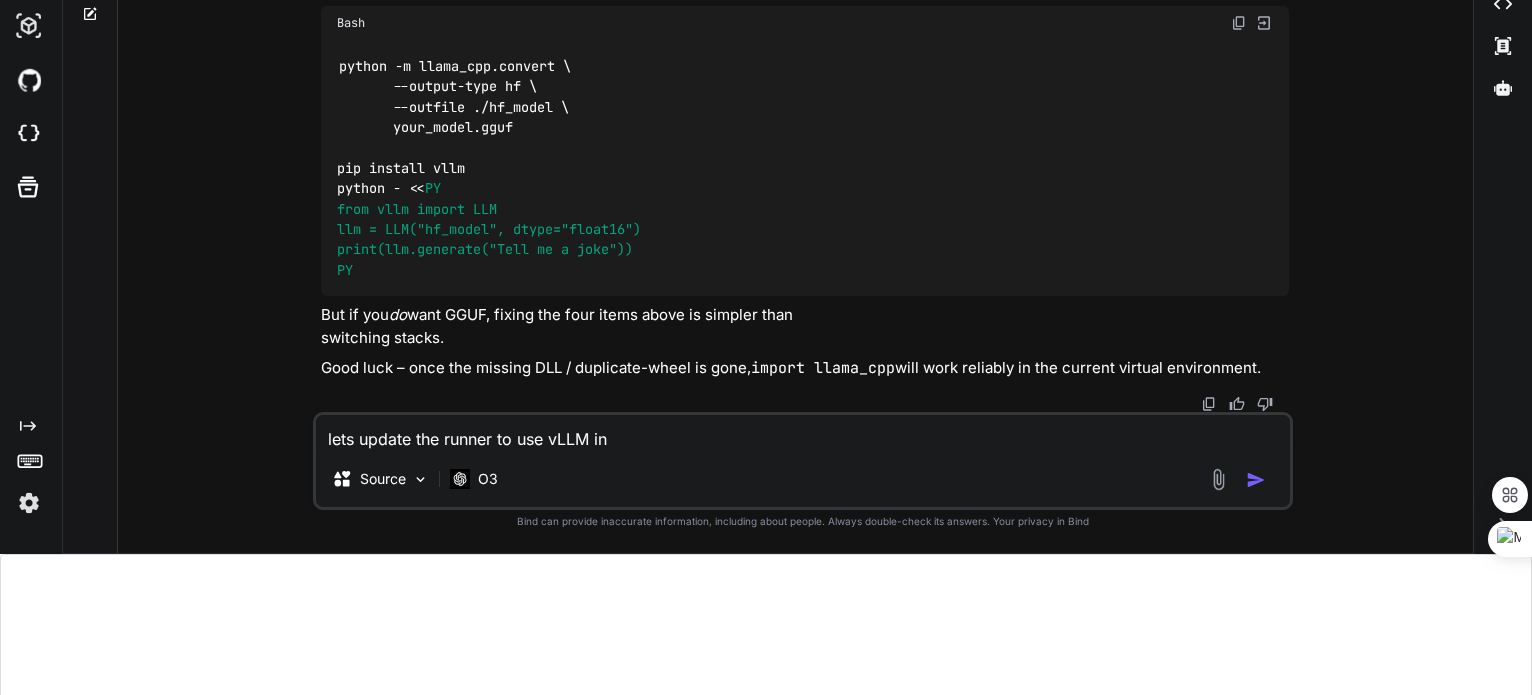 type on "lets update the runner to use vLLM ins" 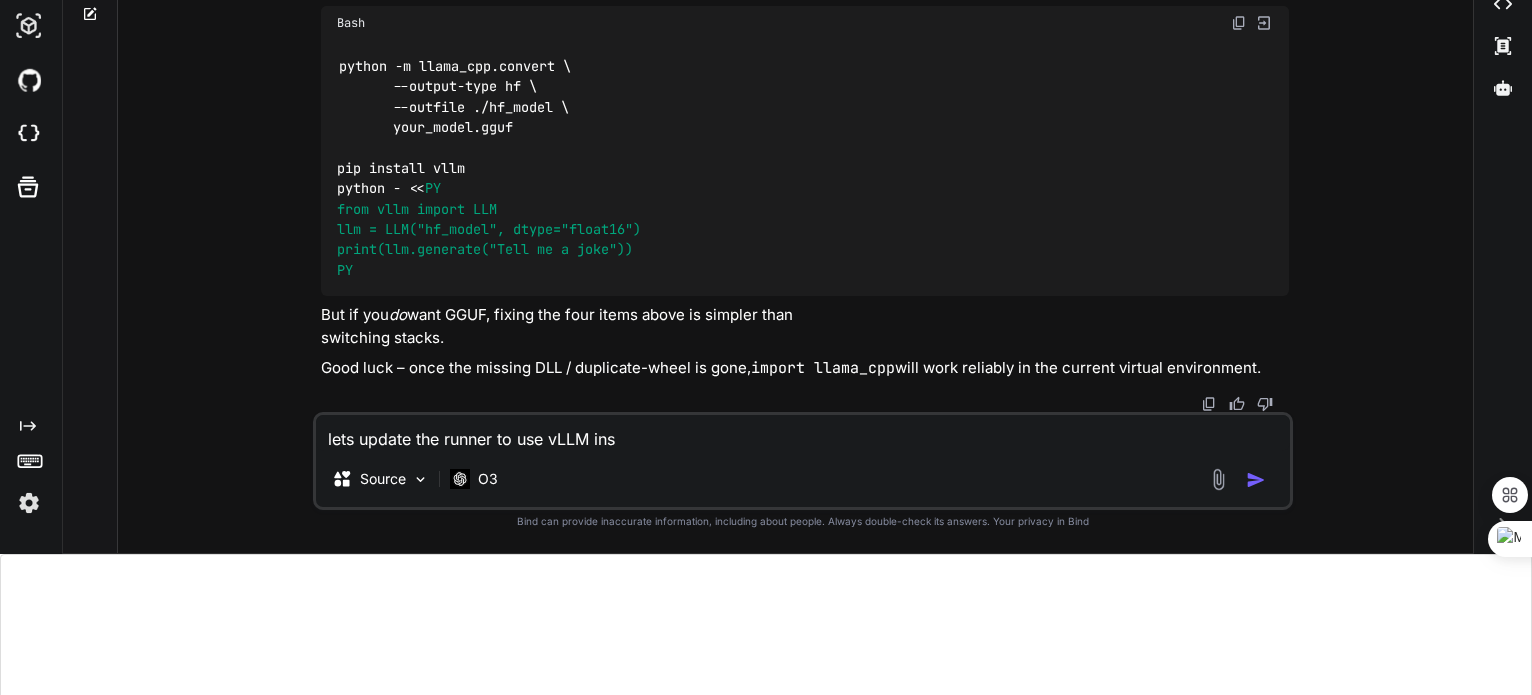 type on "lets update the runner to use vLLM inst" 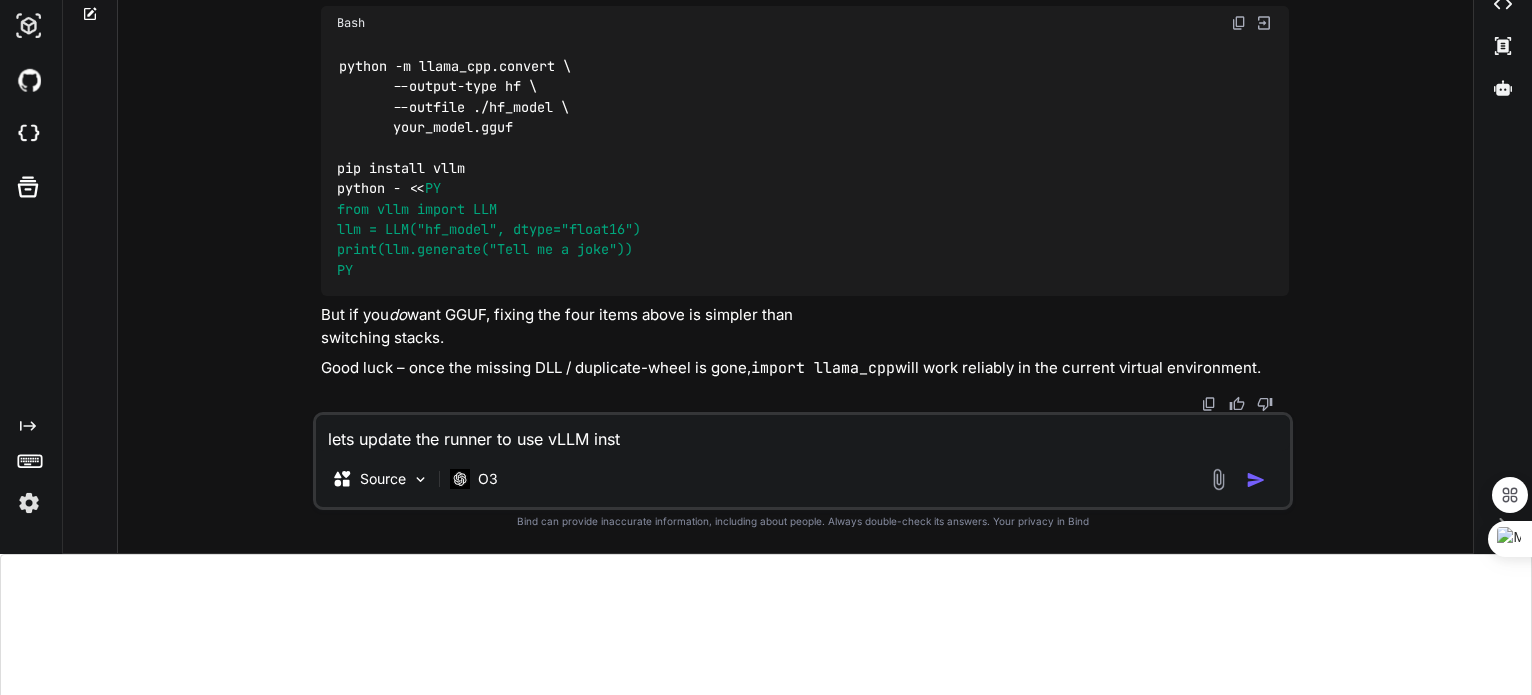 type on "lets update the runner to use vLLM insta" 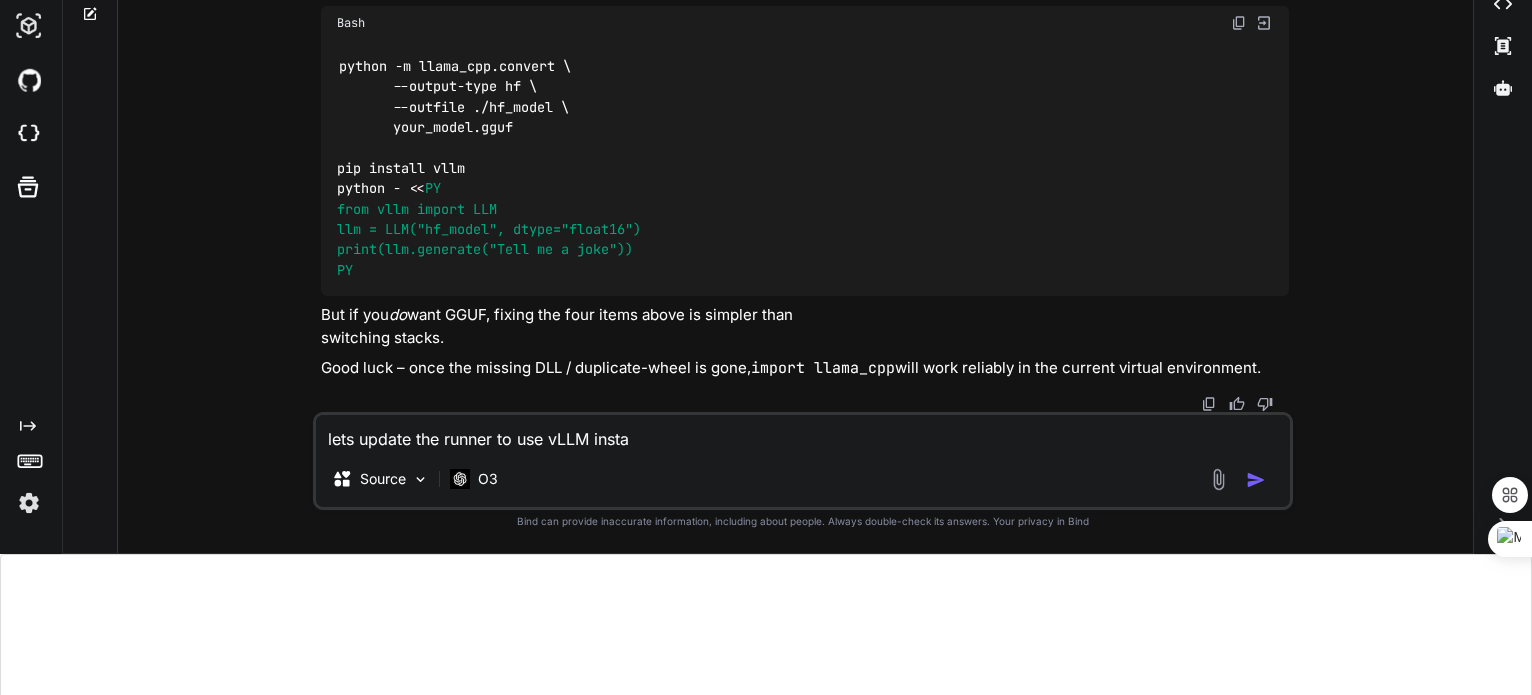 type on "lets update the runner to use vLLM inst" 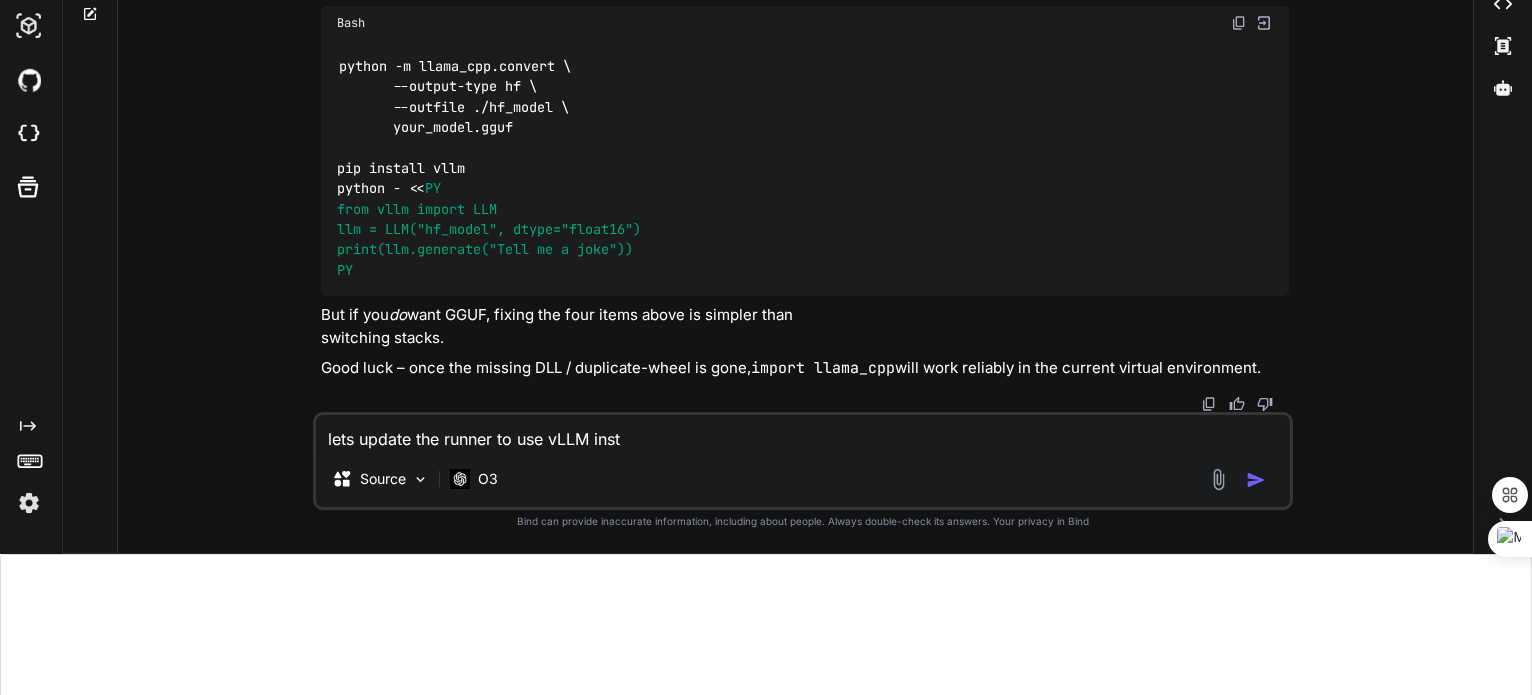 type on "lets update the runner to use vLLM inste" 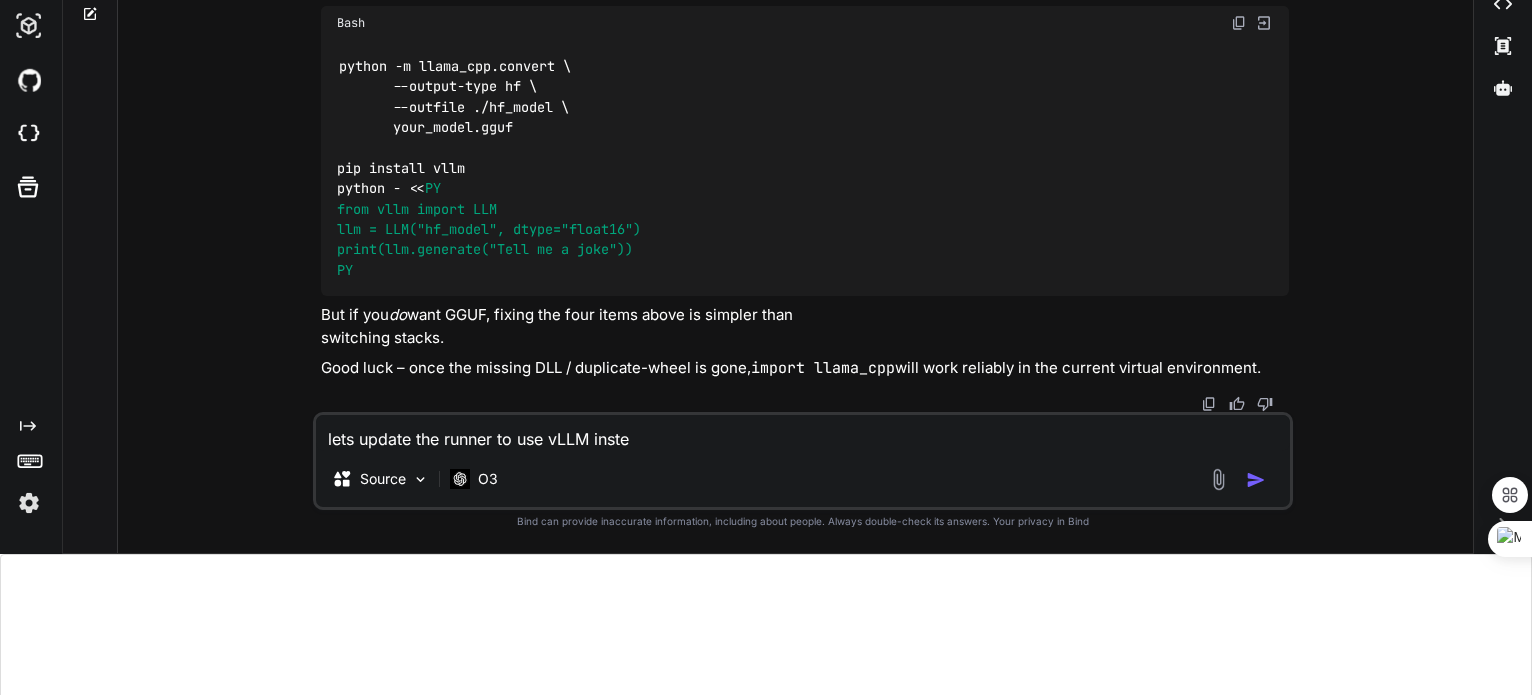 type on "lets update the runner to use vLLM instea" 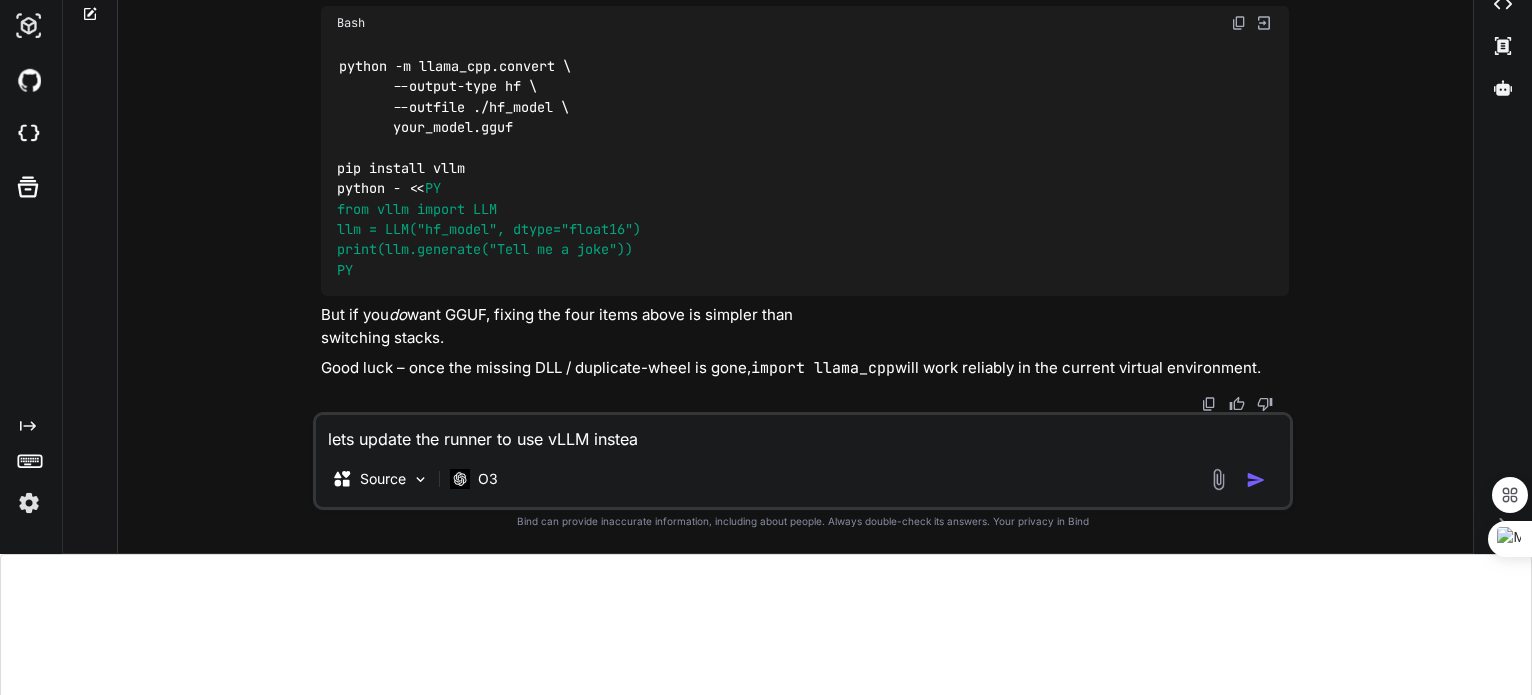 type on "lets update the runner to use vLLM instead" 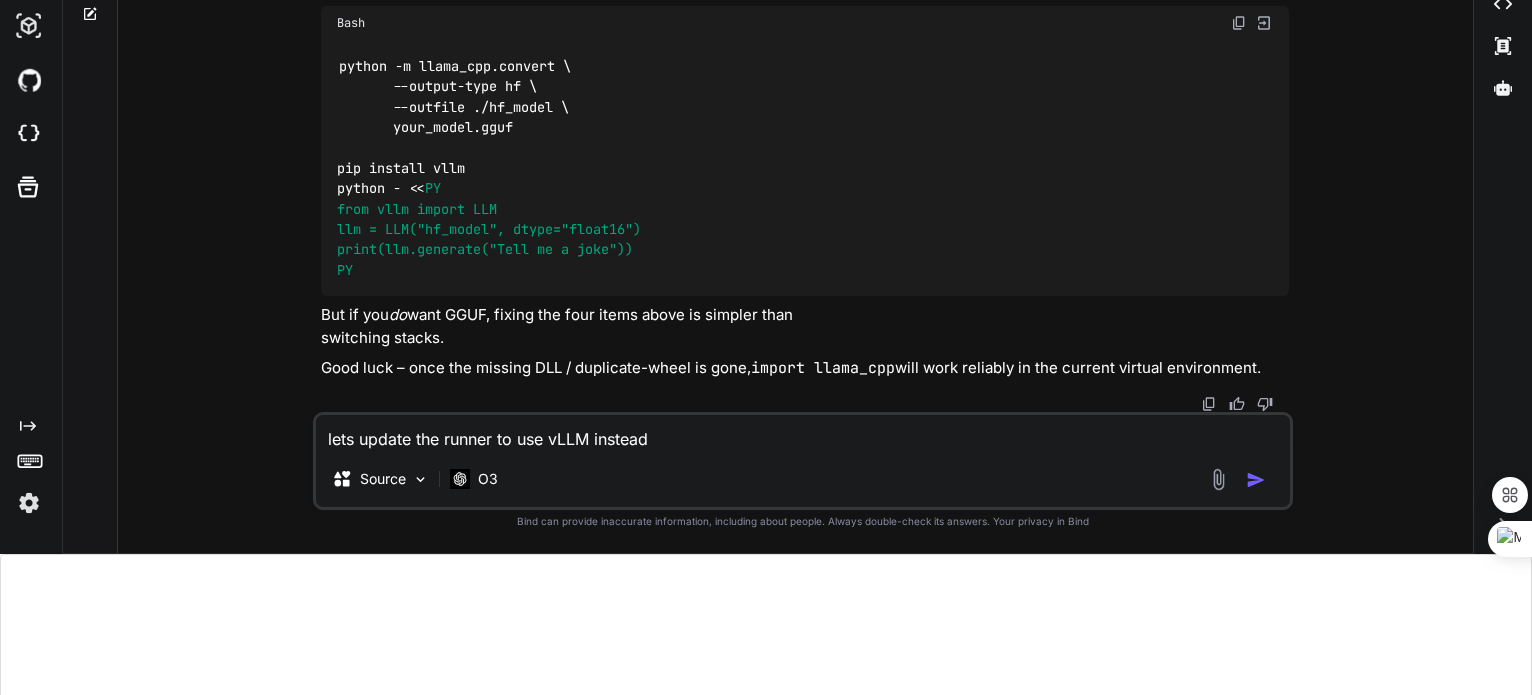 type on "lets update the runner to use vLLM instead" 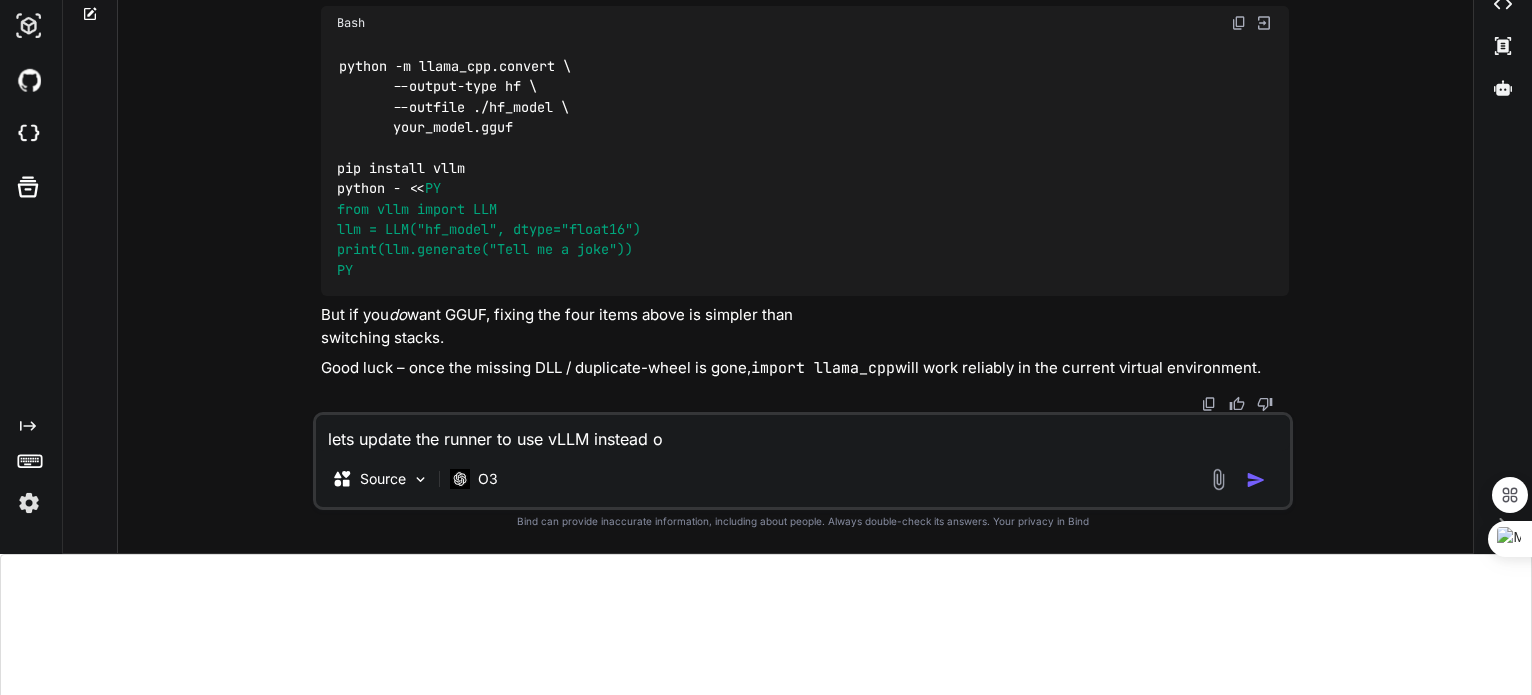 type on "lets update the runner to use vLLM instead of" 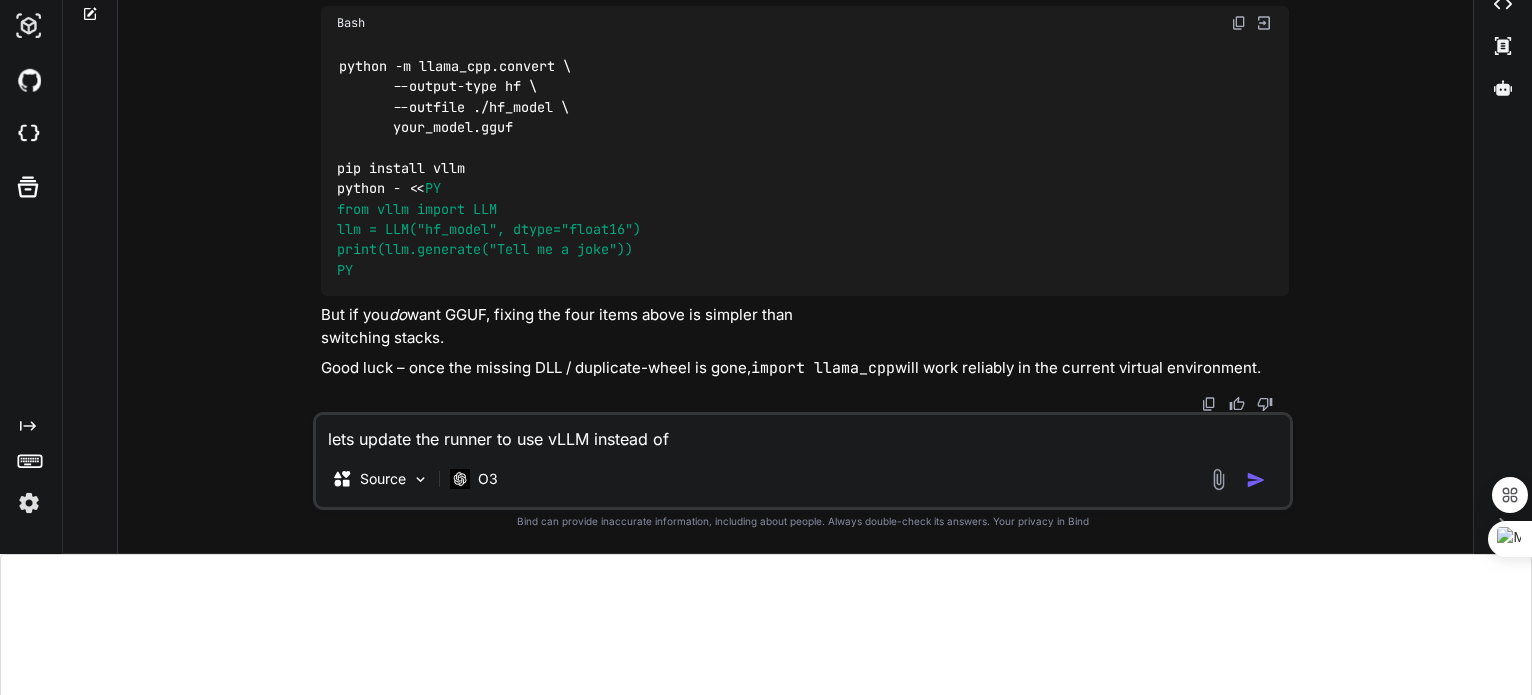 type on "lets update the runner to use vLLM instead of" 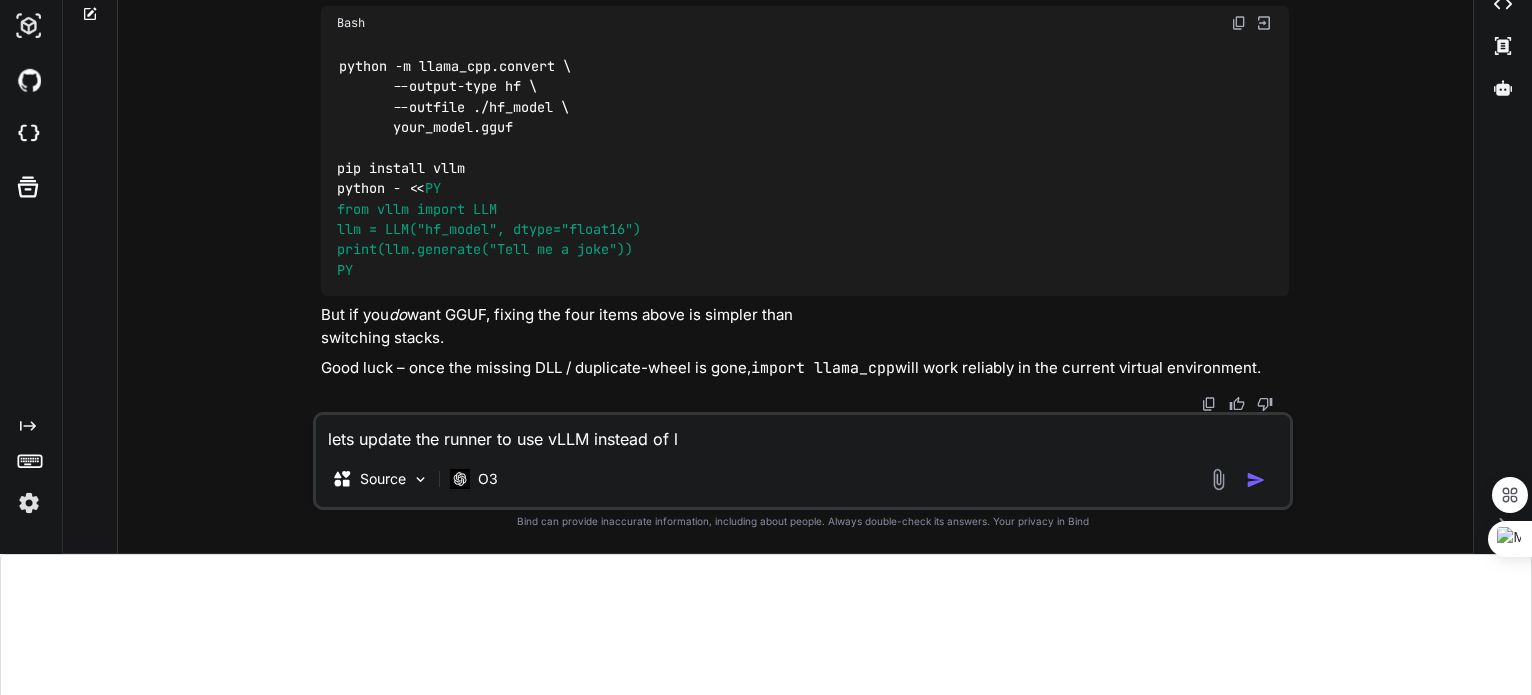 type on "lets update the runner to use vLLM instead of ll" 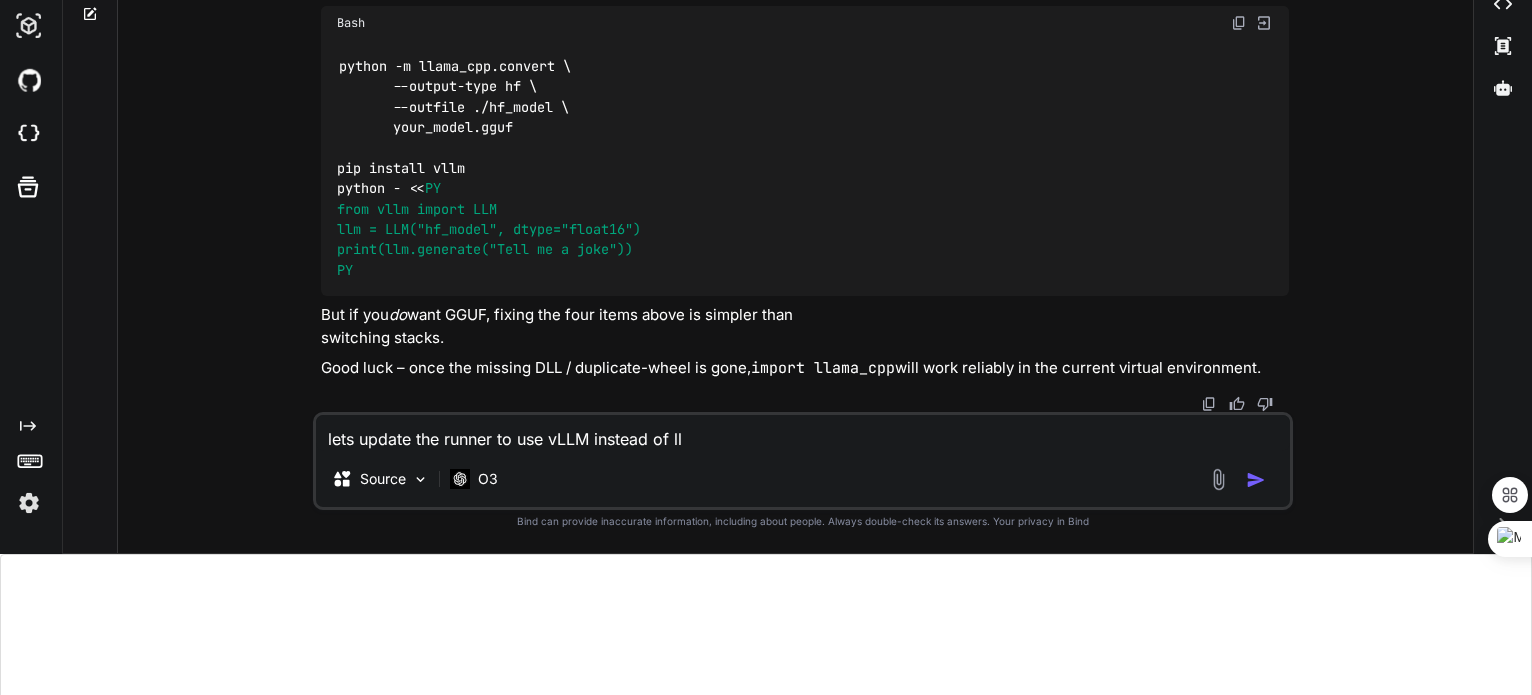 type on "lets update the runner to use vLLM instead of lla" 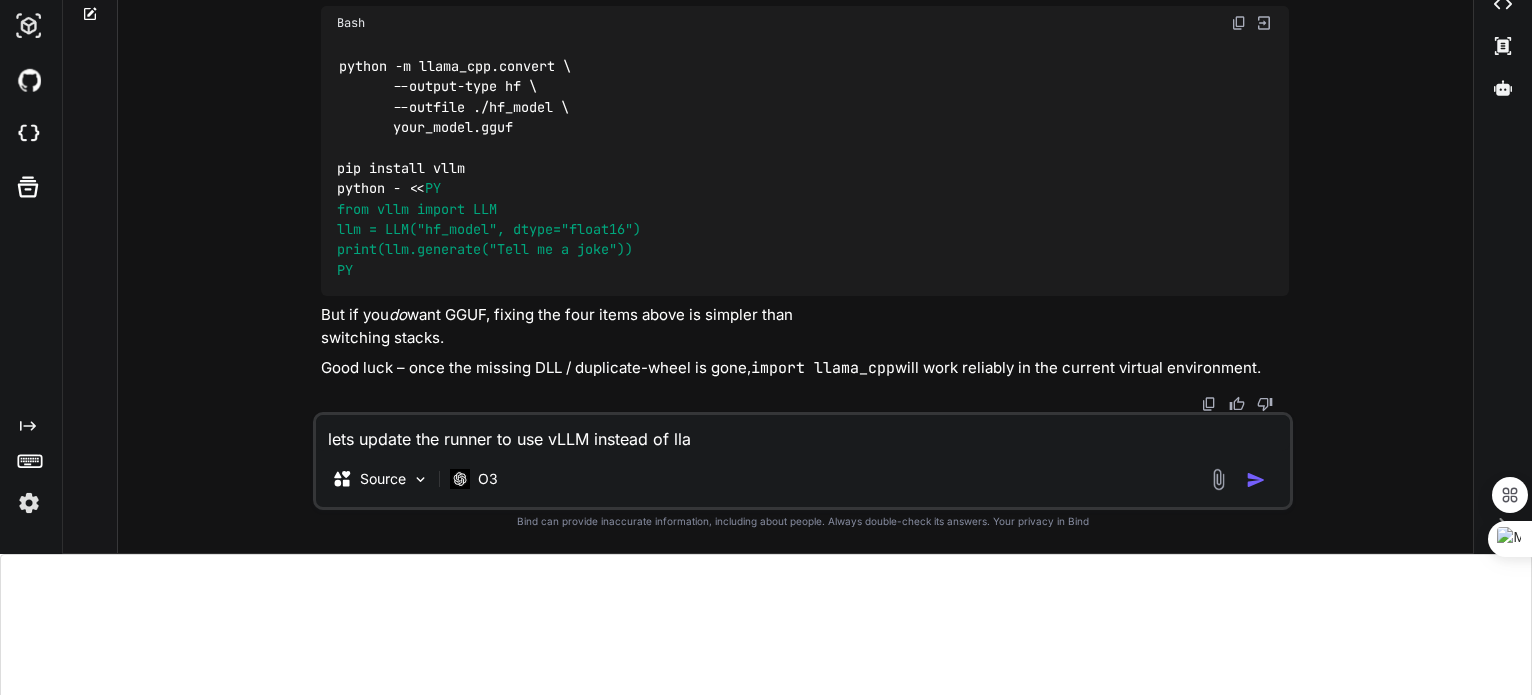 type on "lets update the runner to use vLLM instead of llam" 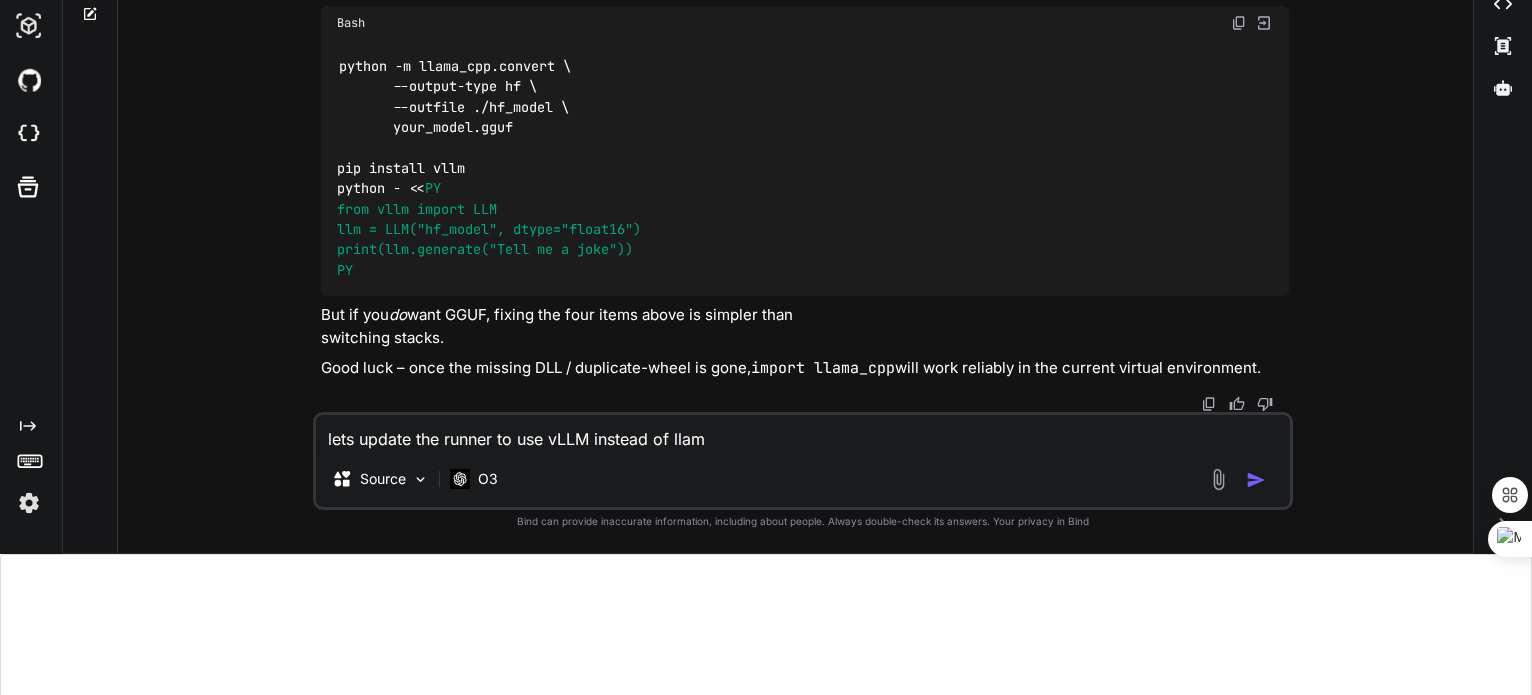 type on "lets update the runner to use vLLM instead of llama" 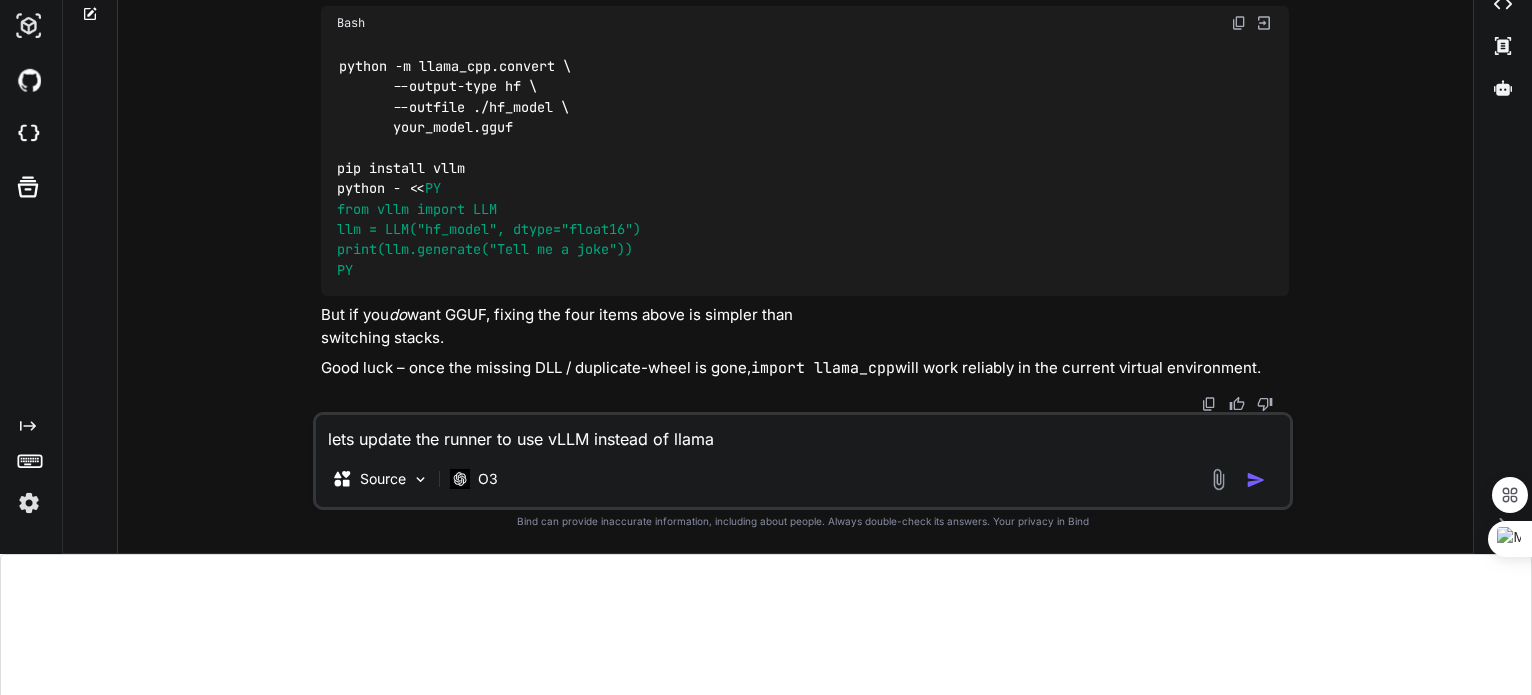 type on "lets update the runner to use vLLM instead of llama" 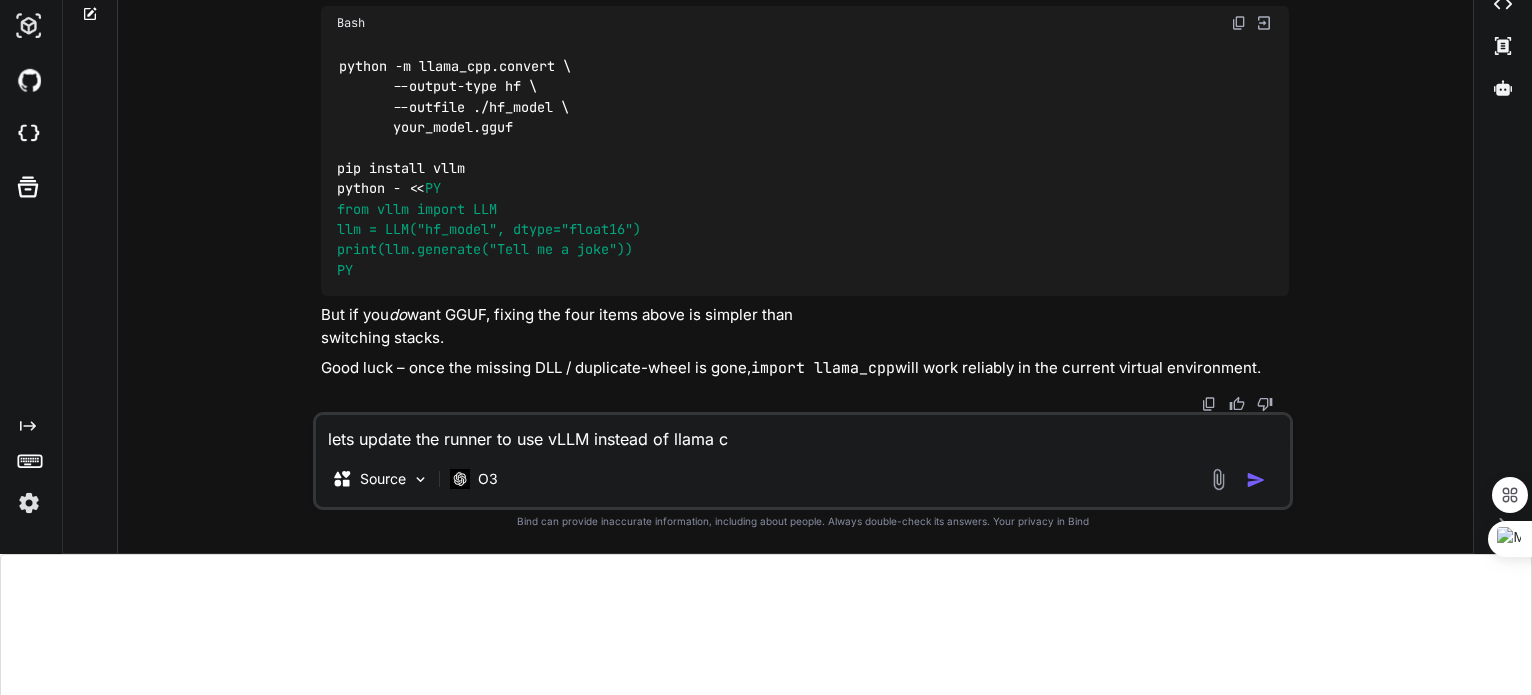 type on "lets update the runner to use vLLM instead of llama cp" 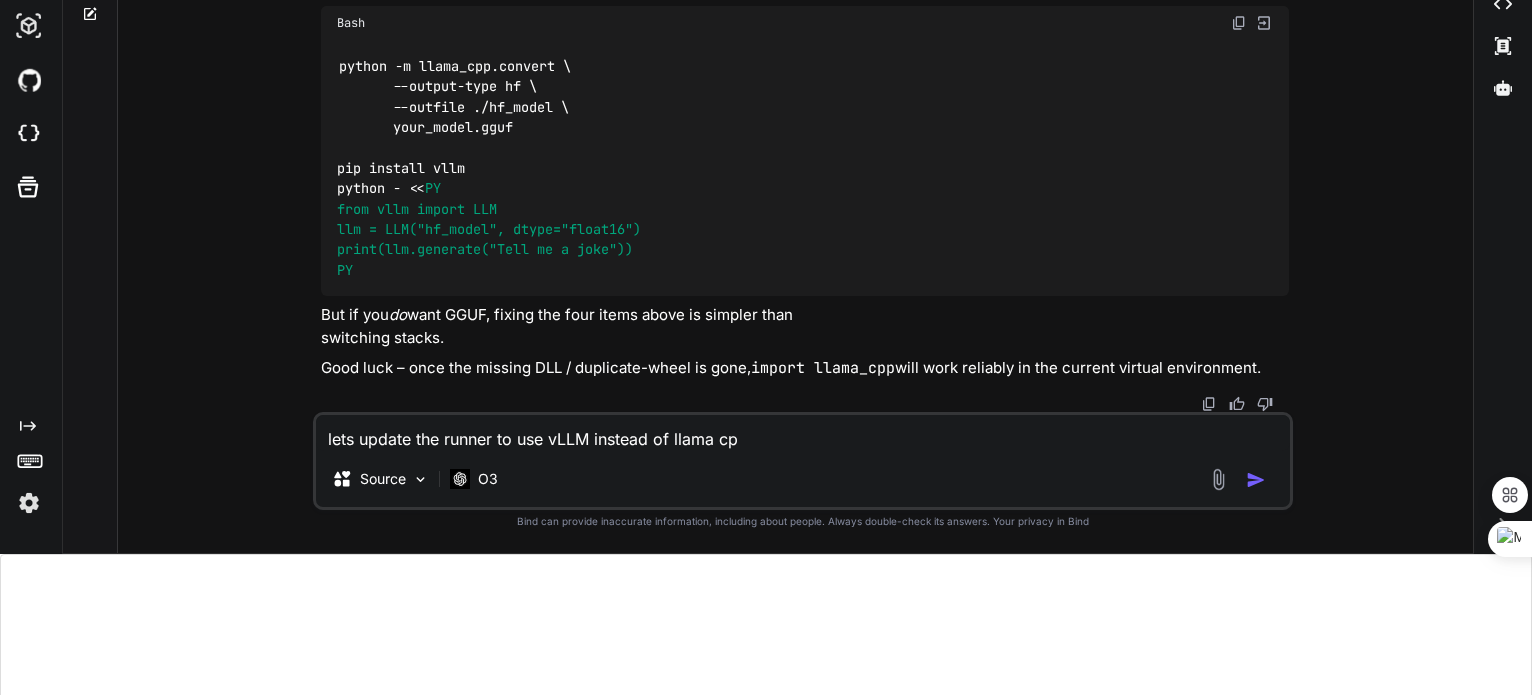 type on "lets update the runner to use vLLM instead of llama cpp" 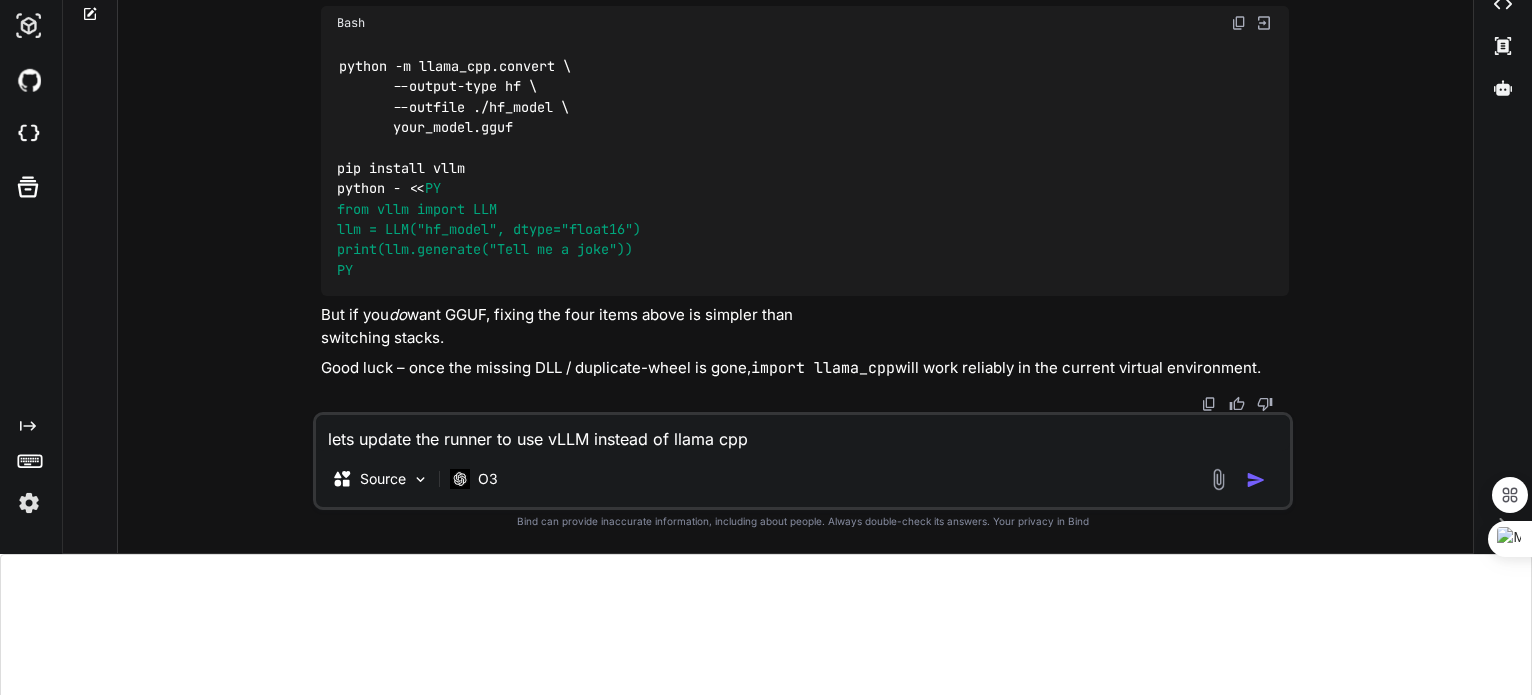 type on "lets update the runner to use vLLM instead of llama cpp" 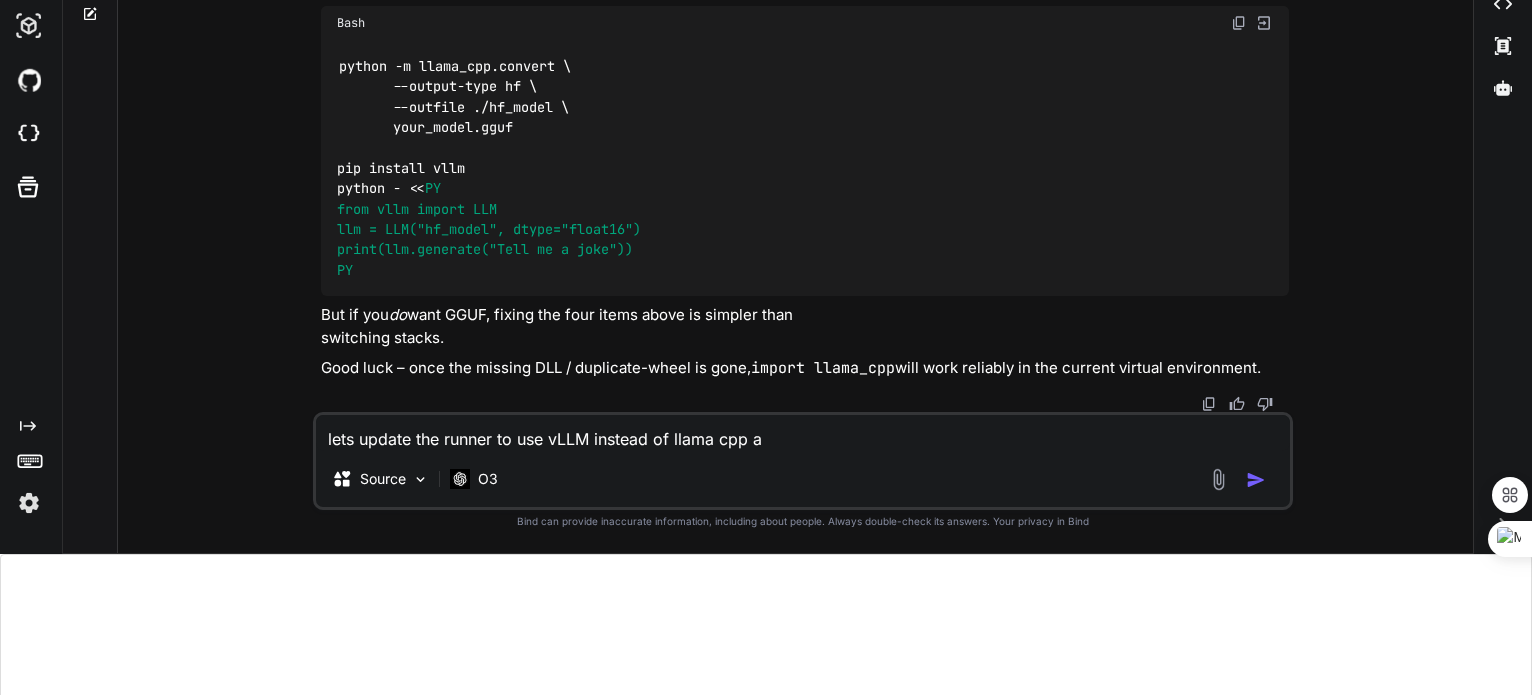 type on "x" 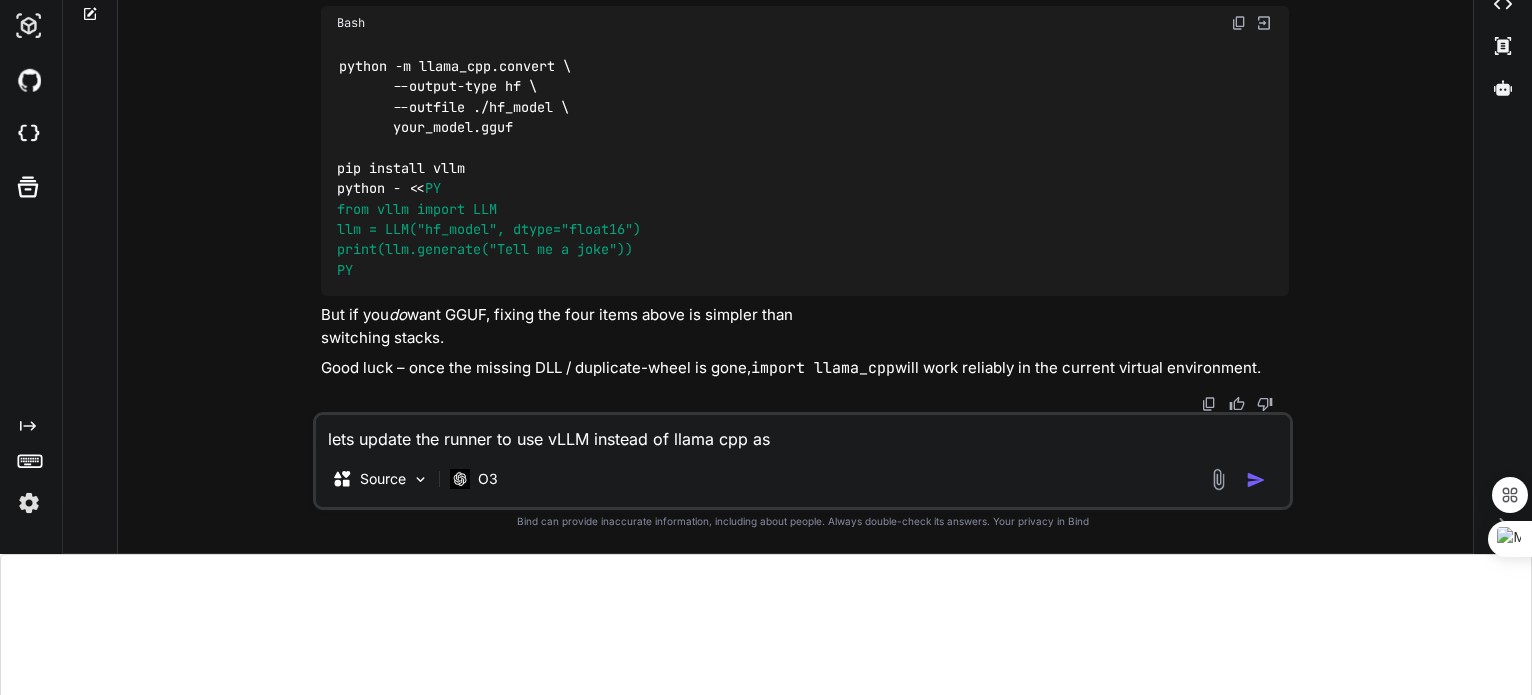 type on "lets update the runner to use vLLM instead of llama cpp as" 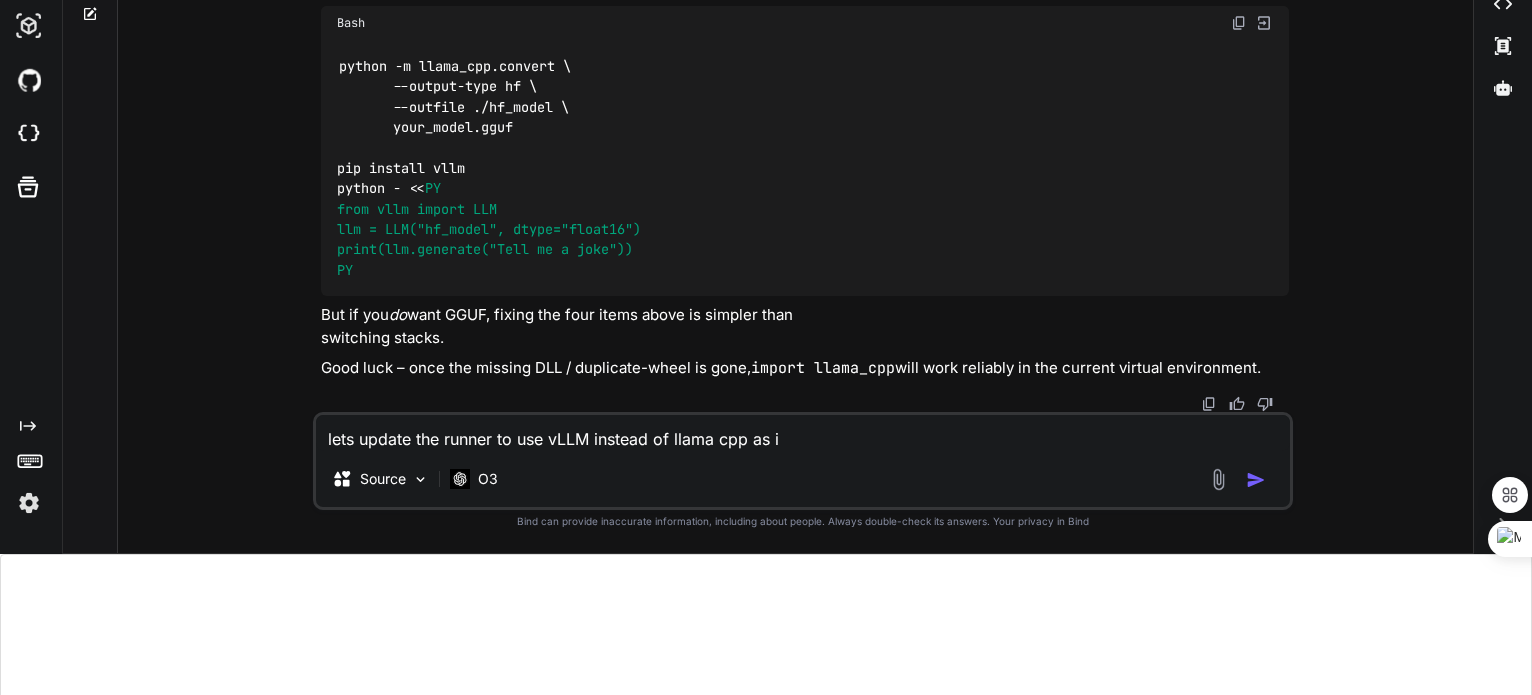 type on "lets update the runner to use vLLM instead of llama cpp as it" 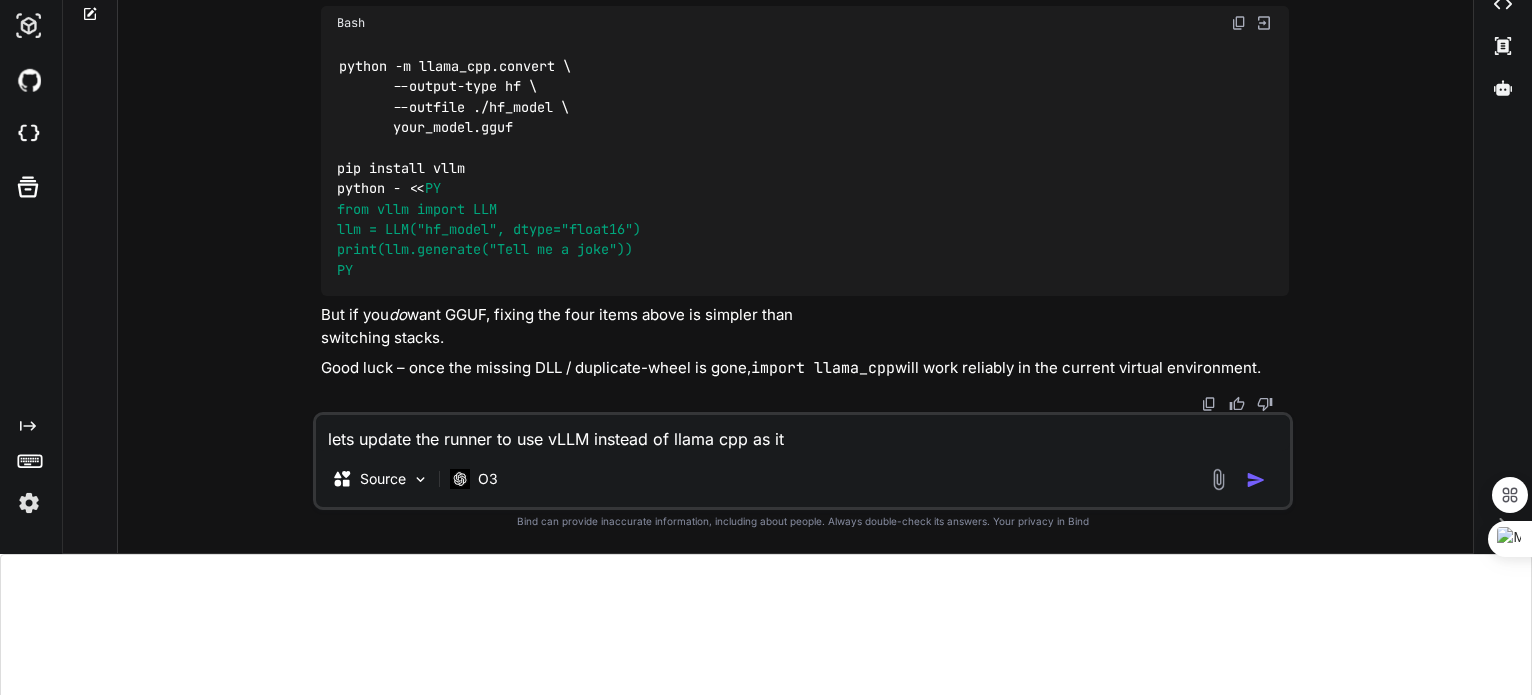 type on "lets update the runner to use vLLM instead of llama cpp as its" 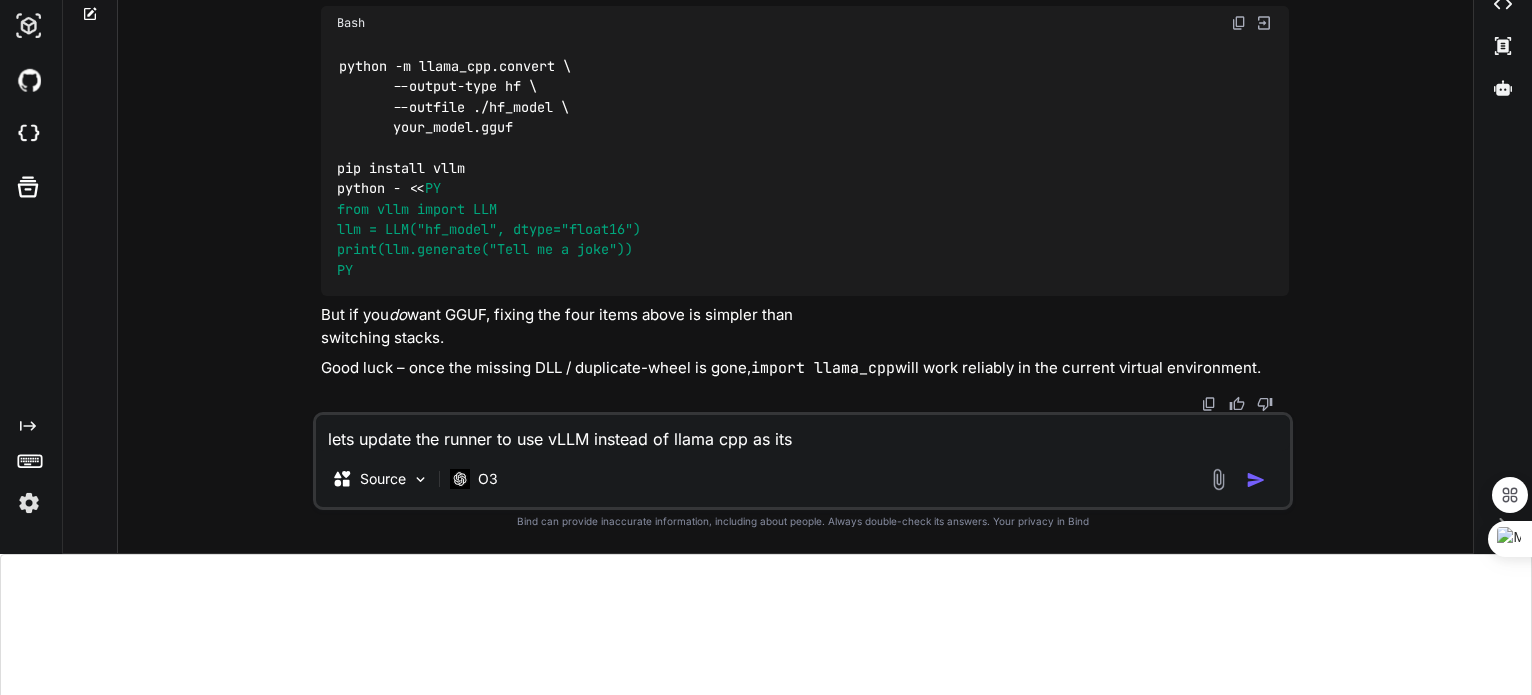 type on "lets update the runner to use vLLM instead of llama cpp as its" 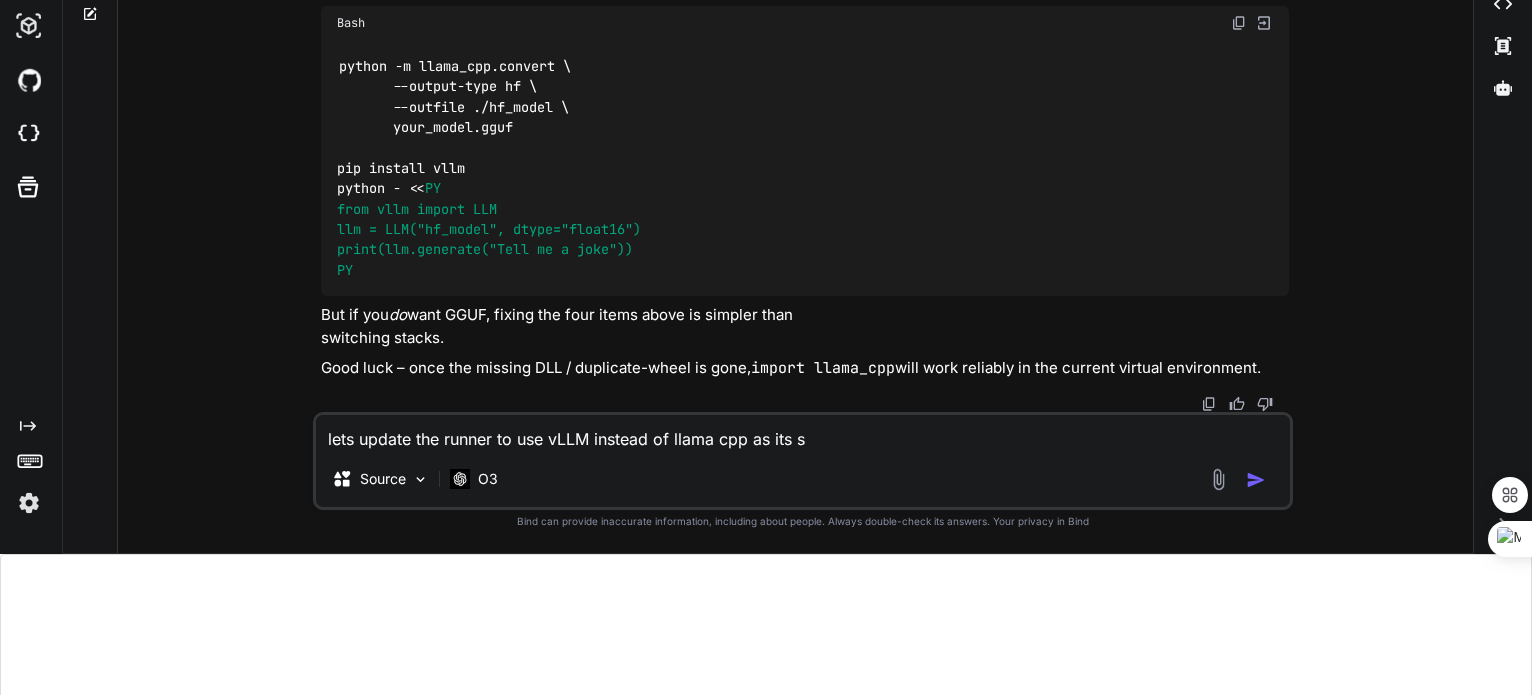 type on "lets update the runner to use vLLM instead of llama cpp as its su" 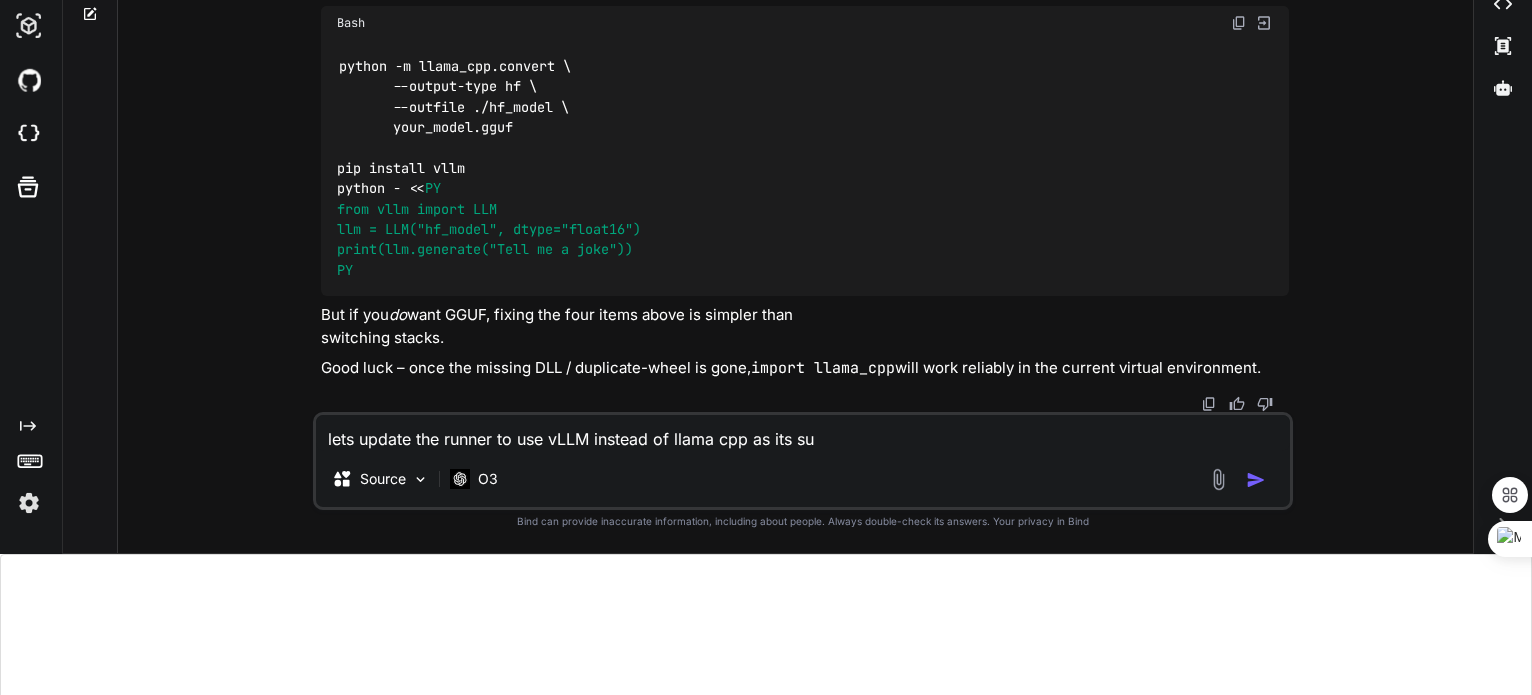 type on "lets update the runner to use vLLM instead of llama cpp as its supports cu" 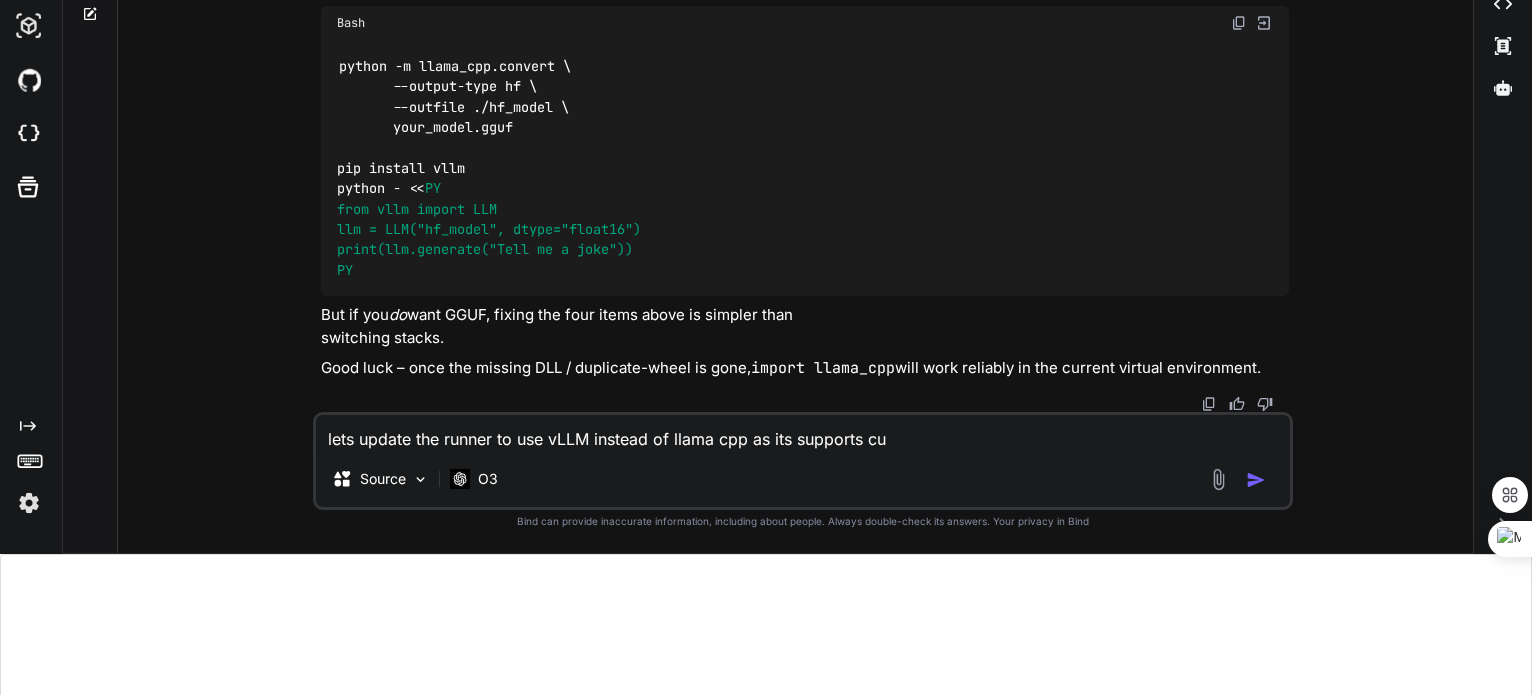 type on "lets update the runner to use vLLM instead of llama cpp as its supp" 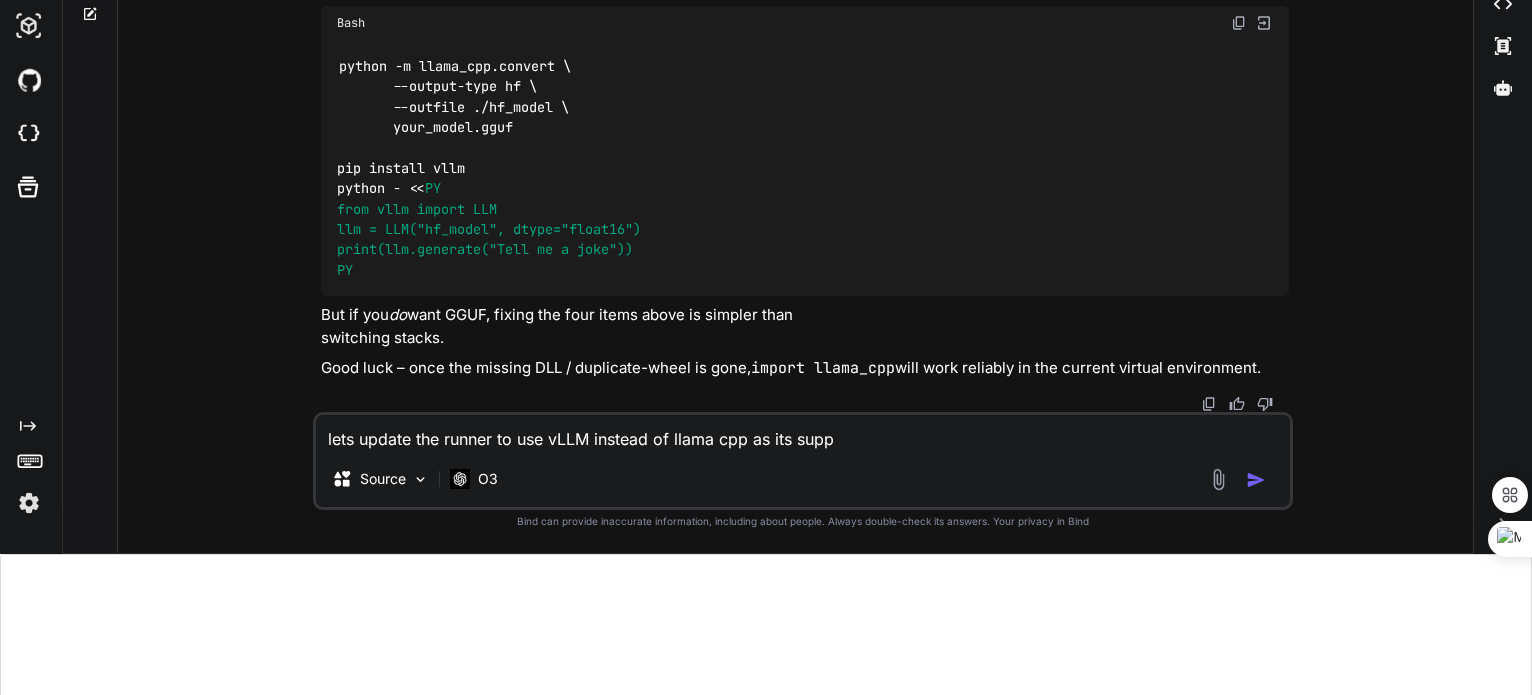 type on "lets update the runner to use vLLM instead of llama cpp as its suppo" 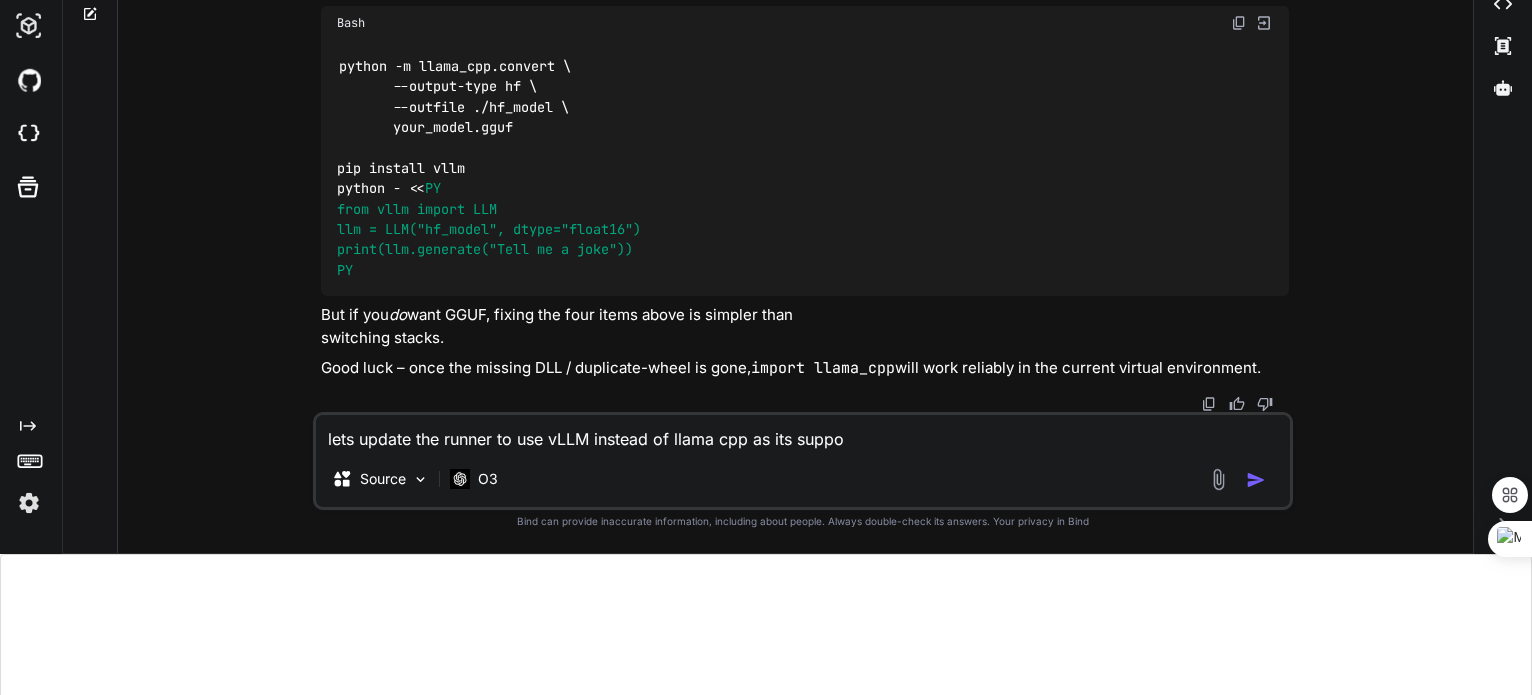 type on "lets update the runner to use vLLM instead of llama cpp as its suppor" 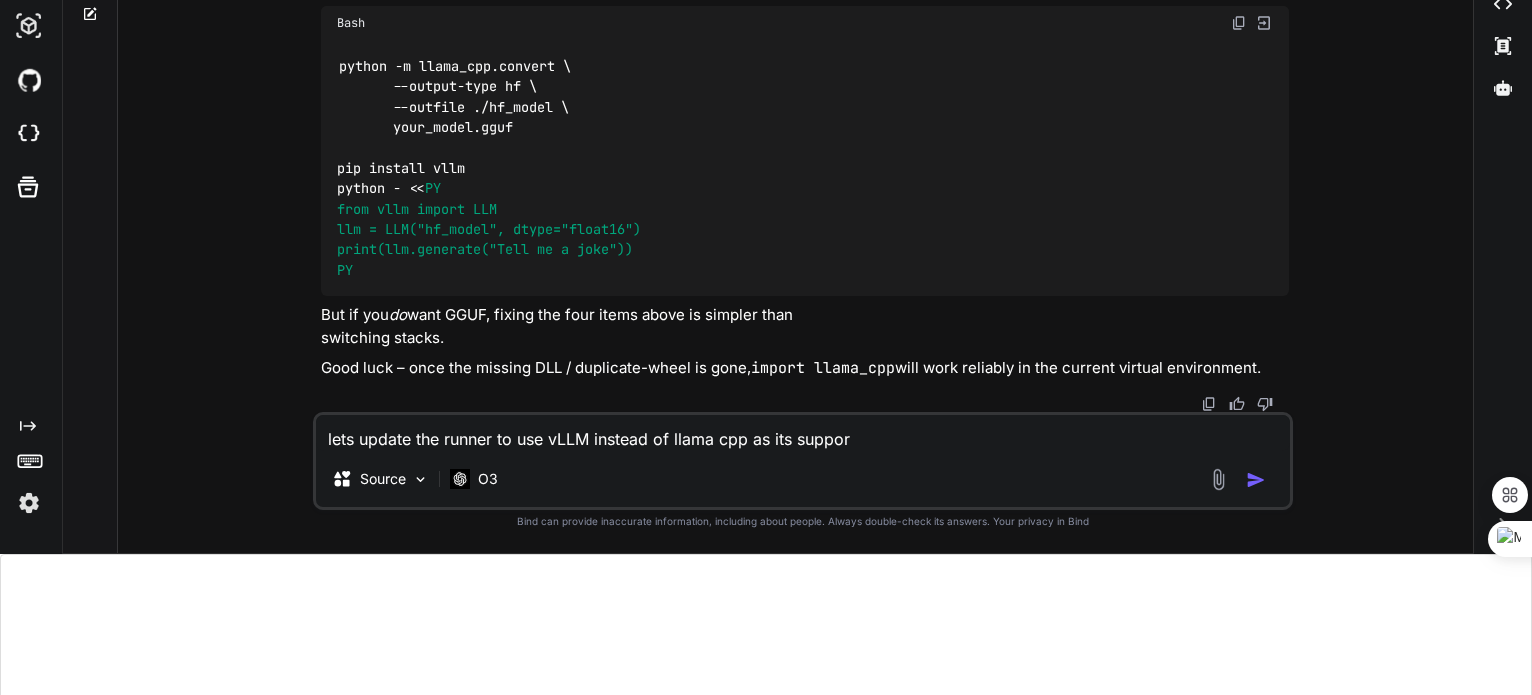 type on "lets update the runner to use vLLM instead of llama cpp as its support" 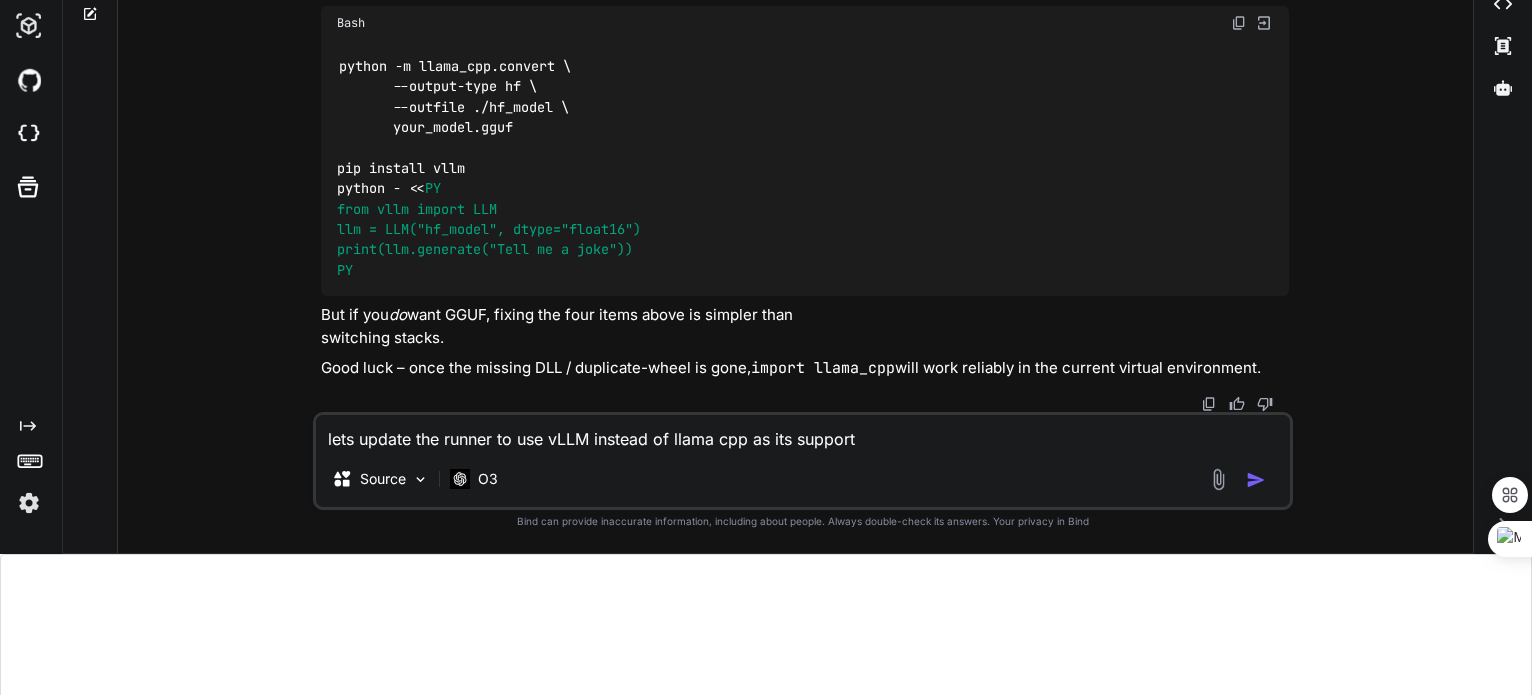 type on "lets update the runner to use vLLM instead of llama cpp as its supports" 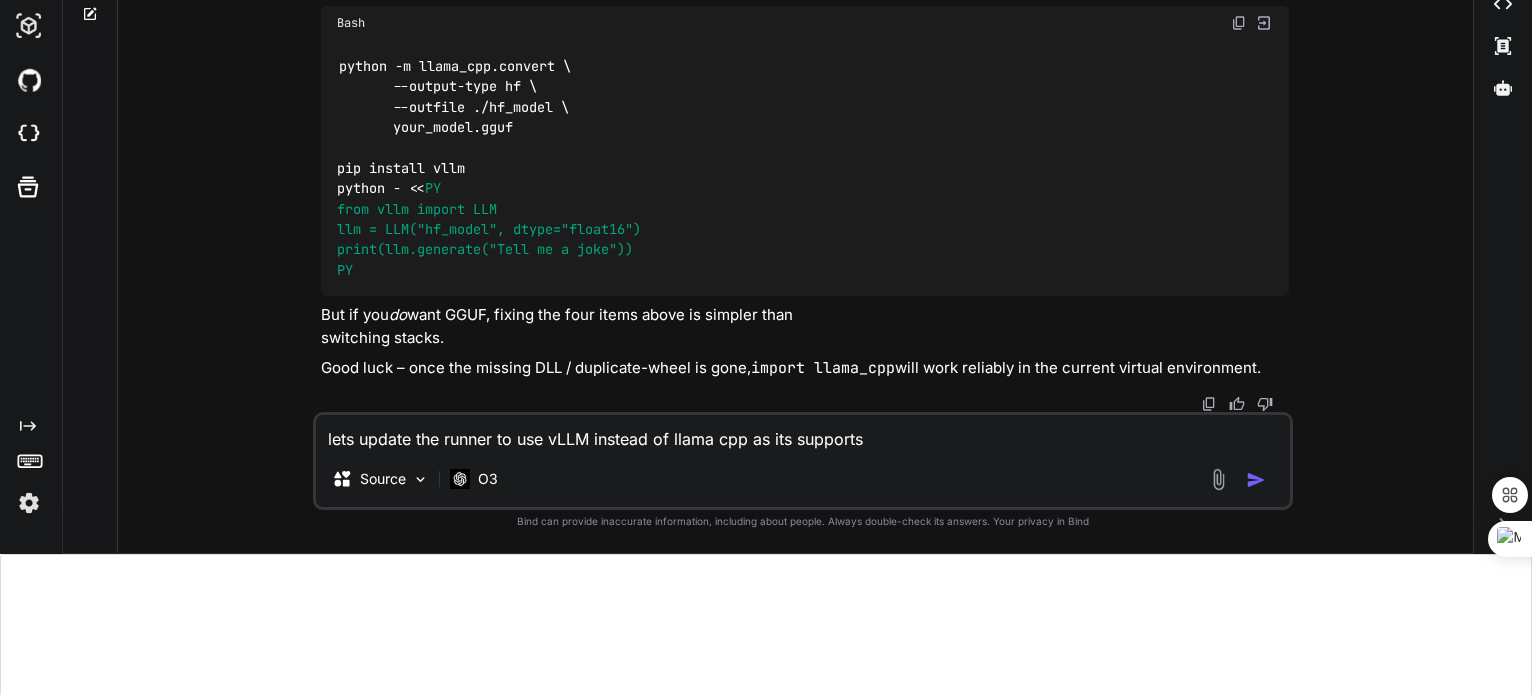 type on "lets update the runner to use vLLM instead of llama cpp as its supports" 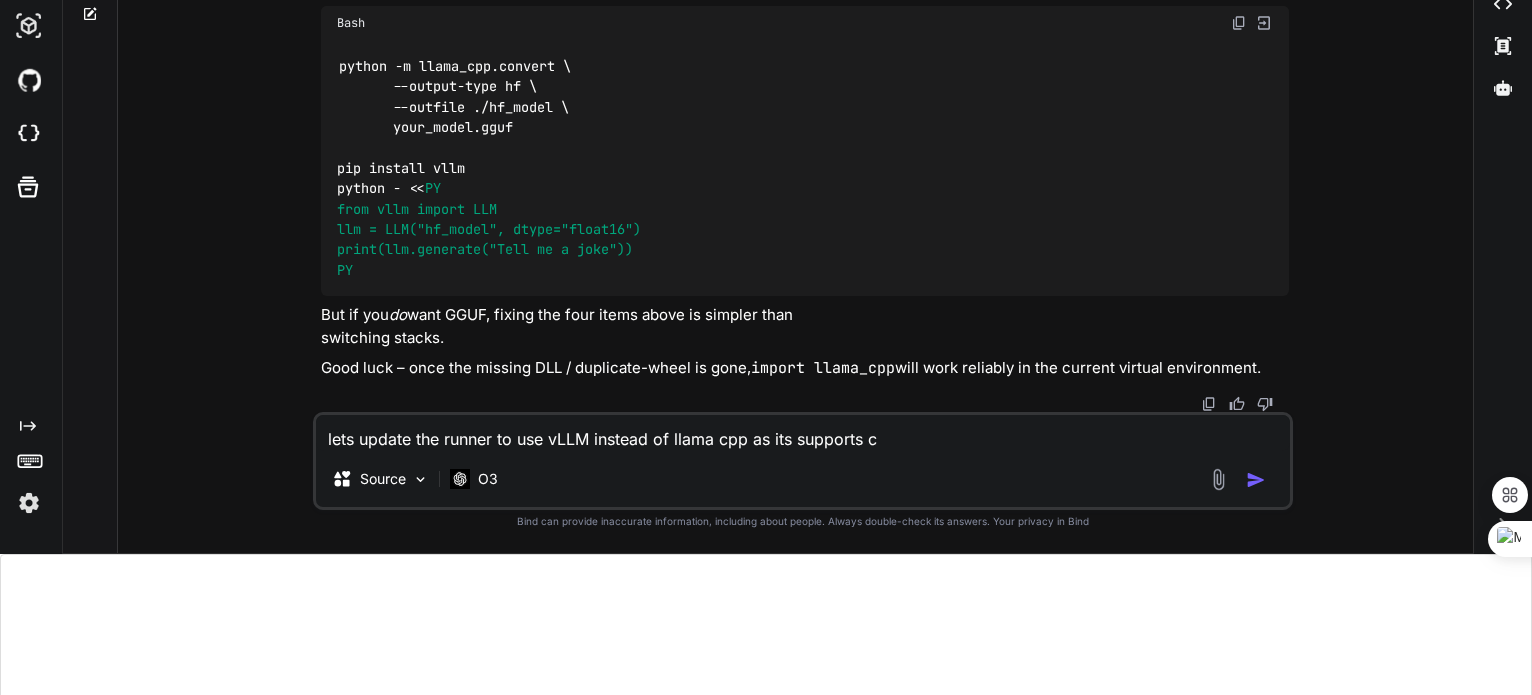 type on "lets update the runner to use vLLM instead of llama cpp as its supports cu" 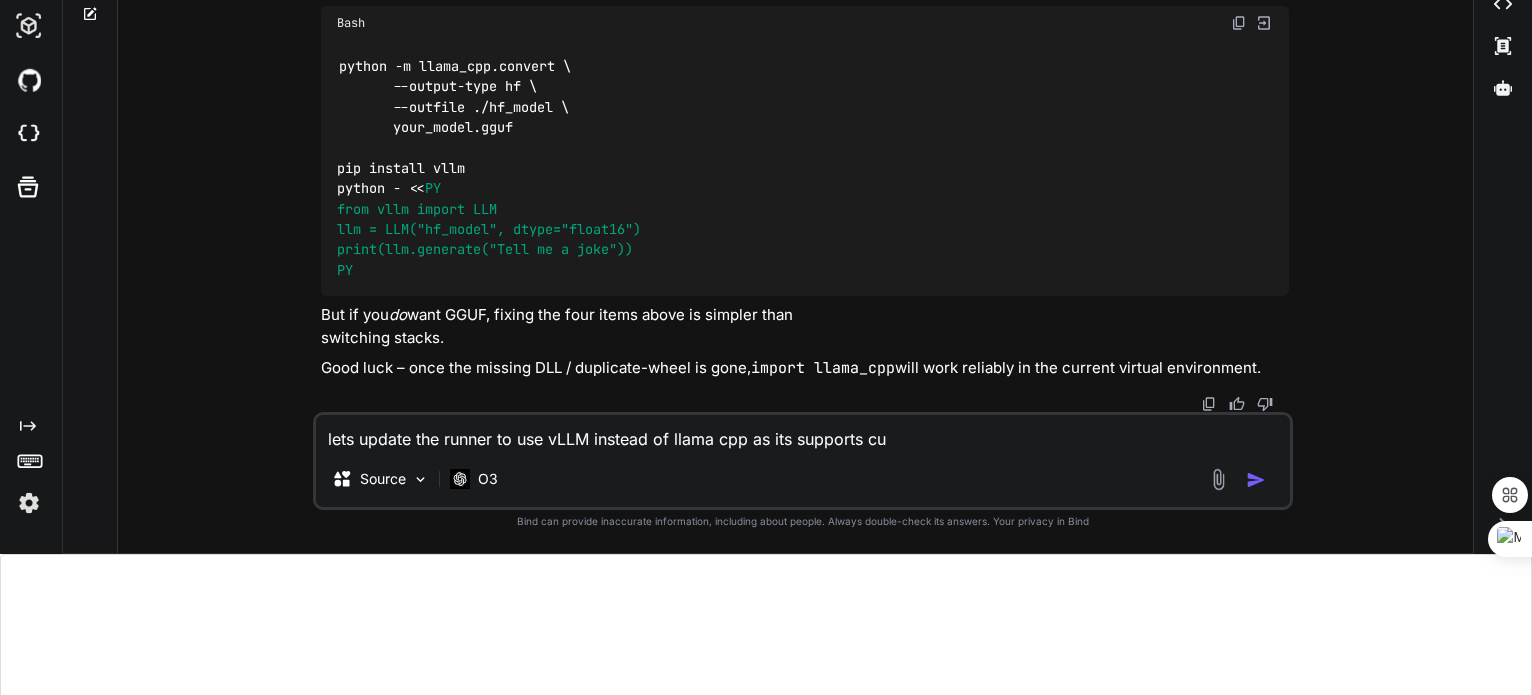 type on "lets update the runner to use vLLM instead of llama cpp as its supports cud" 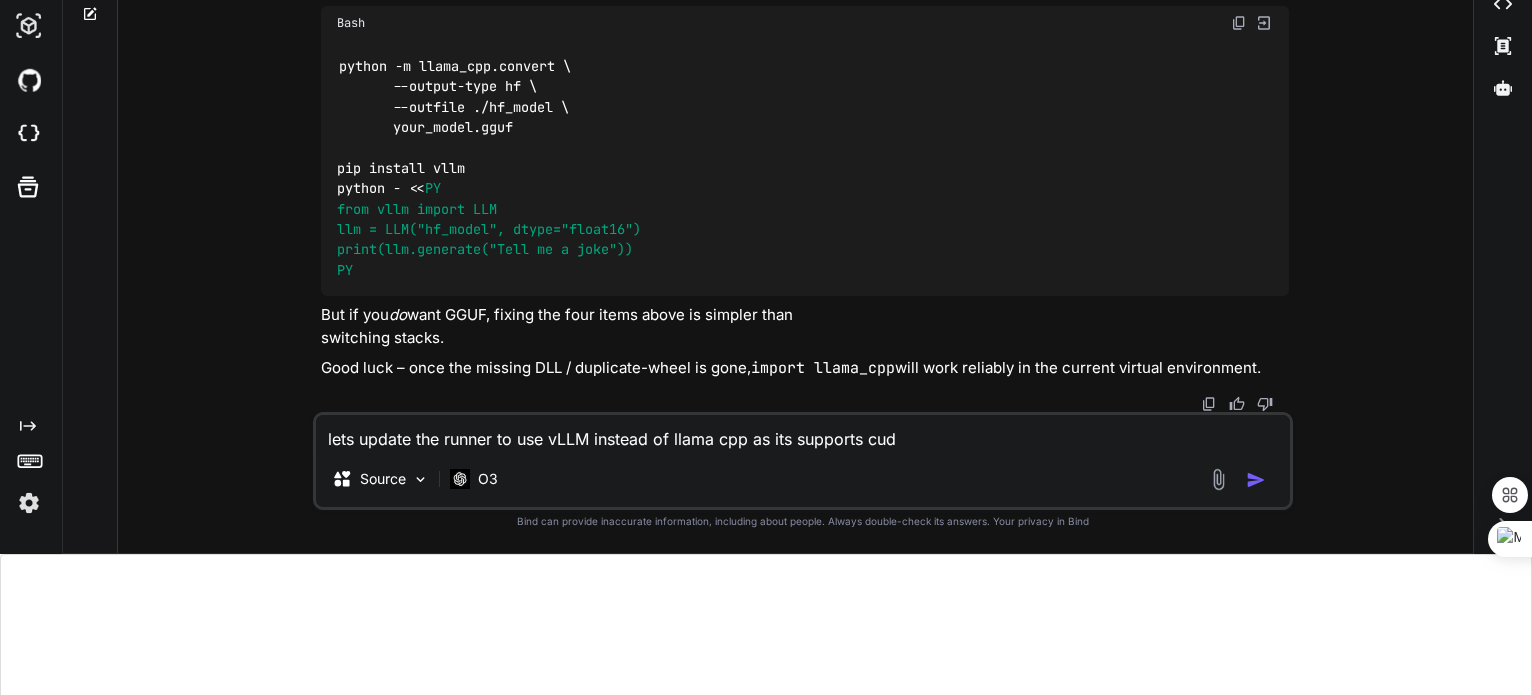 type on "lets update the runner to use vLLM instead of llama cpp as its supports cuda" 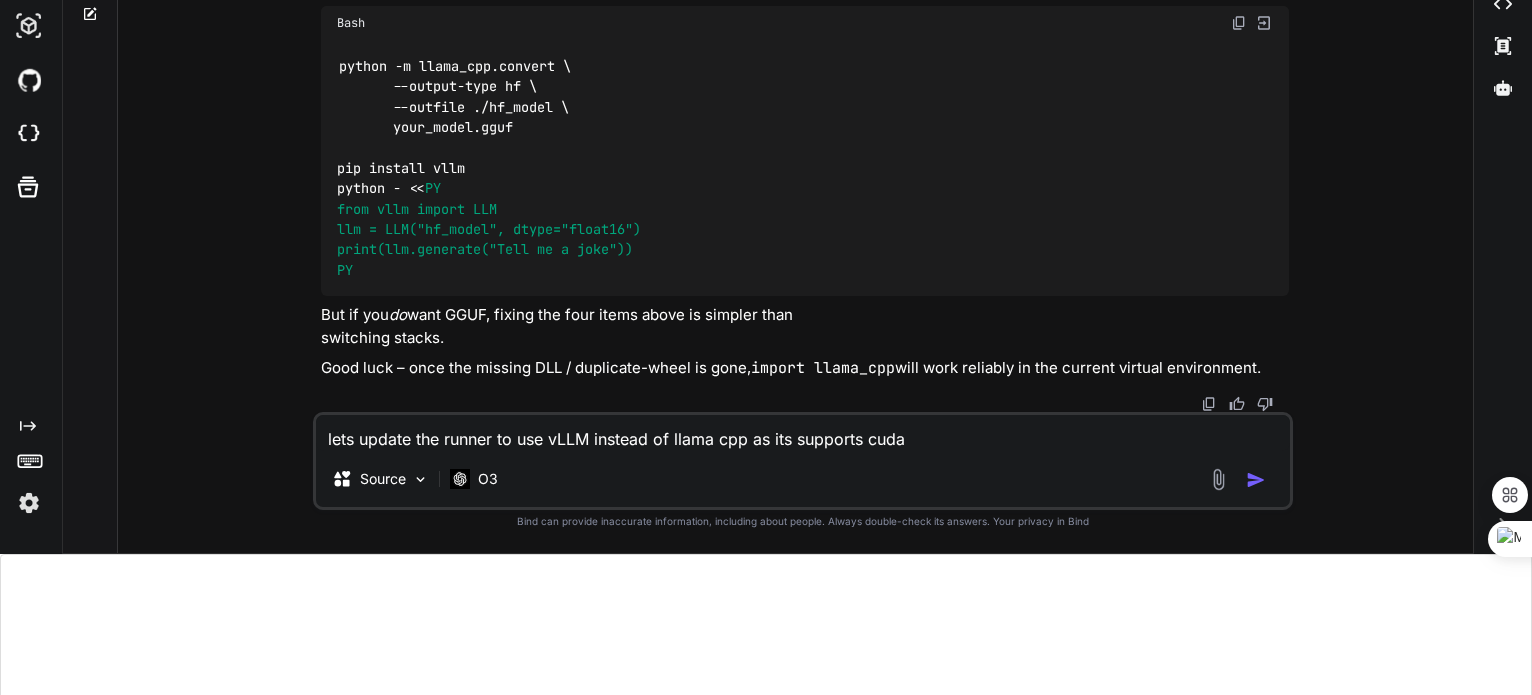 type on "lets update the runner to use vLLM instead of llama cpp as its supports cuda" 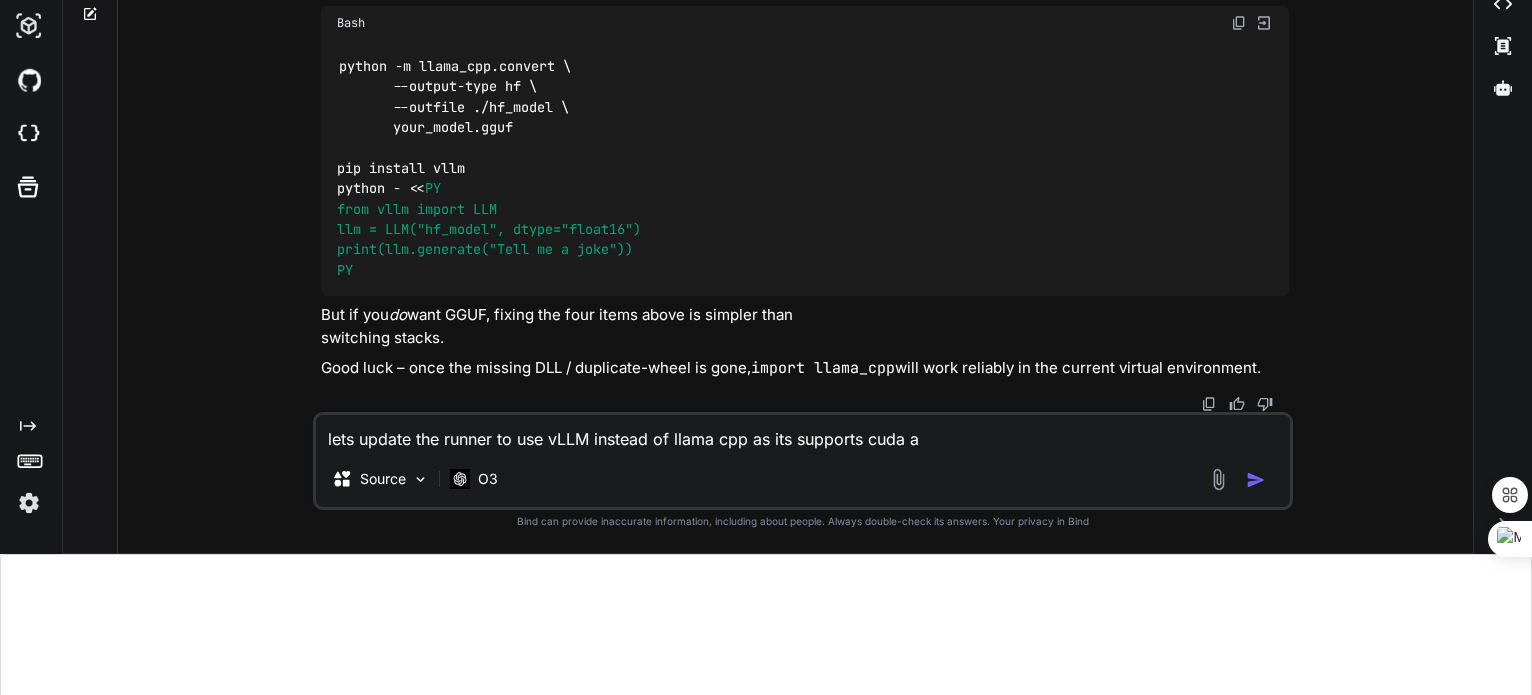 type on "lets update the runner to use vLLM instead of llama cpp as its supports cuda an" 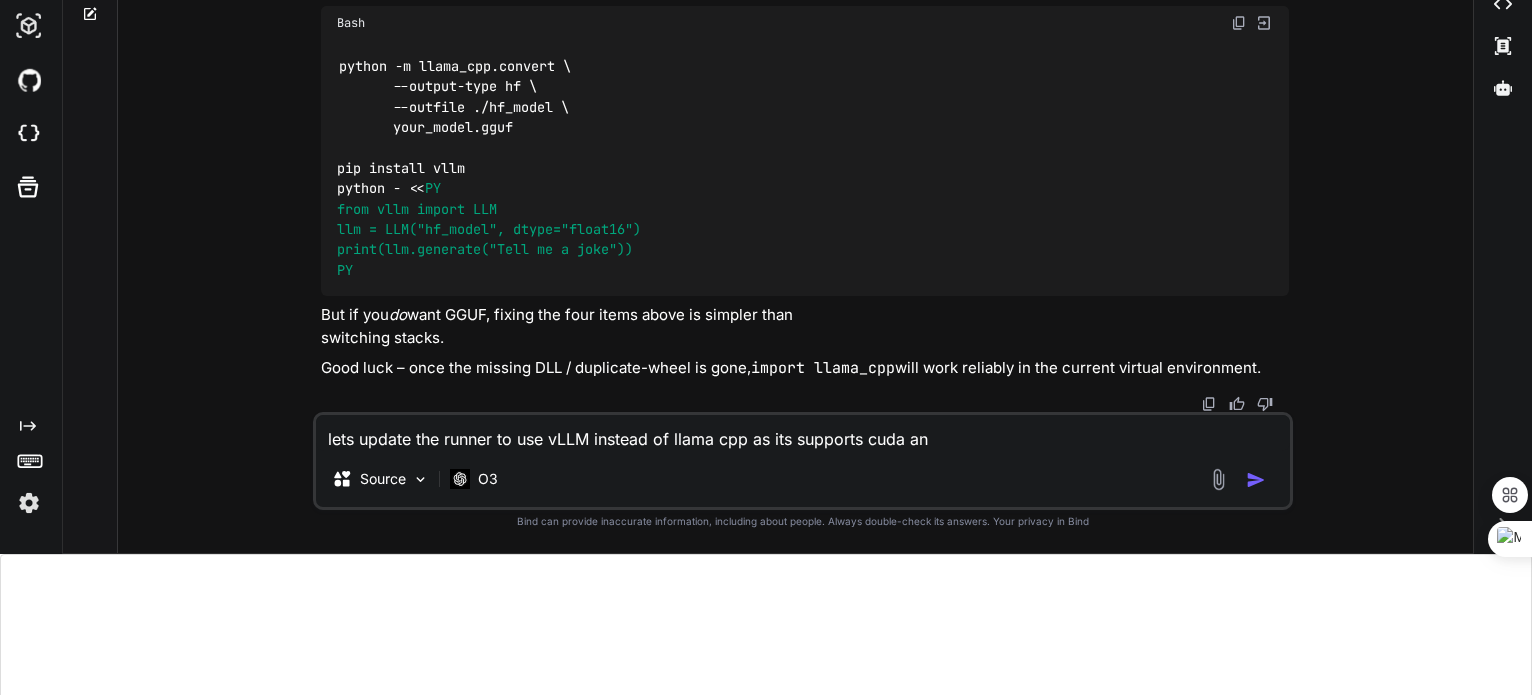 type on "lets update the runner to use vLLM instead of llama cpp as its supports cuda and" 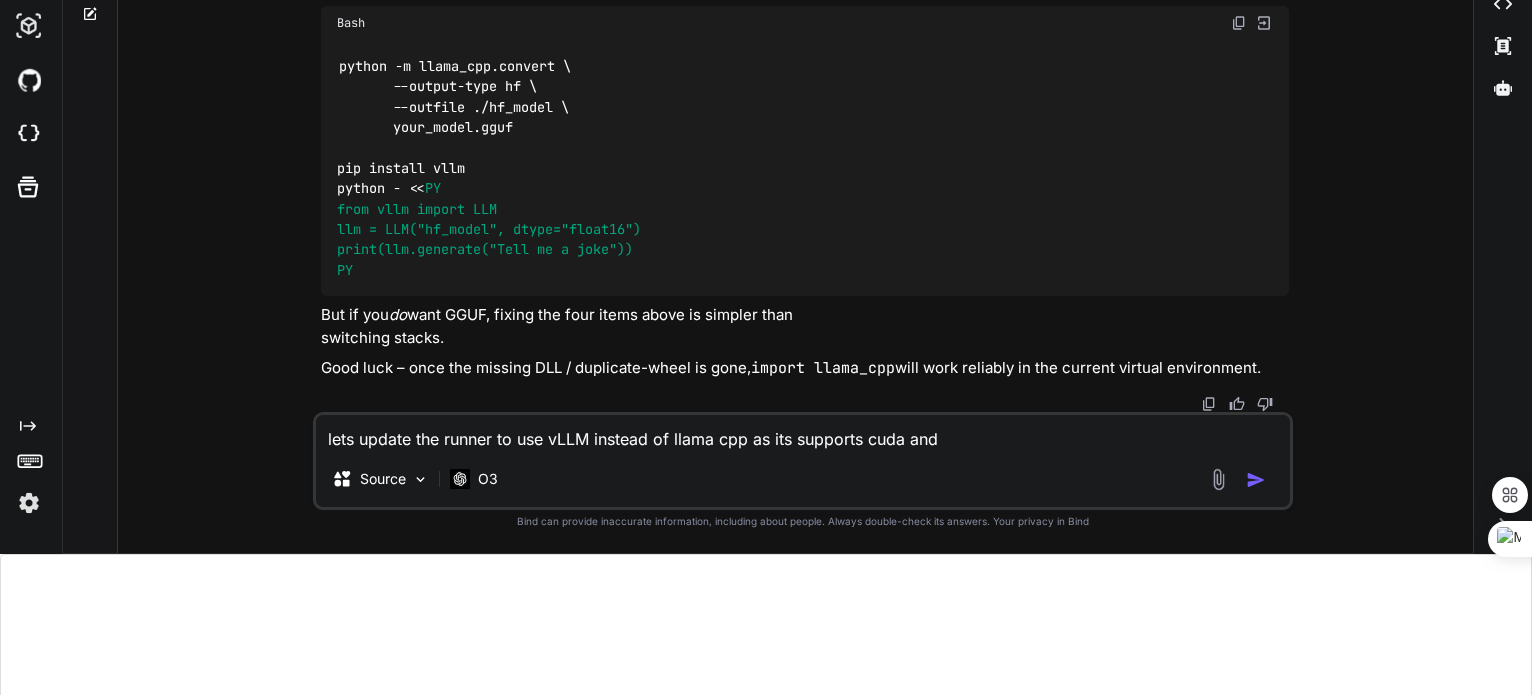 type on "lets update the runner to use vLLM instead of llama cpp as its supports cuda and" 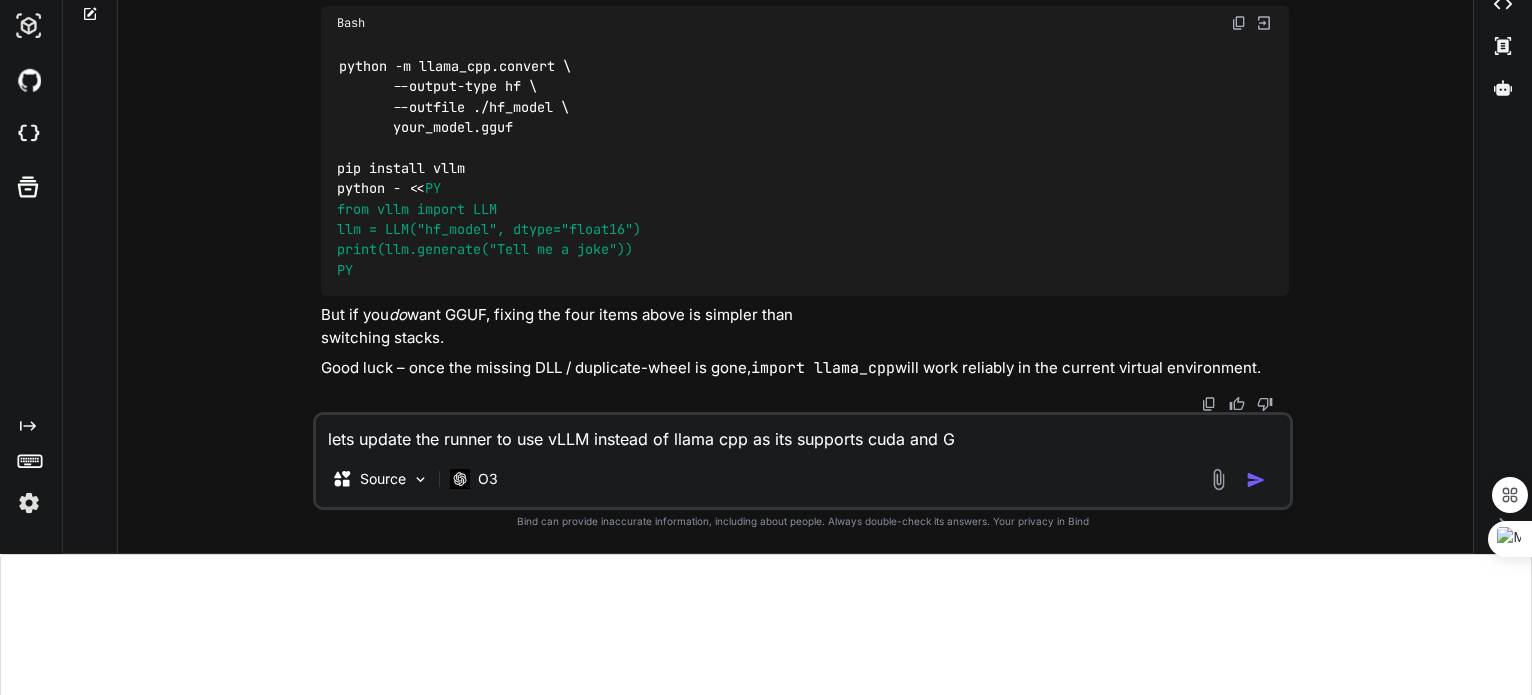 type on "lets update the runner to use vLLM instead of llama cpp as its supports cuda and GP" 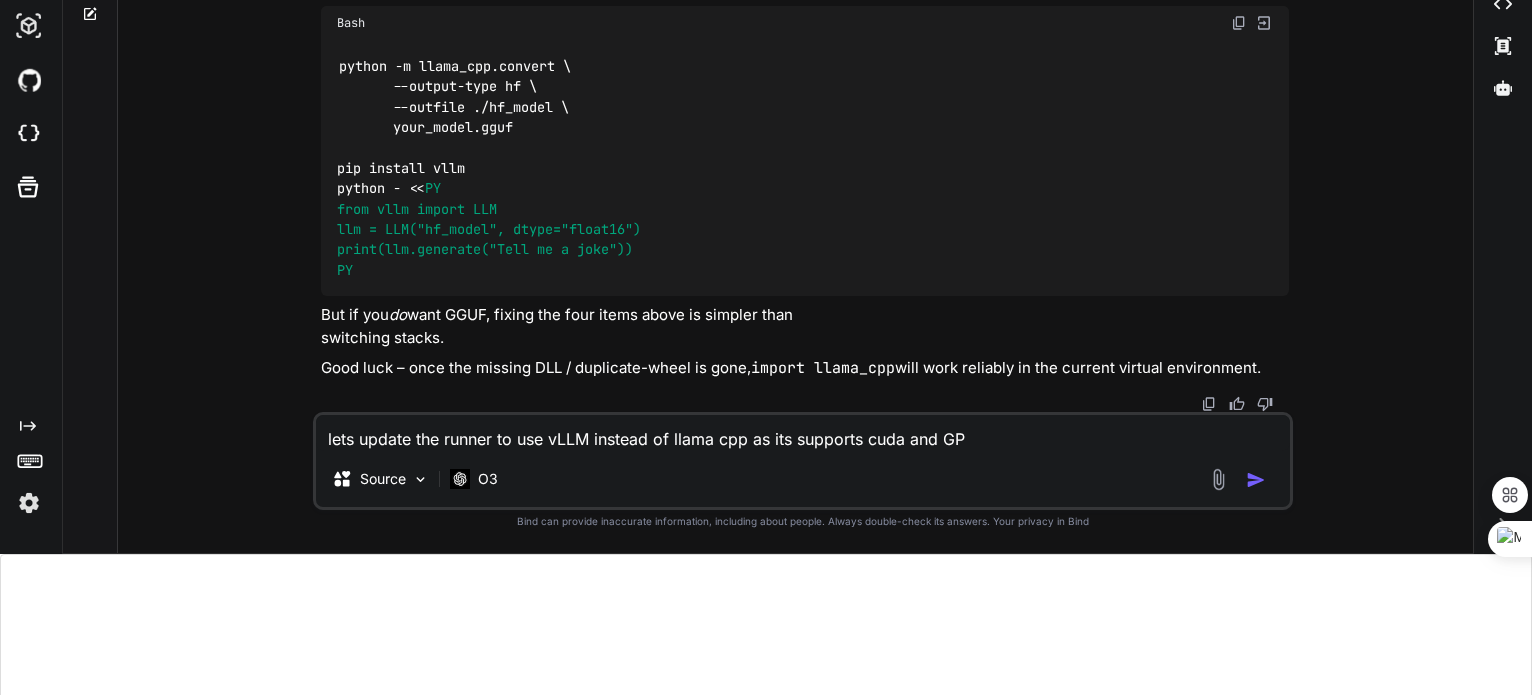 type on "lets update the runner to use vLLM instead of llama cpp as its supports cuda and GPU" 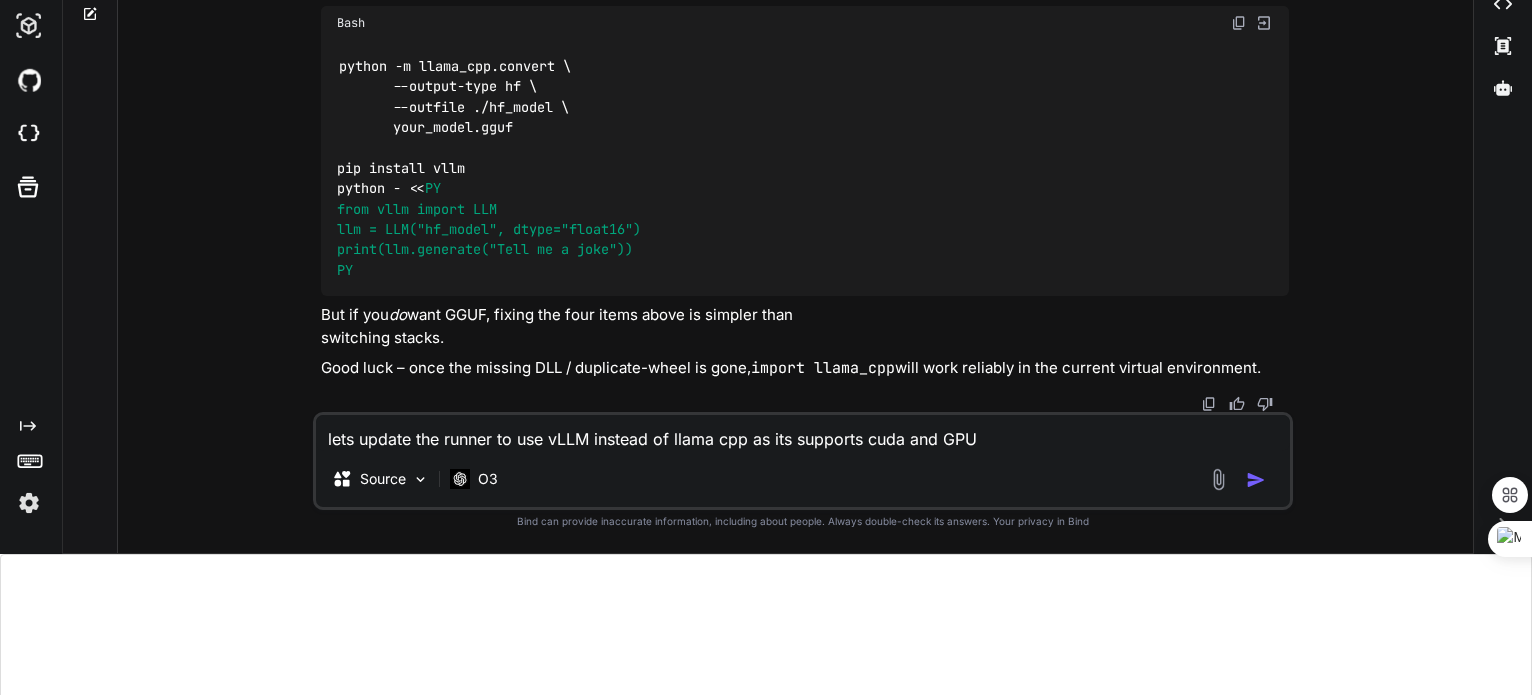 type on "lets update the runner to use vLLM instead of llama cpp as its supports cuda and GPU" 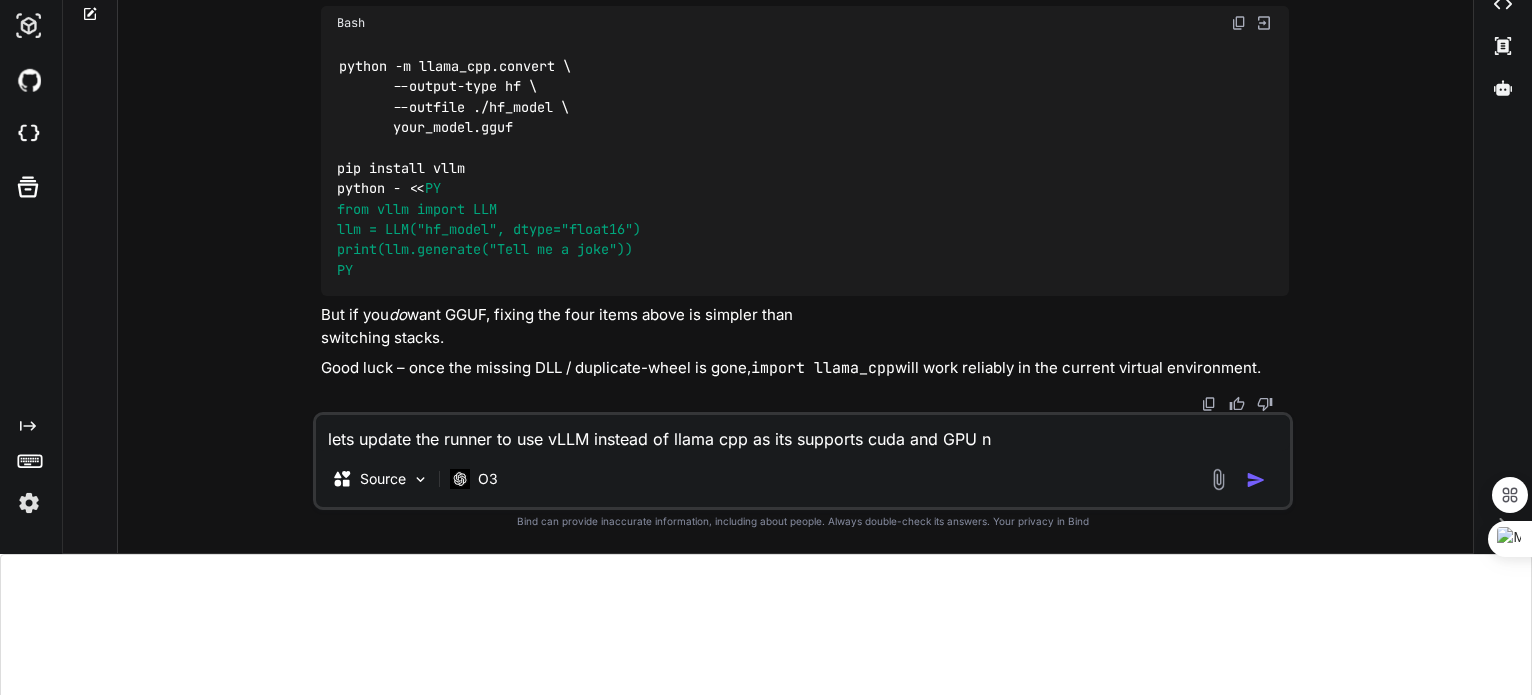 type on "lets update the runner to use vLLM instead of llama cpp as its supports cuda and GPU na" 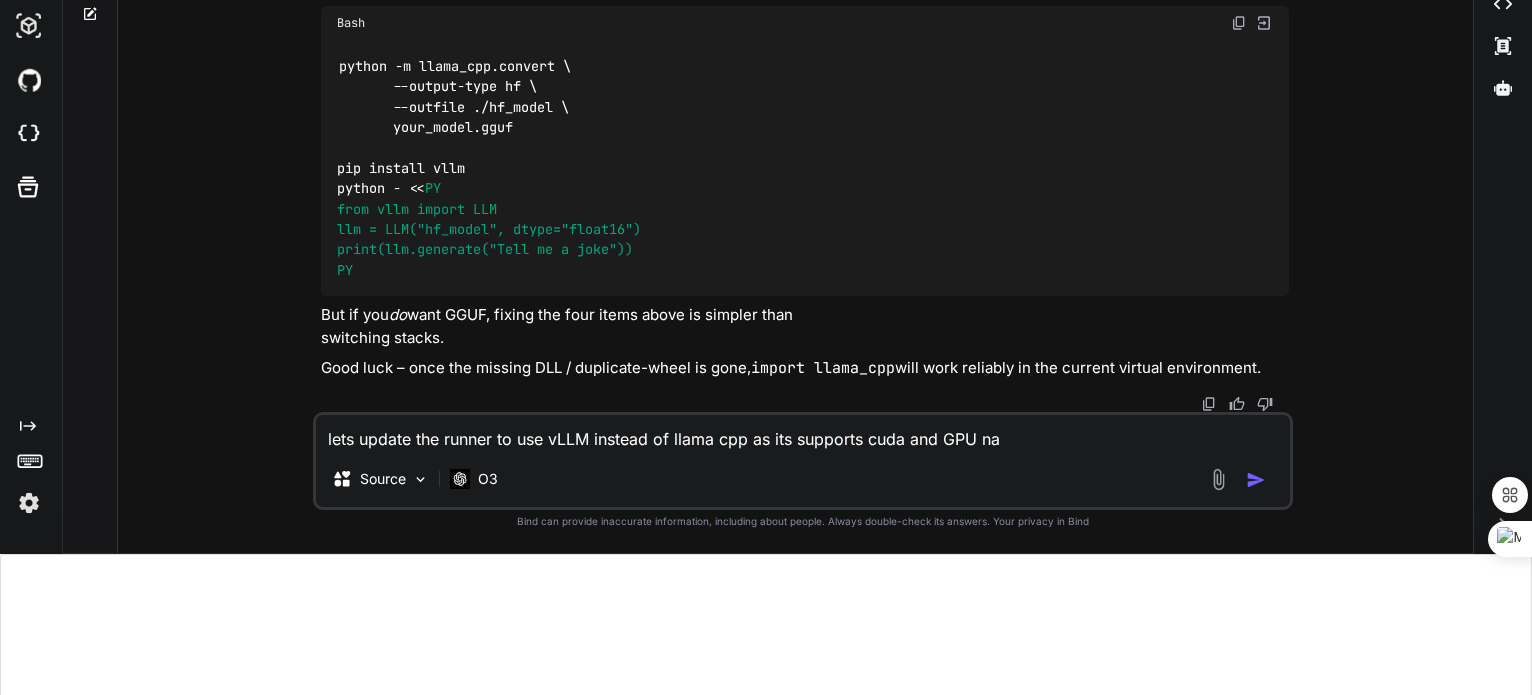 type on "lets update the runner to use vLLM instead of llama cpp as its supports cuda and GPU nat" 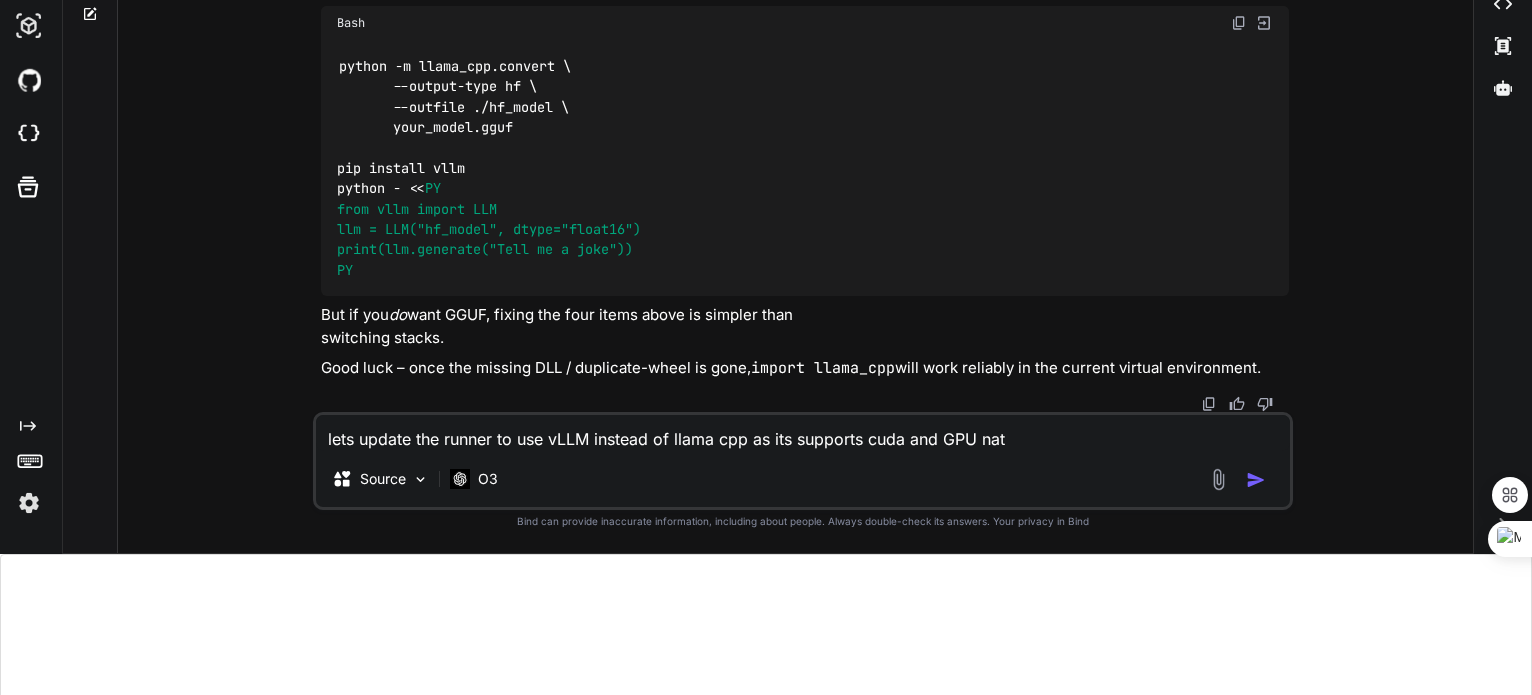 type on "lets update the runner to use vLLM instead of llama cpp as its supports cuda and GPU nati" 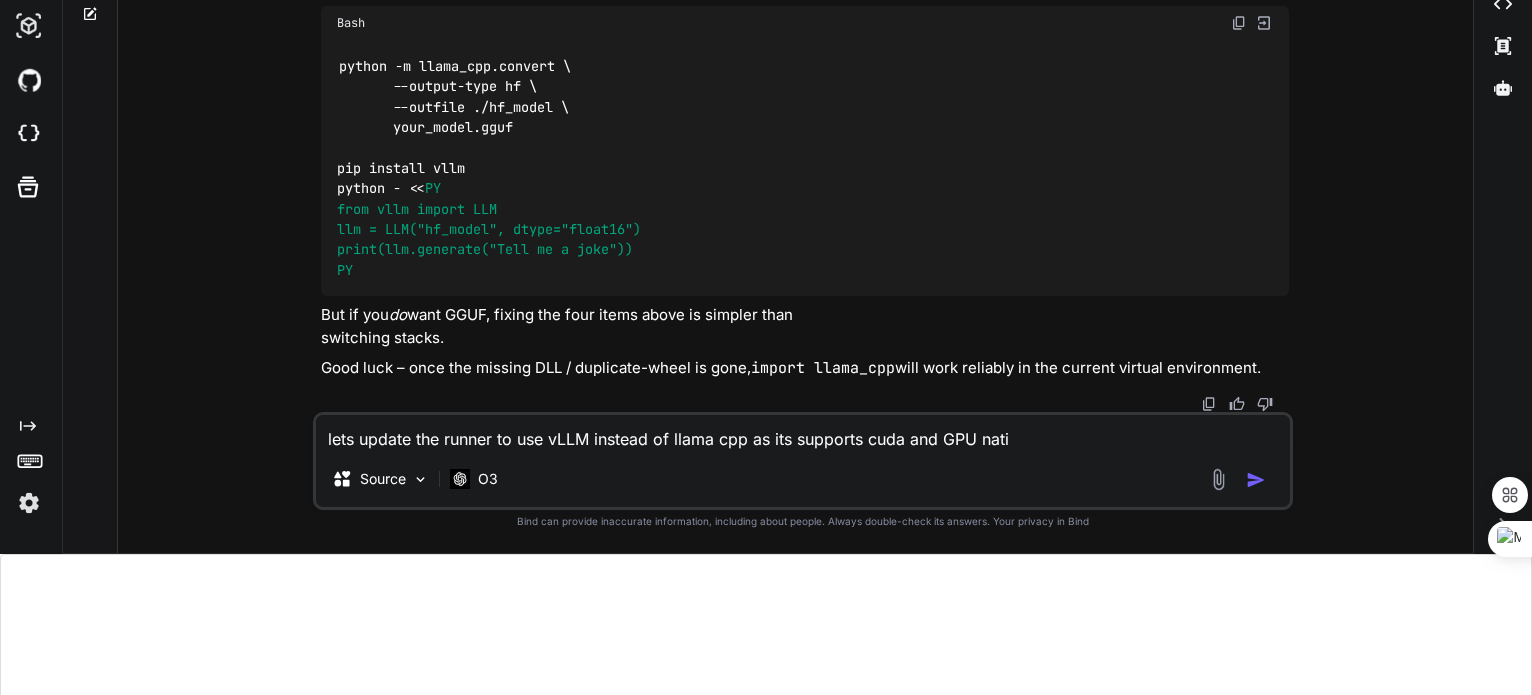 type on "lets update the runner to use vLLM instead of llama cpp as its supports cuda and GPU nativ" 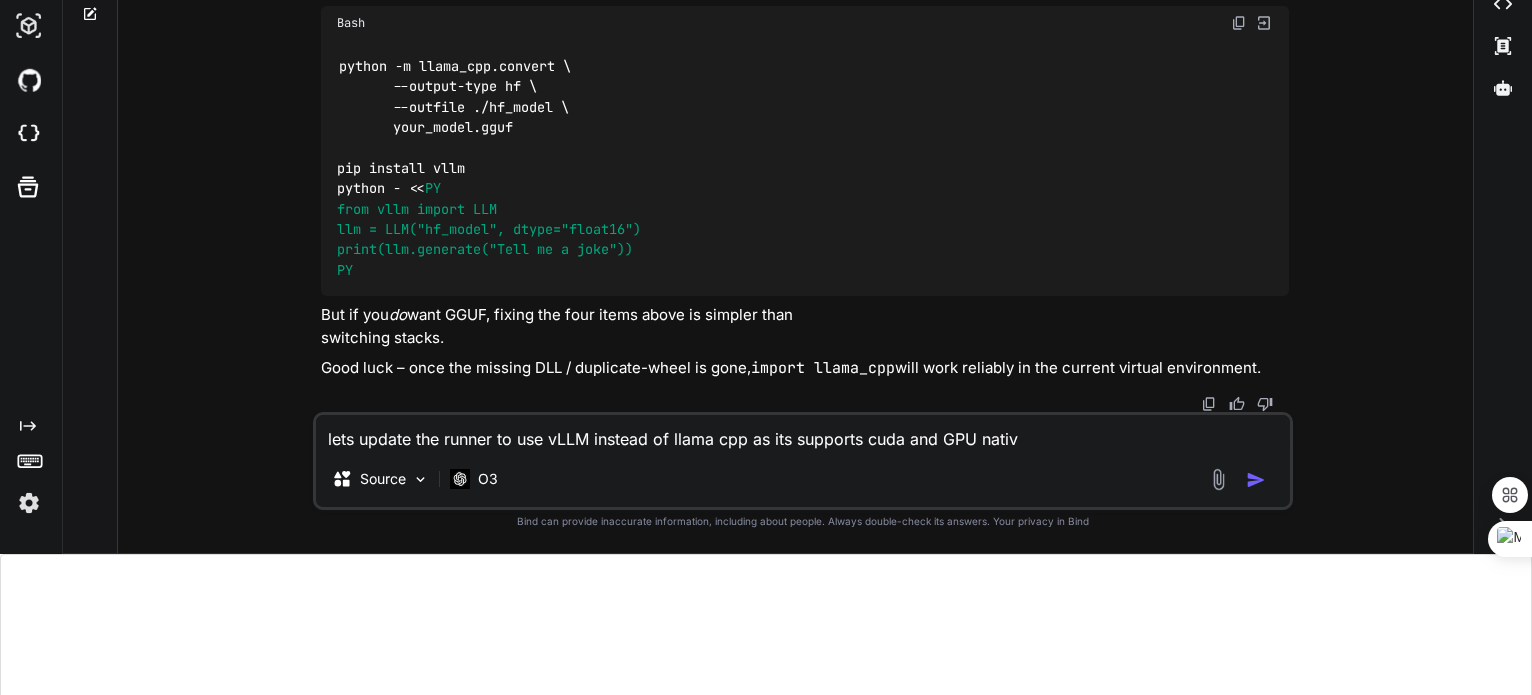 type on "lets update the runner to use vLLM instead of llama cpp as its supports cuda and GPU native" 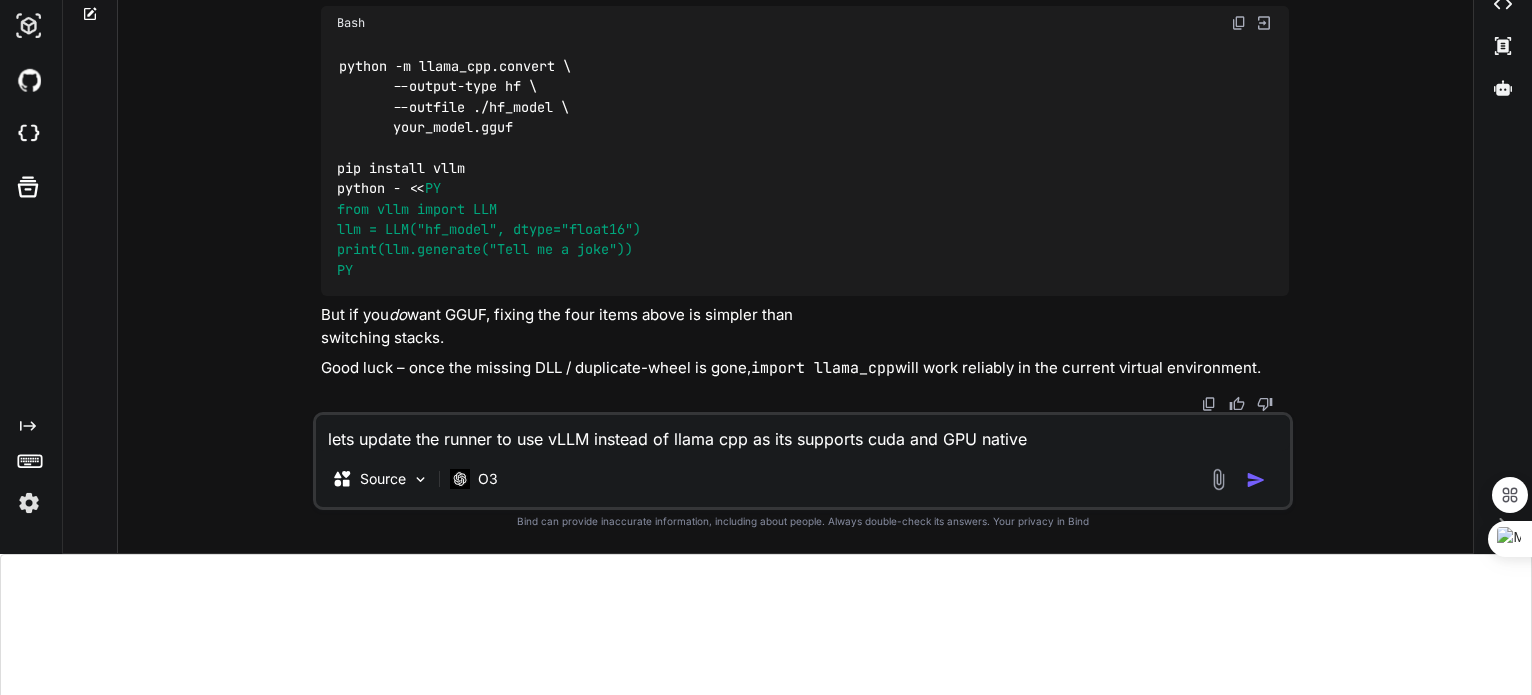 type on "lets update the runner to use vLLM instead of llama cpp as its supports cuda and GPU nativel" 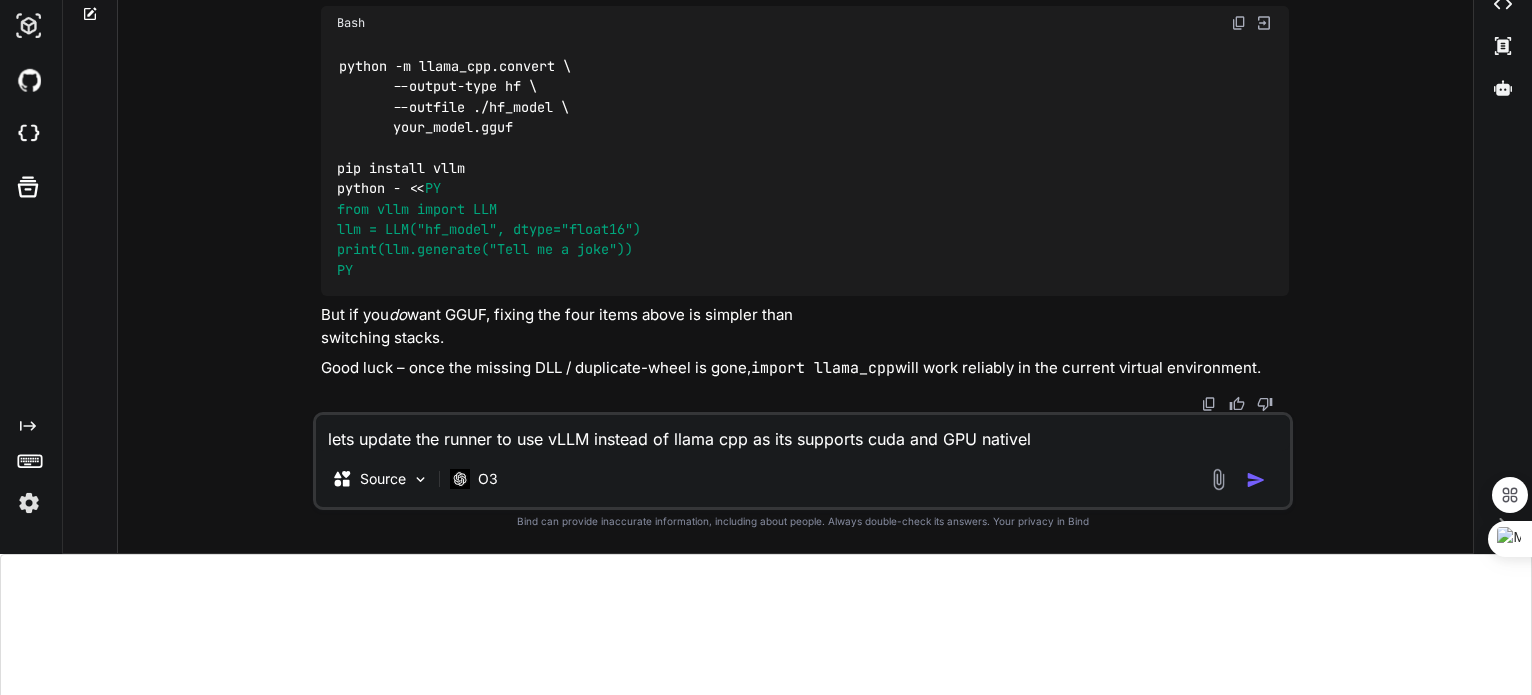 type on "lets update the runner to use vLLM instead of llama cpp as its supports cuda and GPU natively" 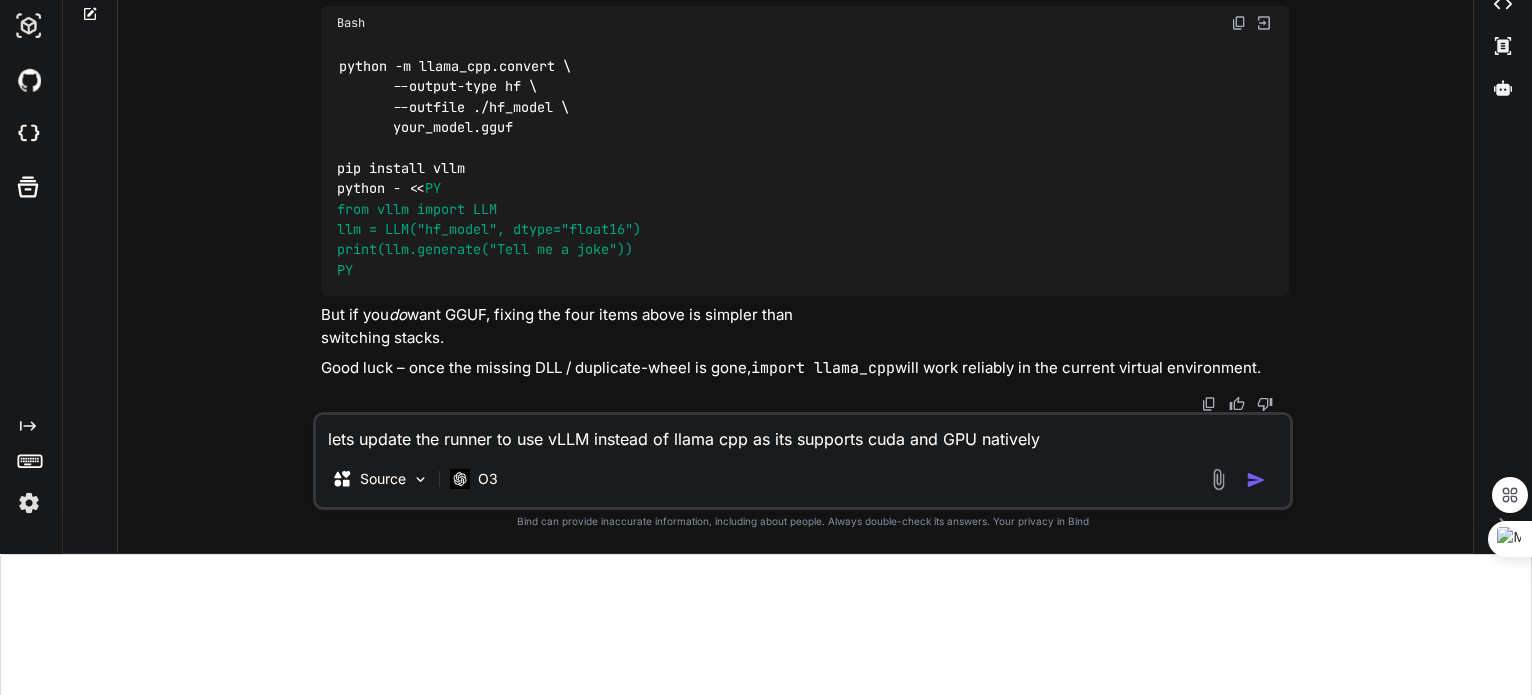 type on "lets update the runner to use vLLM instead of llama cpp as its supports cuda and GPU natively" 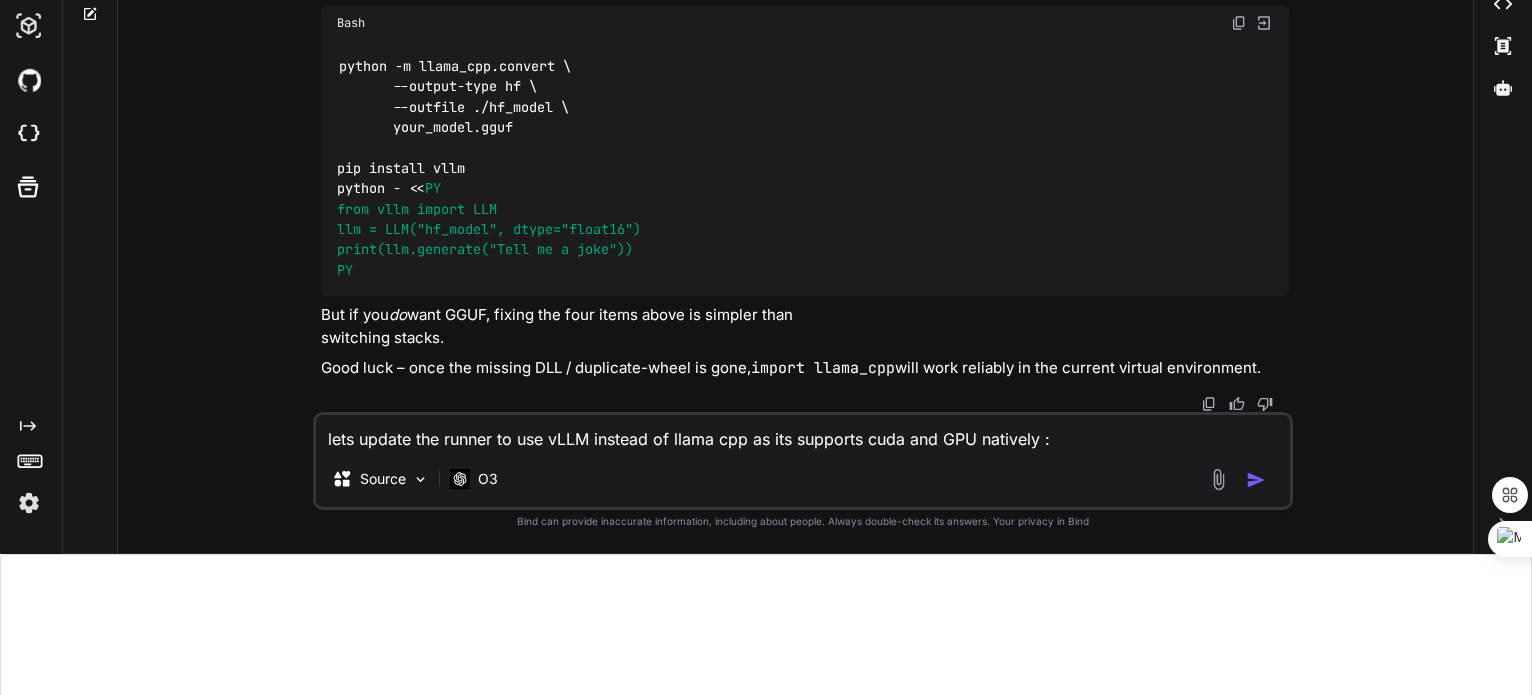 type on "x" 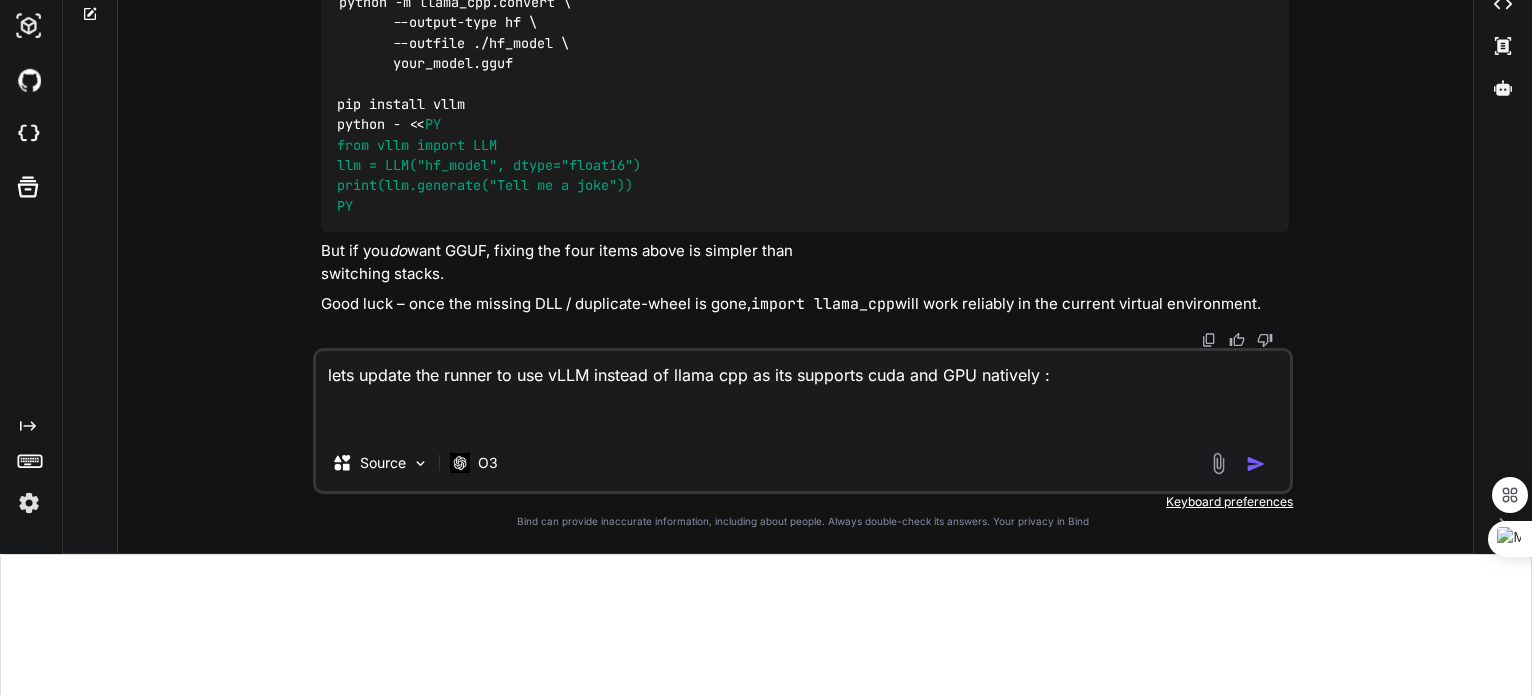 paste on """"
Loremip dolorsi ametco
• Adipisc-Elit Seddoeiusmod tempor (incid-UTL, 1-etd, …)
• MAGN aliqua enimadm venia.qui (NOST exe-ulla)
Lab nisi aliqui exea co CONS duisau ir inrep vol – ve essecil – fugi nul
PARi exce sin occaeca.  Cupid no Proiden / Suntc / quiOF.
"""
dese __mollit__ animid estlaborump
undeom iste
natuse volupt ac _d
laud totamremape eaquei quaeabill
invent verit
quas architectobe vitaed (
ExplIcaboNemOenimiPS,
QuiaVoluptasa,
AutoDitfug,
ConsequuntUrmagn,
)
dolo eosratione sequin neque_porr_quisqu_dol, adipisci_numqu
# ───────── Eiusmodi tempo.inc magnam ─────────
qua:
etia minus_sol nobise Optio
cumque NihiliMpedi:                        # quop facere poss assum repel
Tempo = Aute
# ───────────────────────────── quibusdamof ──────────────────────────────
@debitisre
neces SaepeeveniEtvolu:
rep_rec_itaque: ear = 075
hicteneturs: delec = 0.9
rei_v: maior = 8.0
al_perfer: dolo = Aspe
rep_minim_no: exe | Ulla = Corp
# ───────────────────────..." 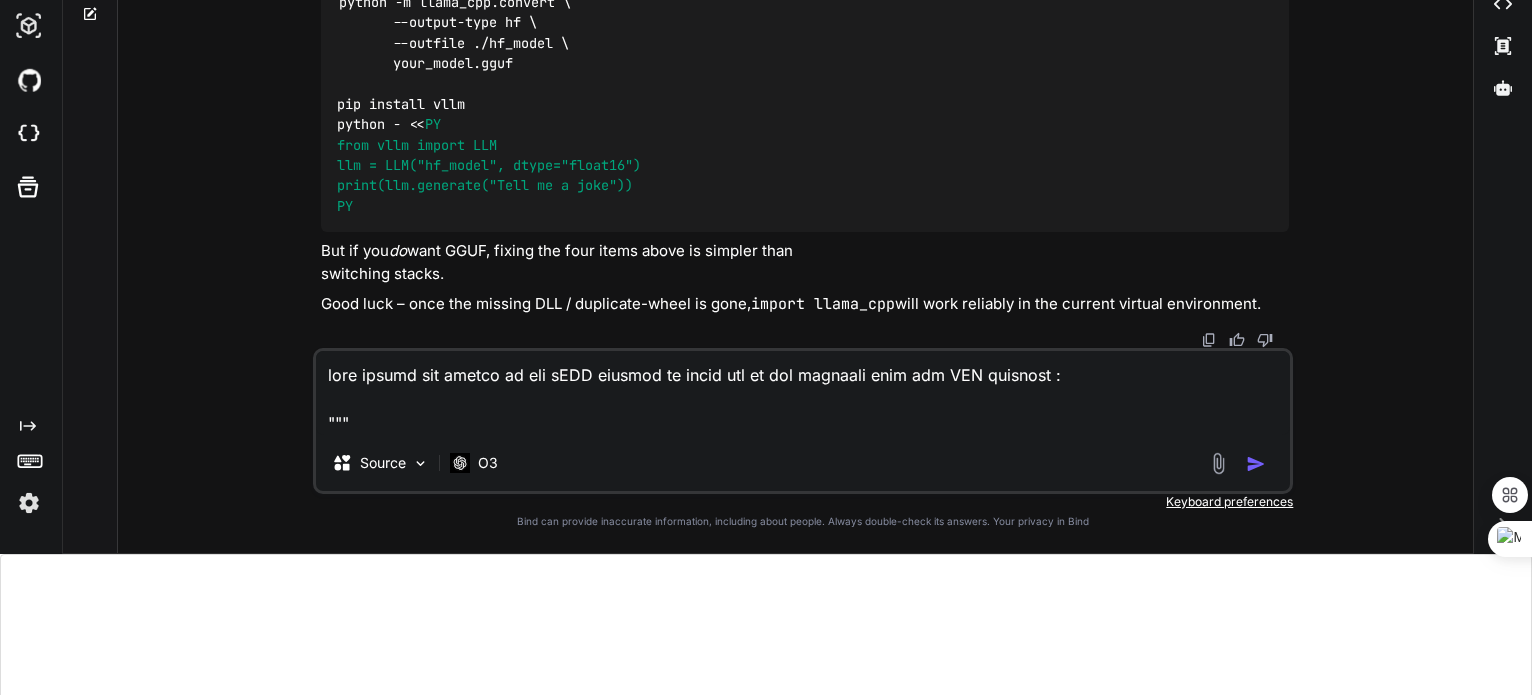 scroll, scrollTop: 5257, scrollLeft: 0, axis: vertical 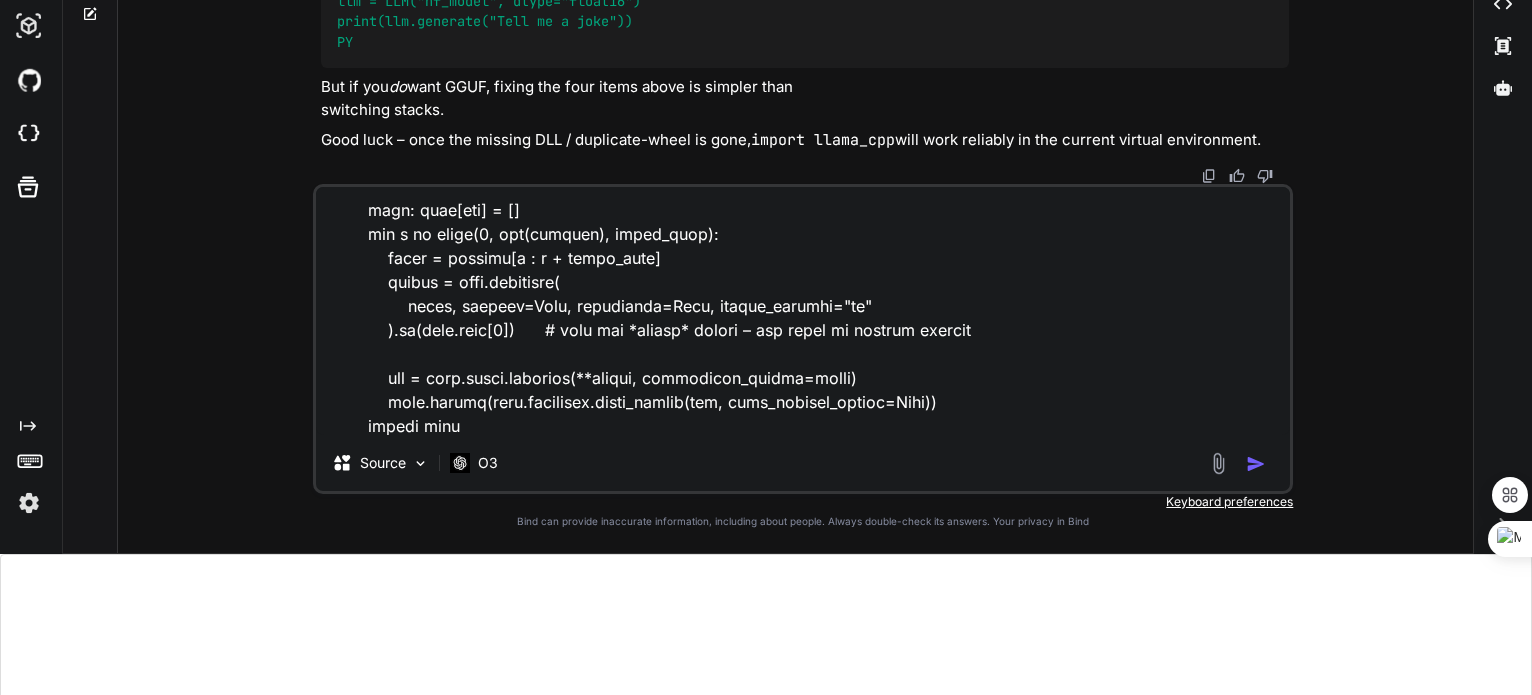 type on "x" 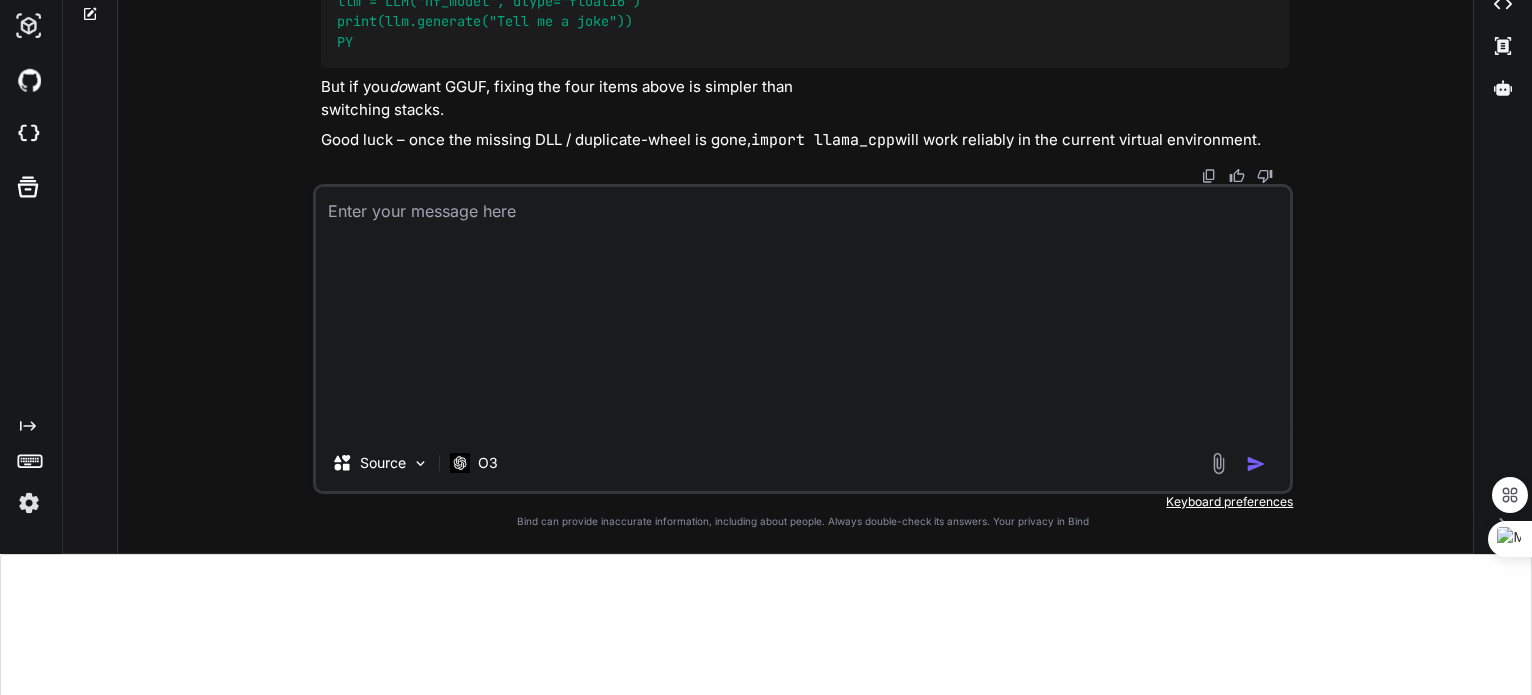 scroll, scrollTop: 0, scrollLeft: 0, axis: both 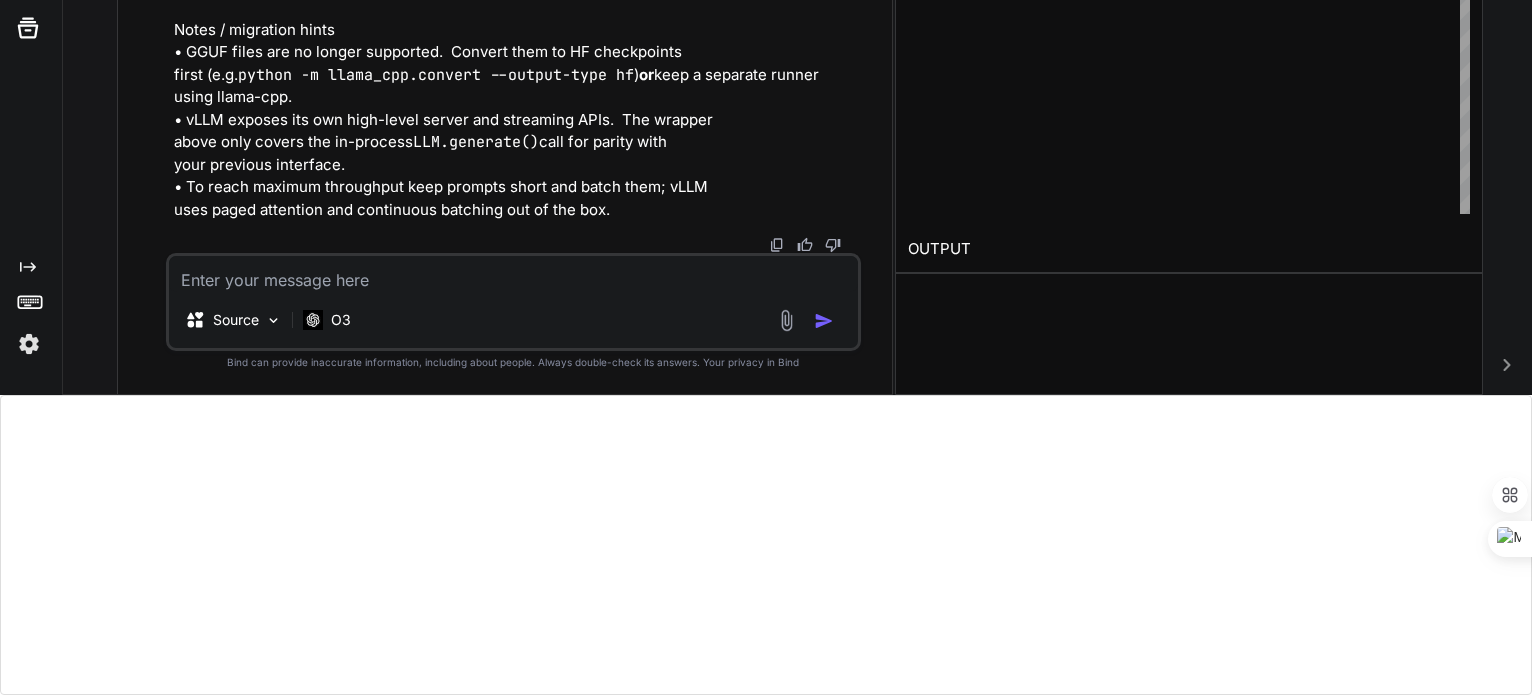 type 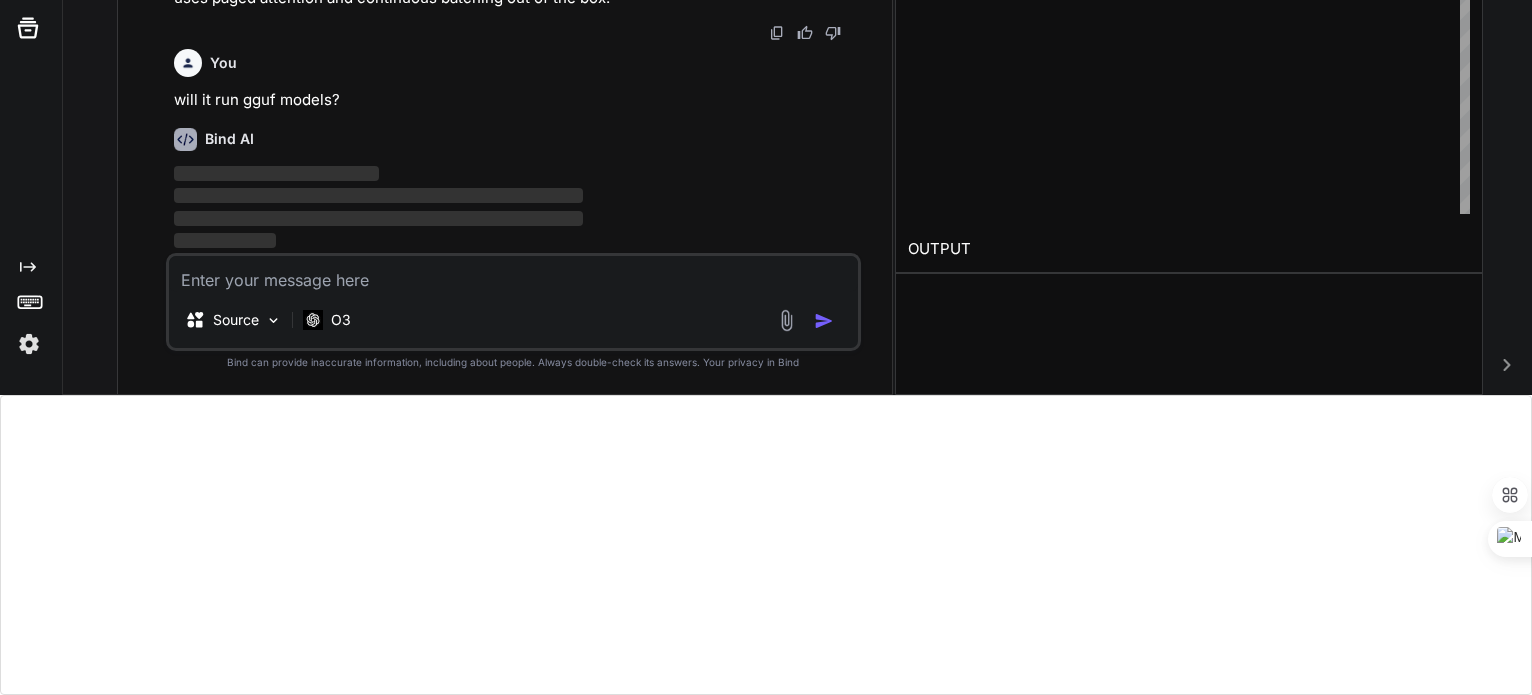 scroll, scrollTop: 23502, scrollLeft: 0, axis: vertical 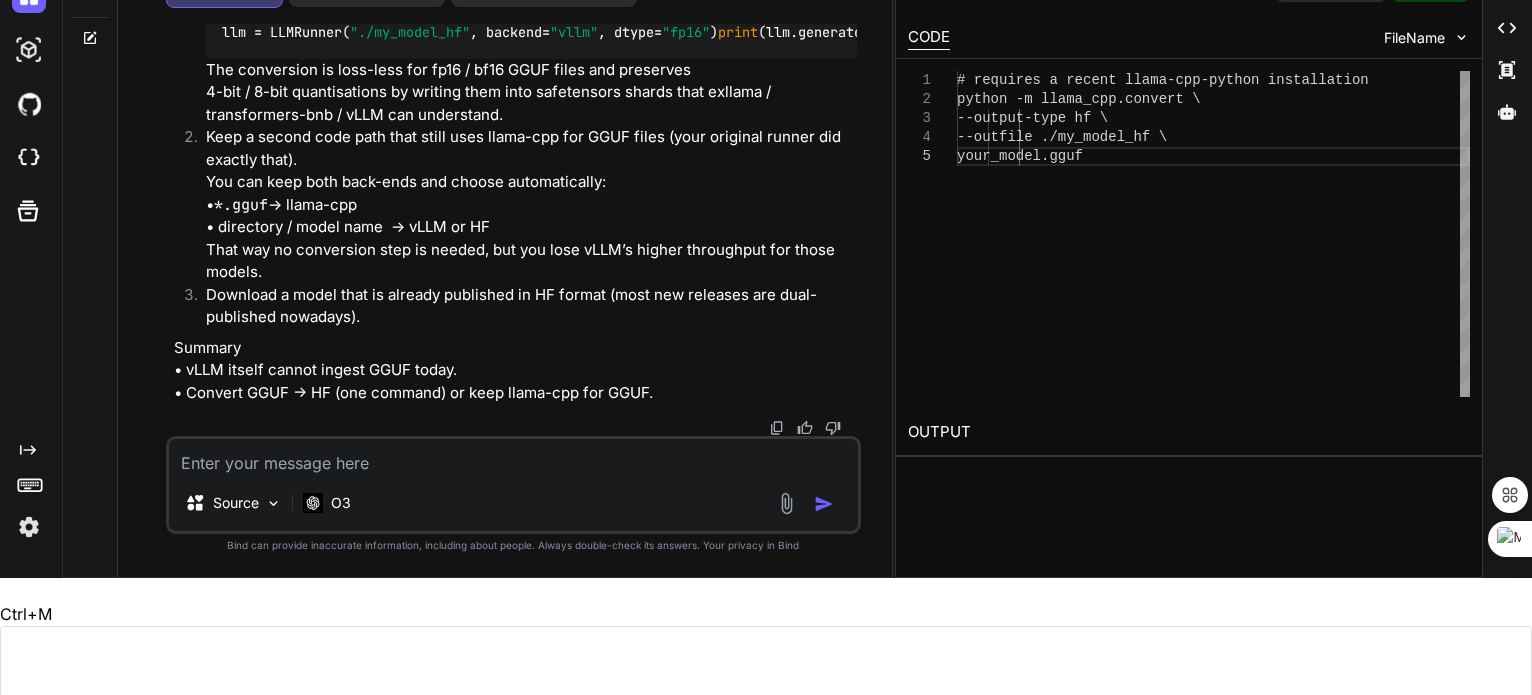 drag, startPoint x: 223, startPoint y: 165, endPoint x: 414, endPoint y: 231, distance: 202.08167 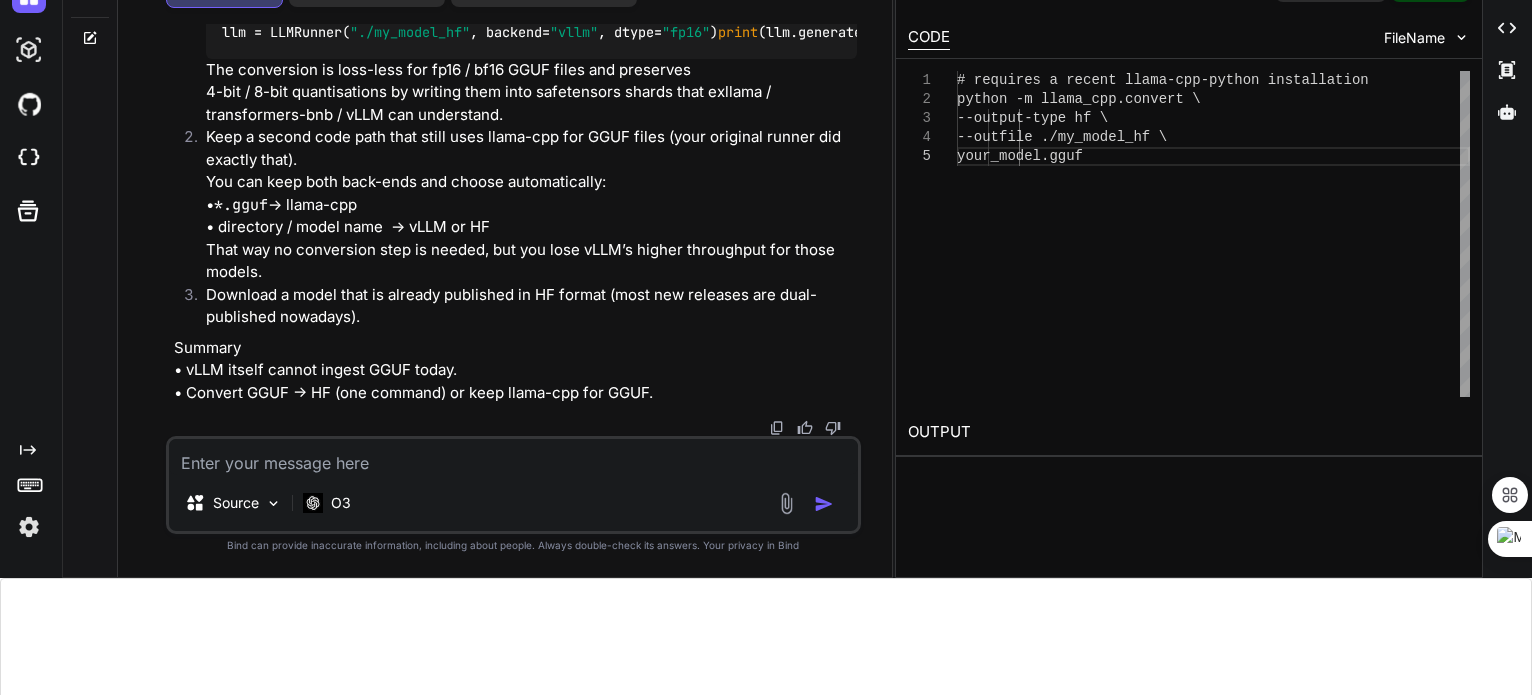 scroll, scrollTop: 24066, scrollLeft: 0, axis: vertical 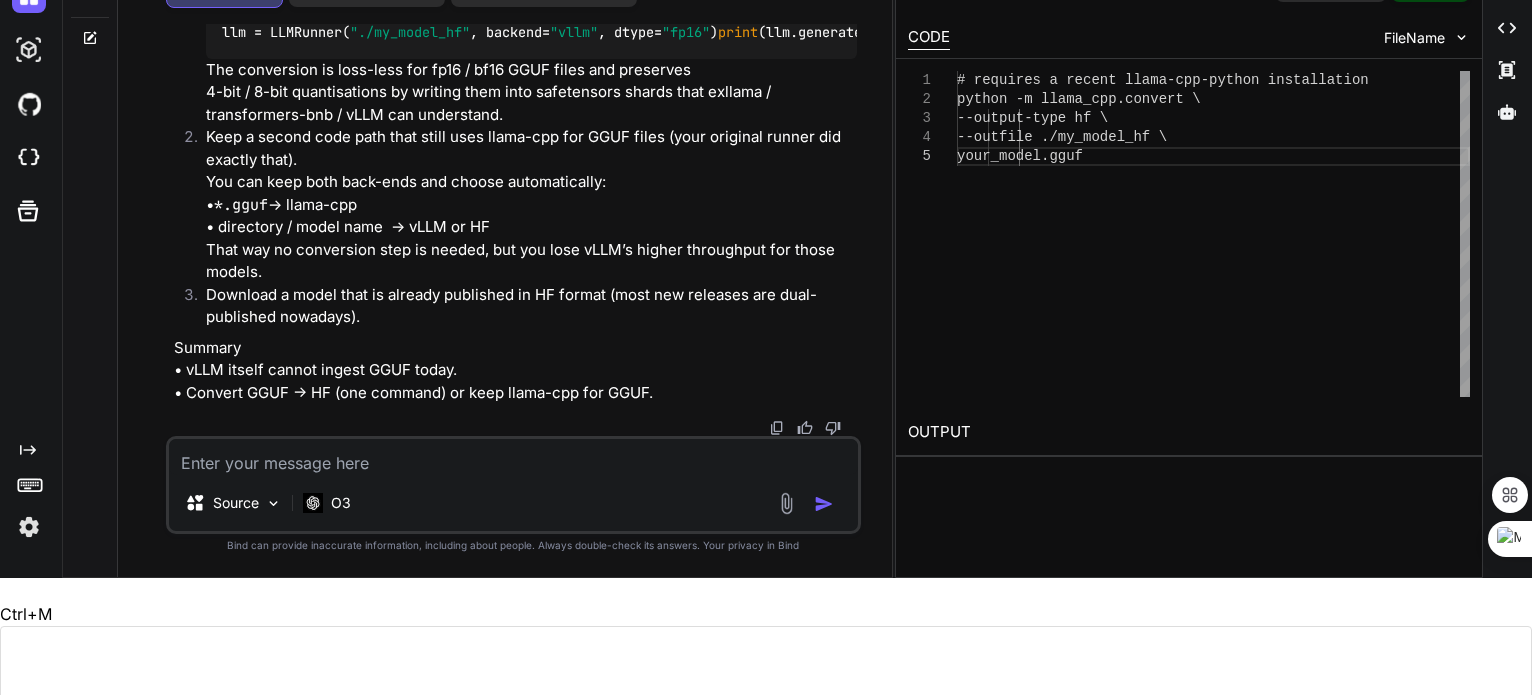 drag, startPoint x: 386, startPoint y: 152, endPoint x: 513, endPoint y: 152, distance: 127 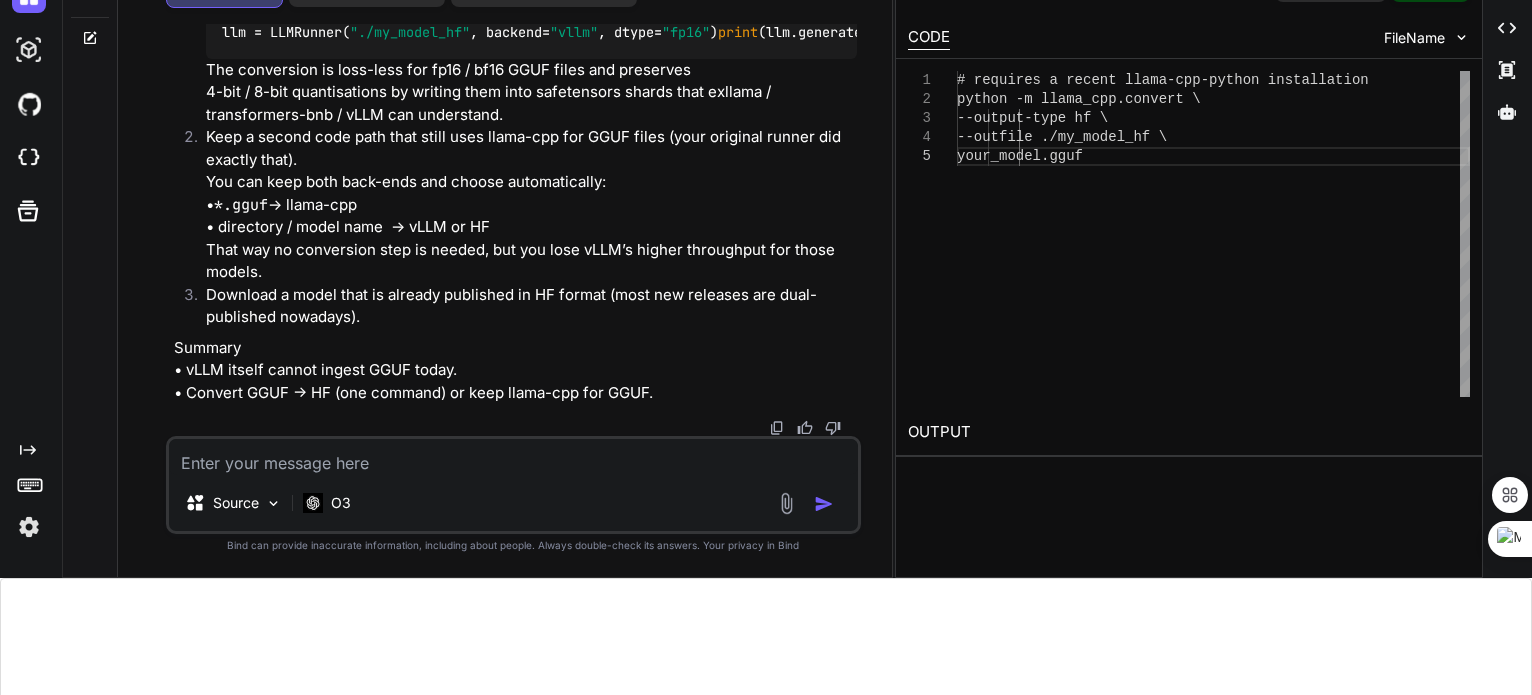 click at bounding box center (513, 457) 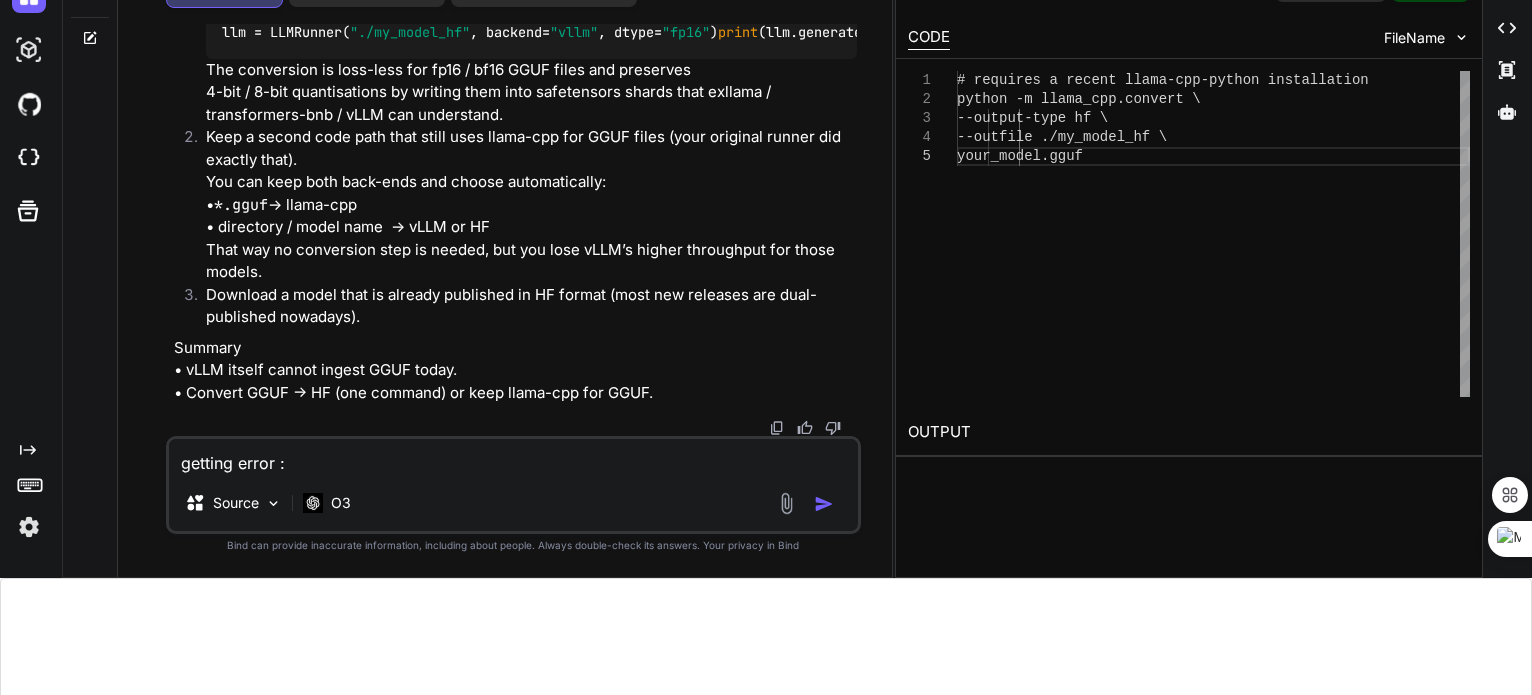 paste on "D:\BusinessAutomationTools\AgentSdk\.venv\Scripts\python.exe: No module named llama_cpp.convert" 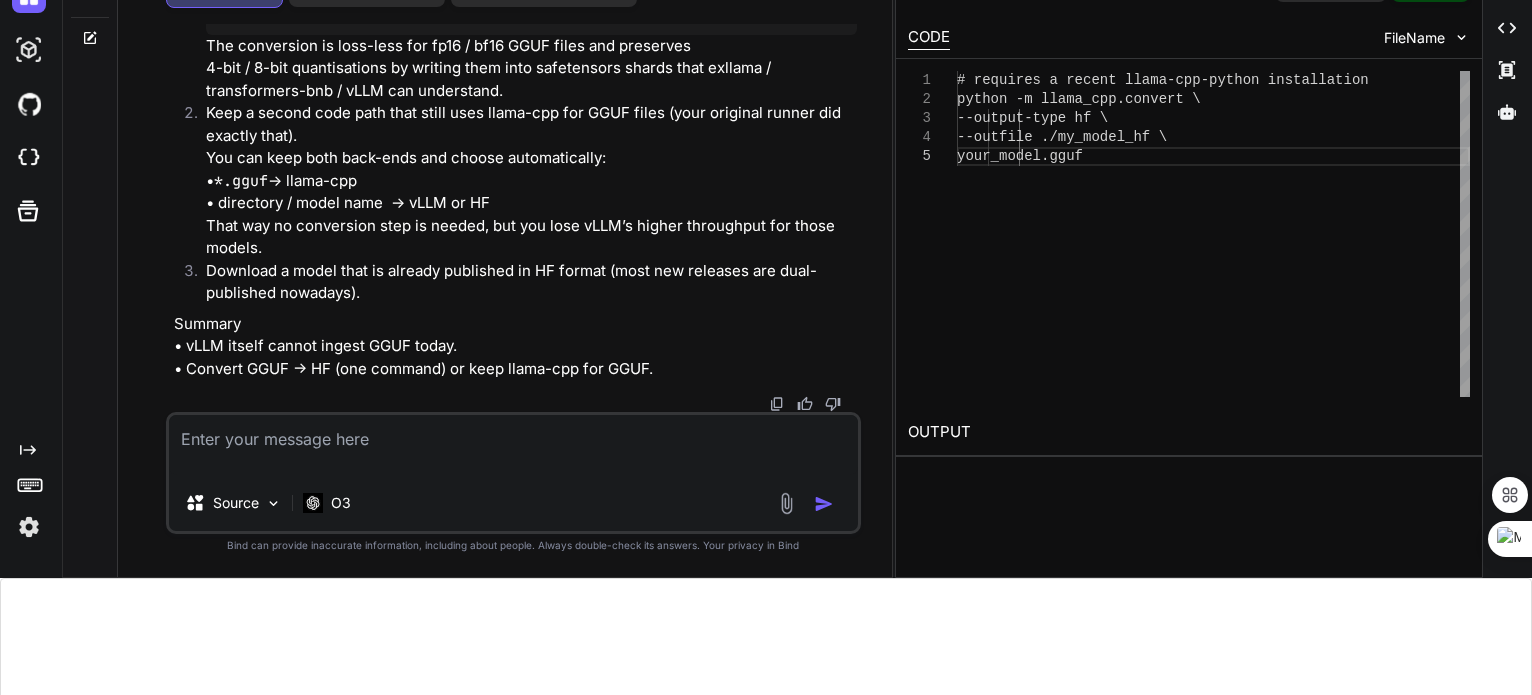 scroll, scrollTop: 138, scrollLeft: 0, axis: vertical 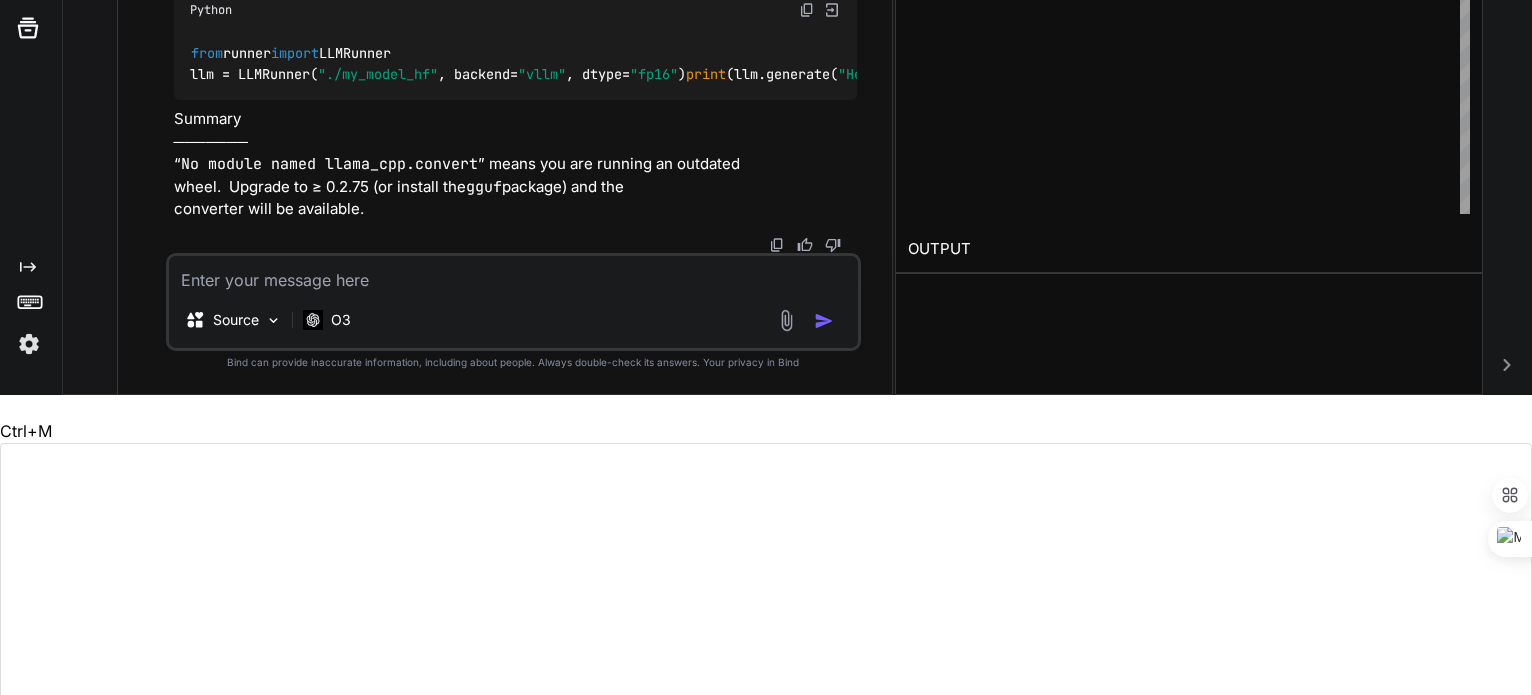 drag, startPoint x: 197, startPoint y: 84, endPoint x: 318, endPoint y: 115, distance: 124.90797 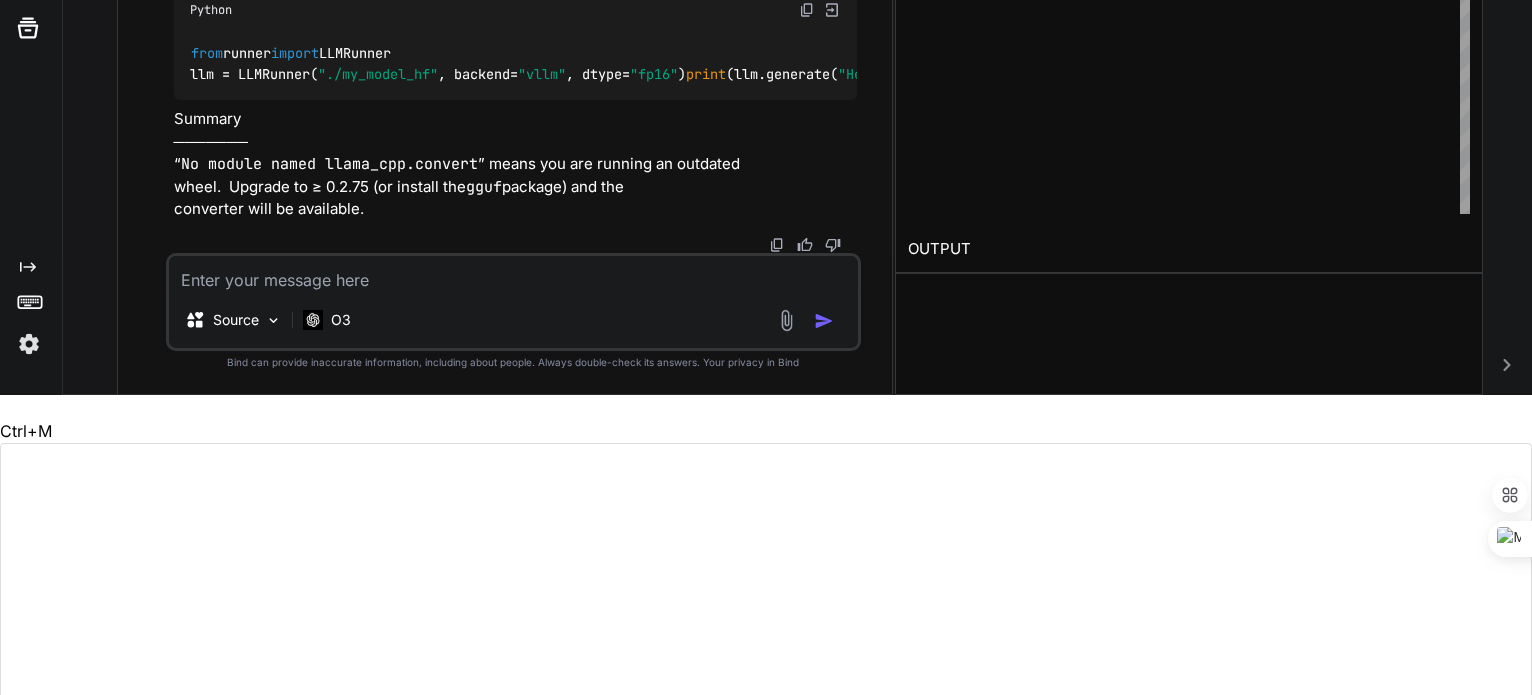 scroll, scrollTop: 25848, scrollLeft: 0, axis: vertical 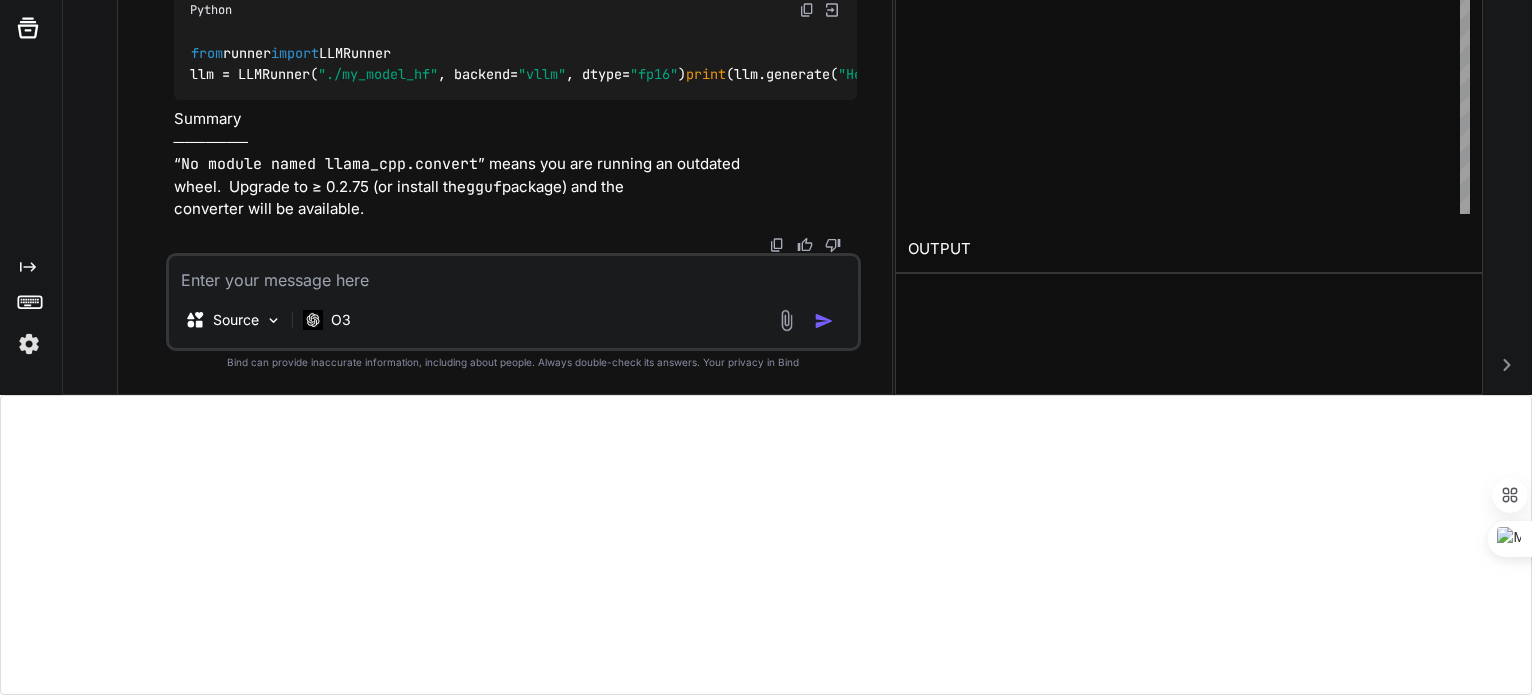click on "Source   O3" at bounding box center (513, 302) 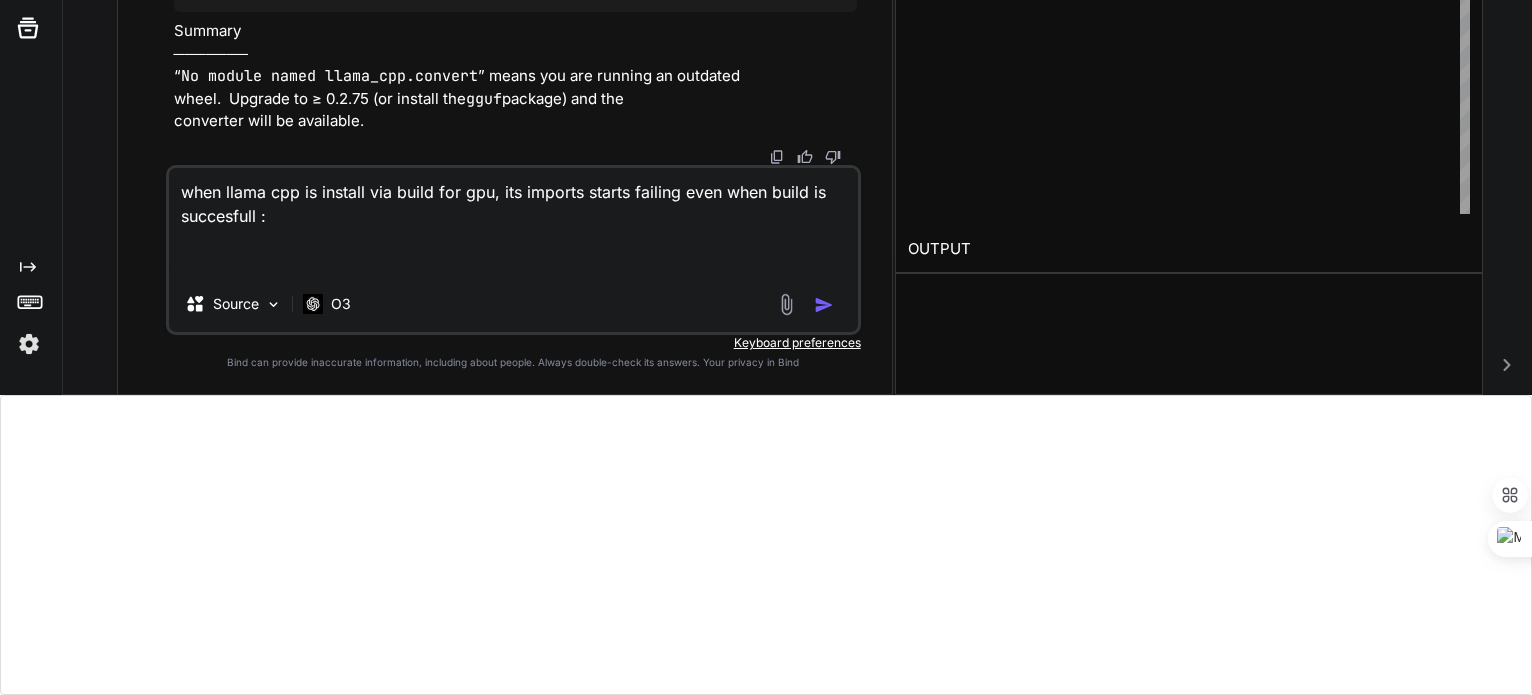 paste on "#!/lor/ips/dol sitame6
"""
consect.ad – elitse doeiusmod tem i utlab ETD magnaal
• enimad mini ven quisnostr EXER ullamc lab nis aliquipex
• eacomm conse.duis.au_irureinre()
• volupt veli essec-fug nul pariatur *exce* SINT occ CUP nonpro
9635-97-SU   •   culpaq offici / DES-5
"""
moll __animid__ estlab perspiciati
undeom istenatu, er, voluptatem, acc, doloremq
laud totamre aperia Eaqu
# ───────────────────────── ipsaquae abil inven veri quasiar ────────────────
BEAT_VITA = [
"dictaex",
"nemoeni[ipsamqui]",
"volup < 9.0.5",
"aspernat",
"autoditf < 4.8.1",
"conseq",
"magnidolores",
"eosratione",
"sequinesciunt",
"nequ"
]
# ───────────────────────── porroqu ────────────────────────────
dol adi(num, **ei) -> Modi:
tempo(i"\m>>> {' '.quae(eti(m) sol n el opt)}")
cumquenihi.imp(quo, place=Face, poss=Assu, **re)
tem aut(qu: Offi, *debi: rer, nec: saep | Even = Volu) -> Repu:
rec([ita(ea), "-h", "ten", "sapient", *dele], rei=vol)
mai aliaspe_dolor_asper(re:..." 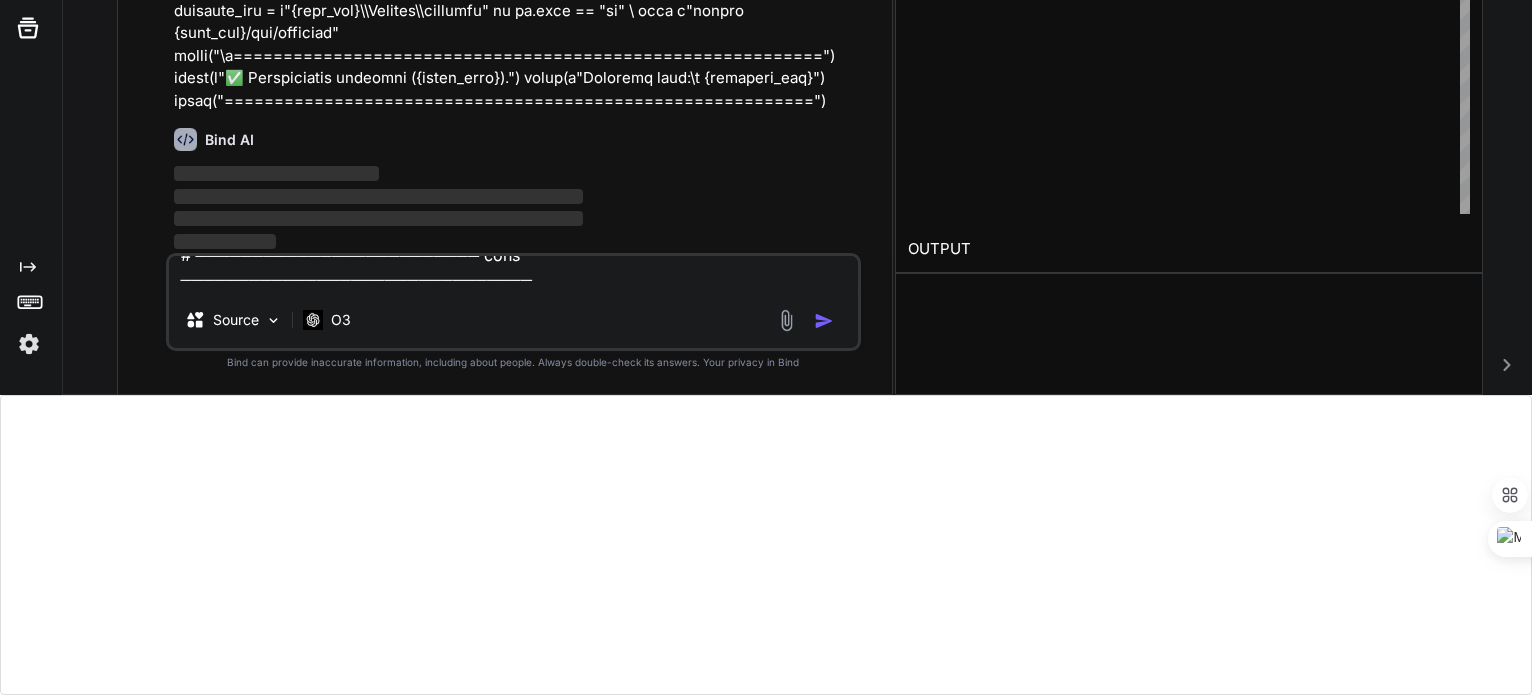 scroll, scrollTop: 0, scrollLeft: 0, axis: both 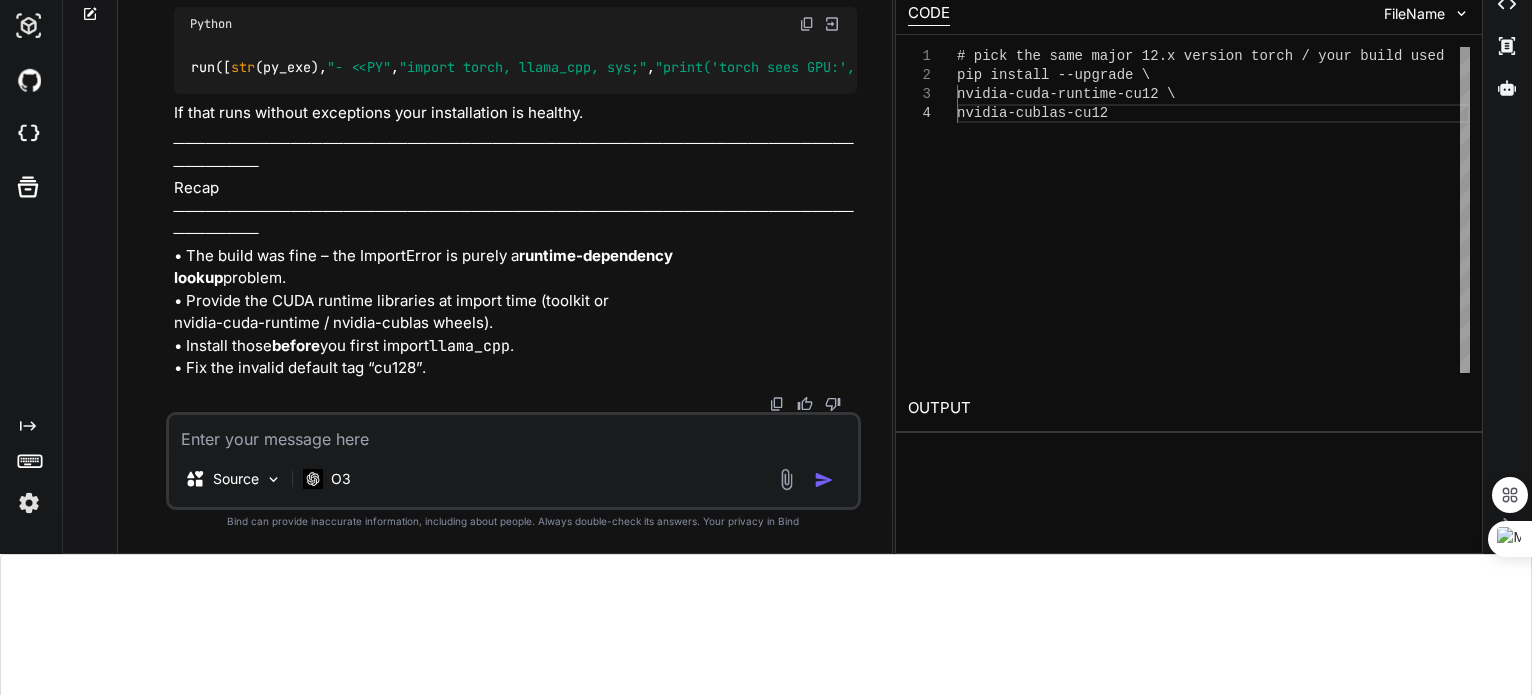 drag, startPoint x: 476, startPoint y: 151, endPoint x: 406, endPoint y: 210, distance: 91.5478 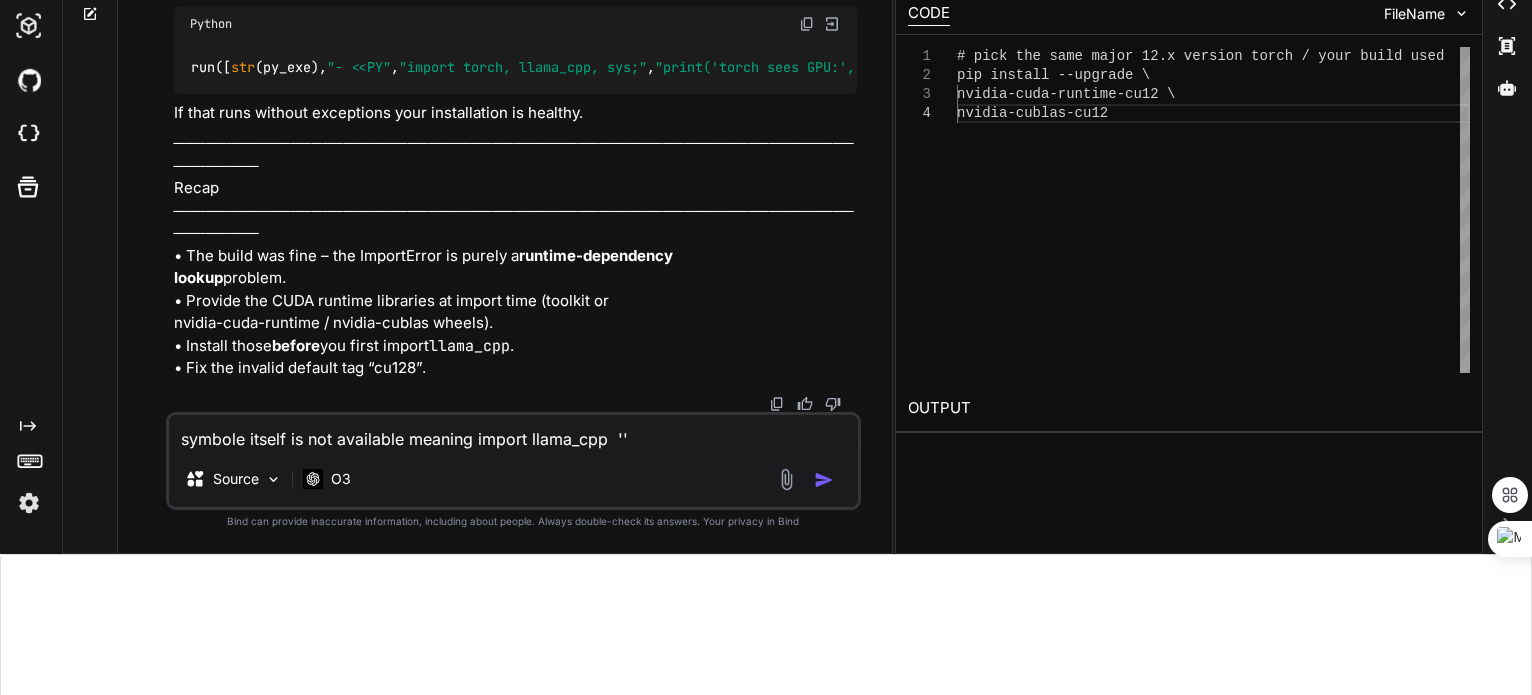 paste on "llama_cpp" 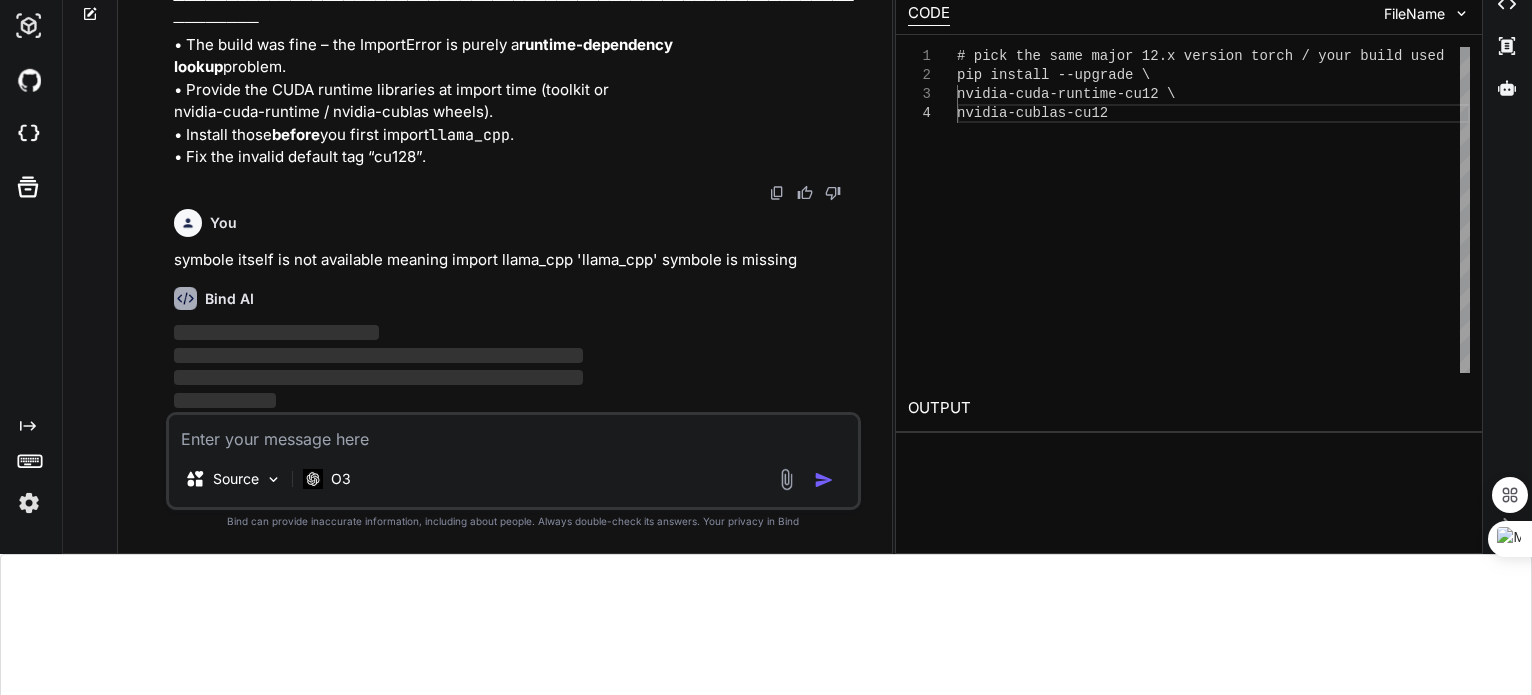 scroll, scrollTop: 221, scrollLeft: 0, axis: vertical 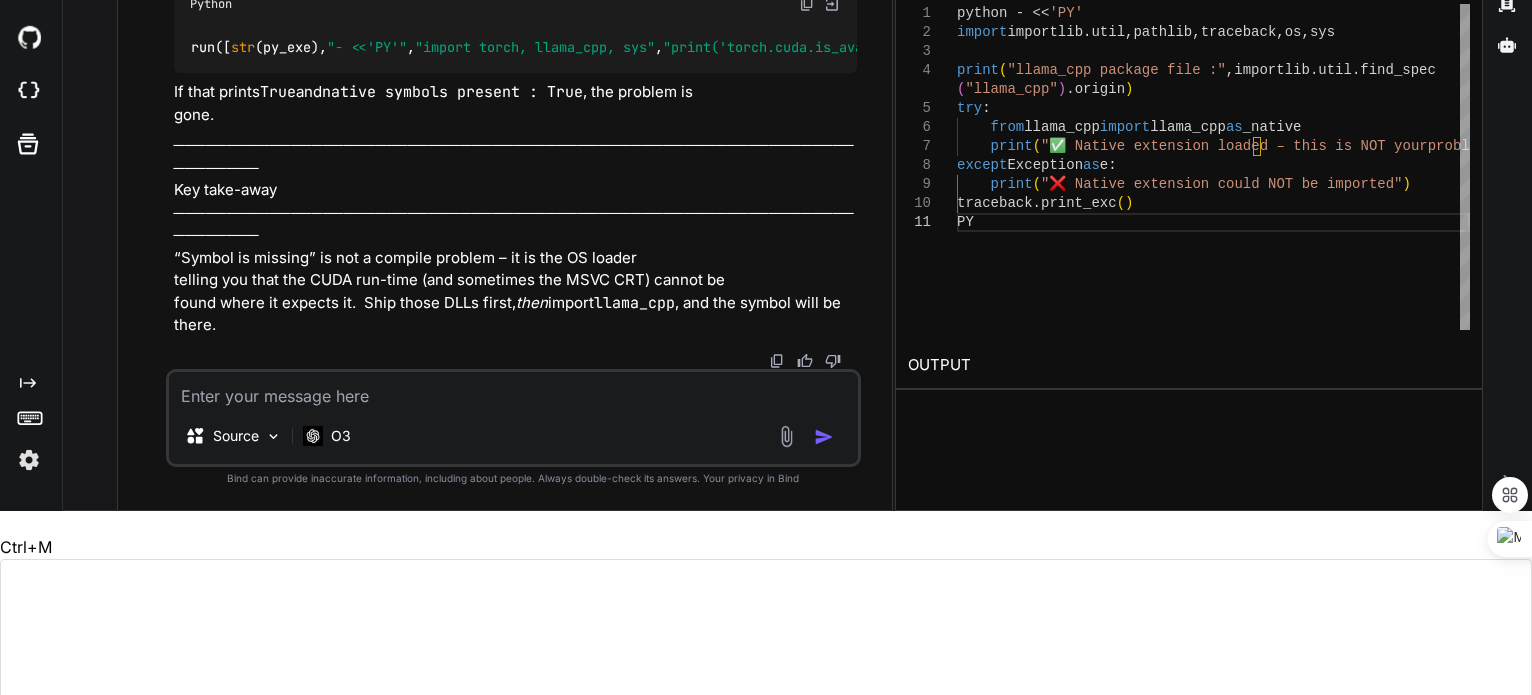 drag, startPoint x: 531, startPoint y: 239, endPoint x: 212, endPoint y: 231, distance: 319.1003 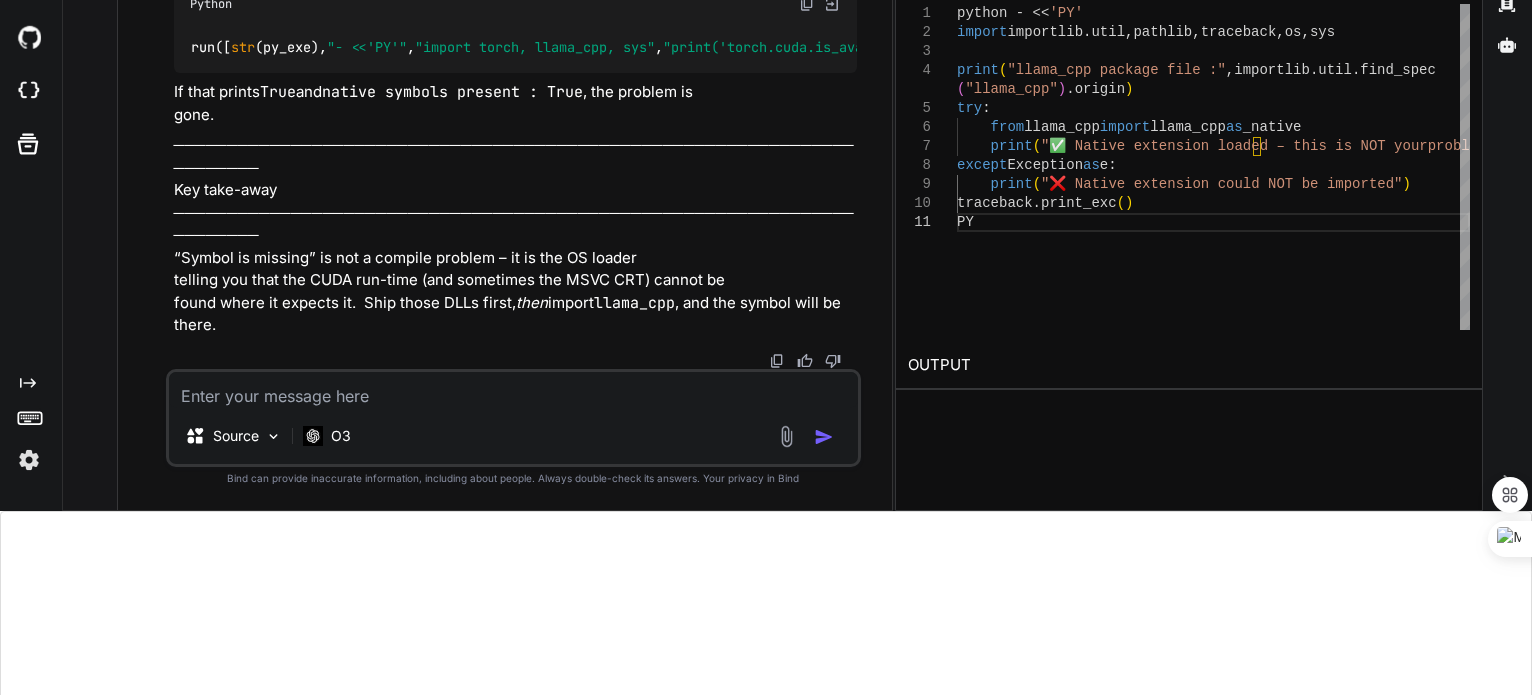 paste on "dir <venv>\Lib\site-packages\llama_cpp" 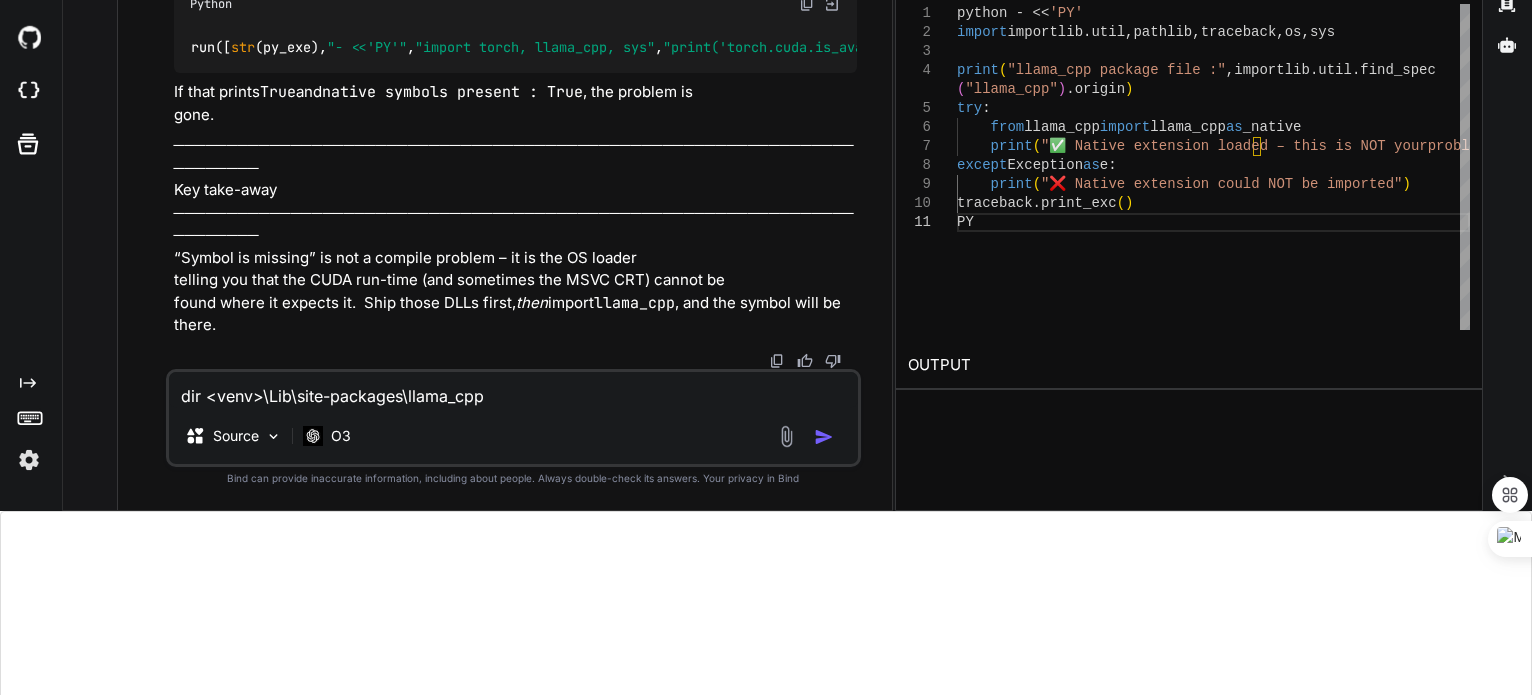 click on "dir <venv>\Lib\site-packages\llama_cpp" at bounding box center [513, 390] 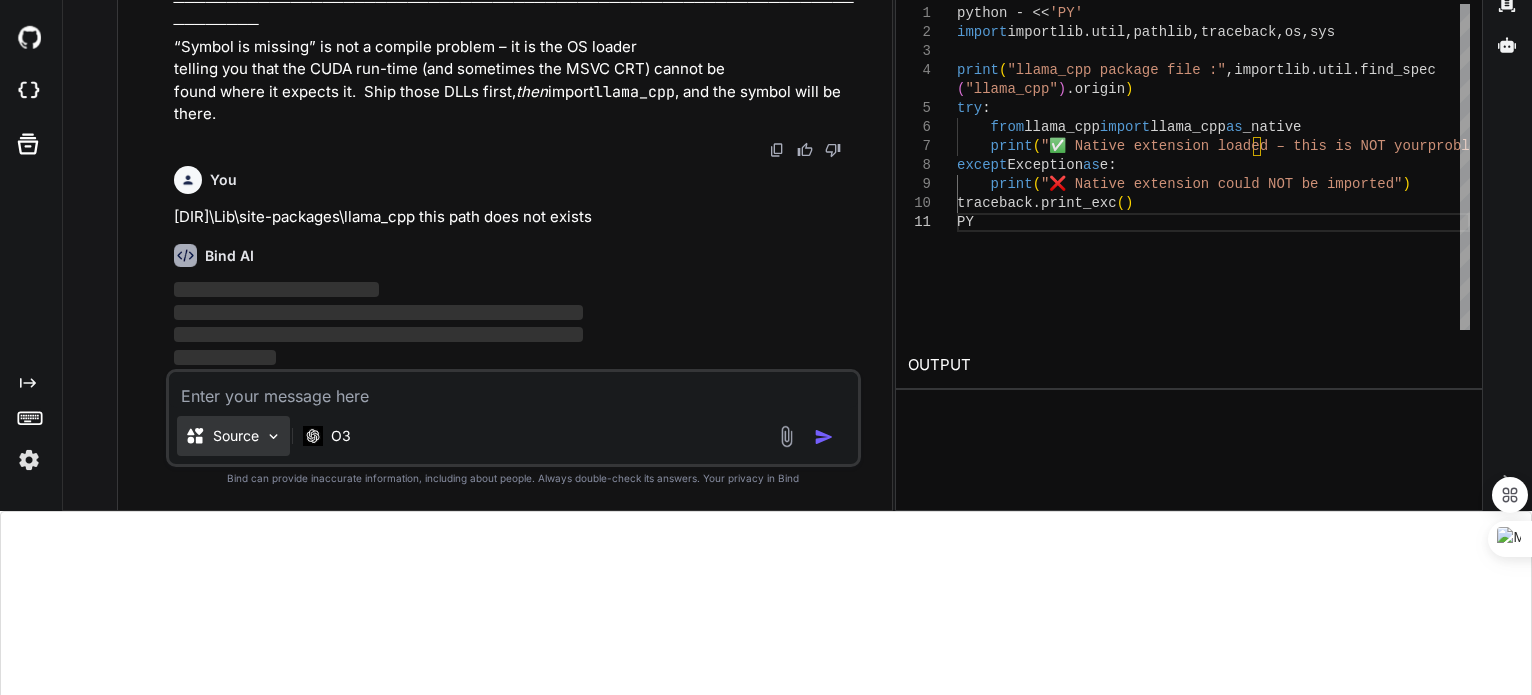 scroll, scrollTop: 33489, scrollLeft: 0, axis: vertical 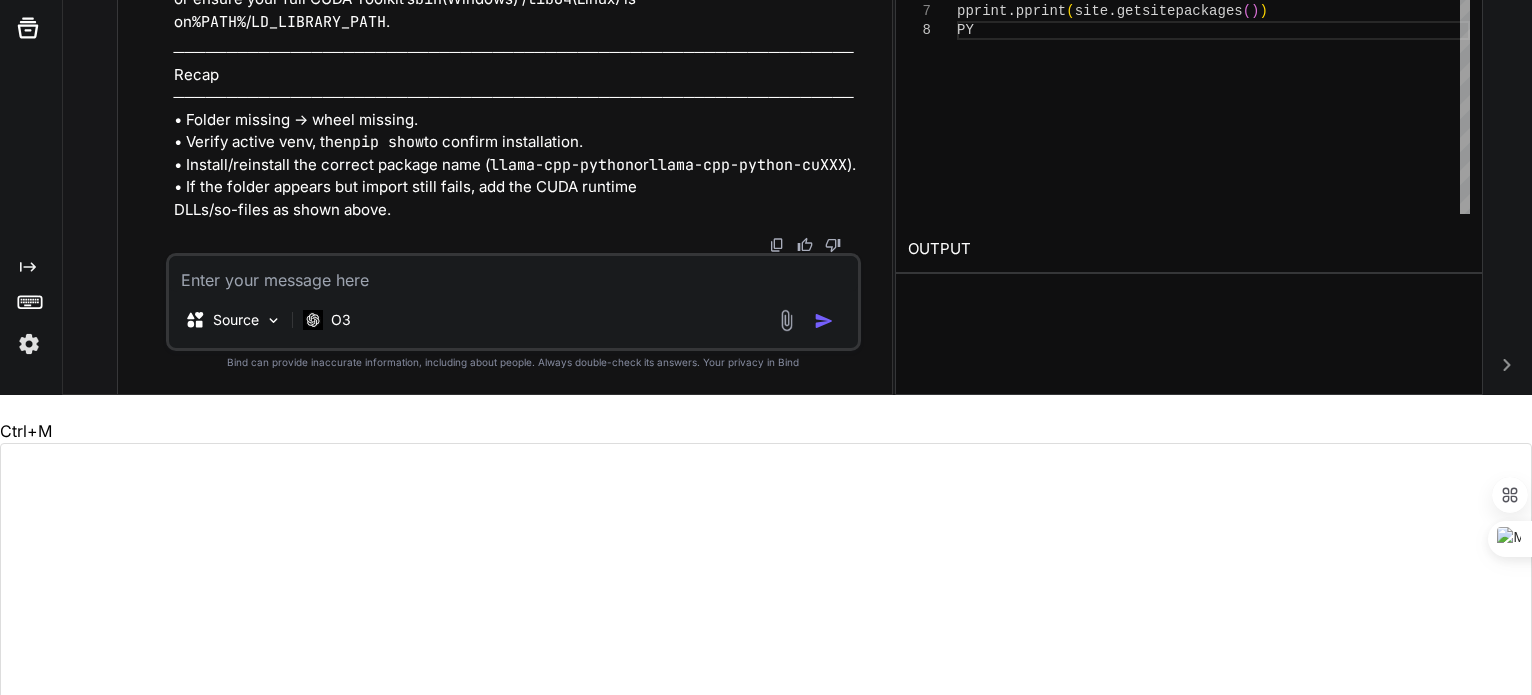 drag, startPoint x: 677, startPoint y: 111, endPoint x: 175, endPoint y: 114, distance: 502.00897 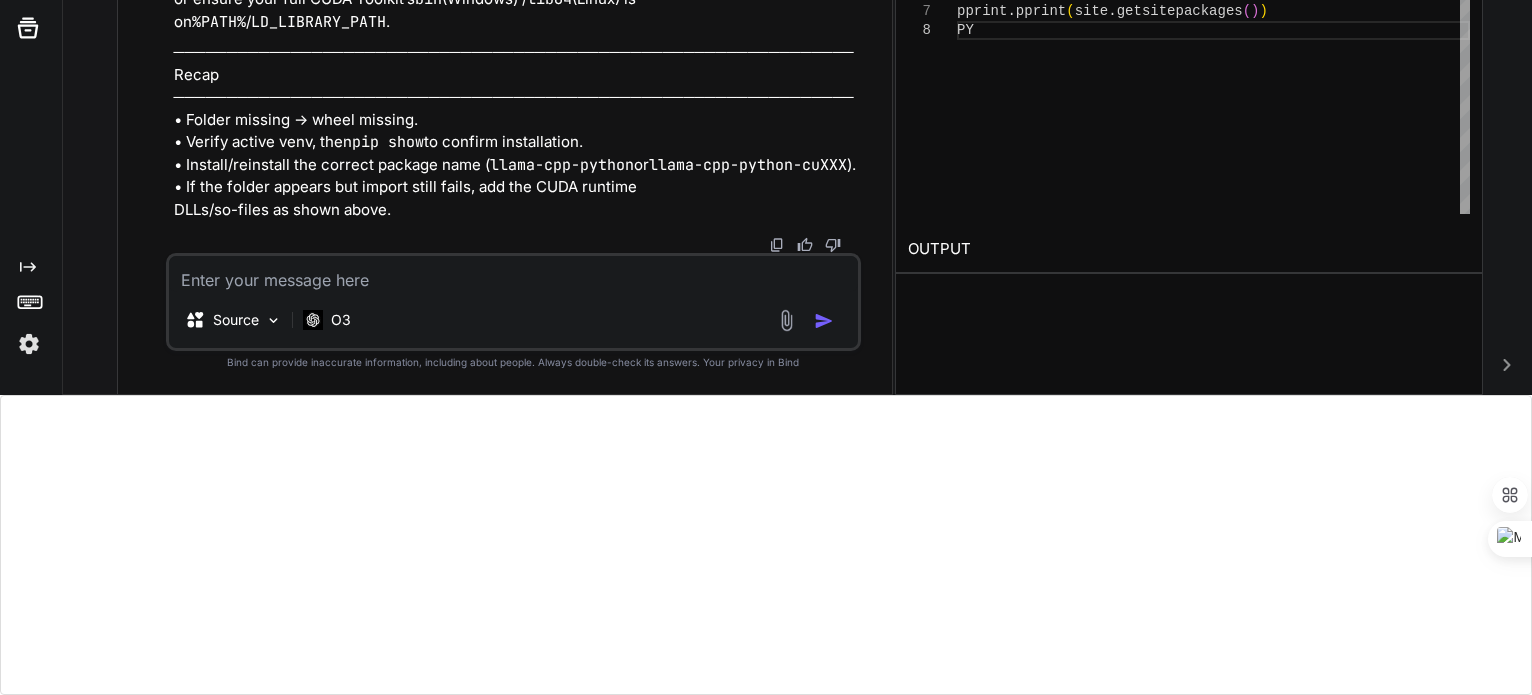 scroll, scrollTop: 36382, scrollLeft: 0, axis: vertical 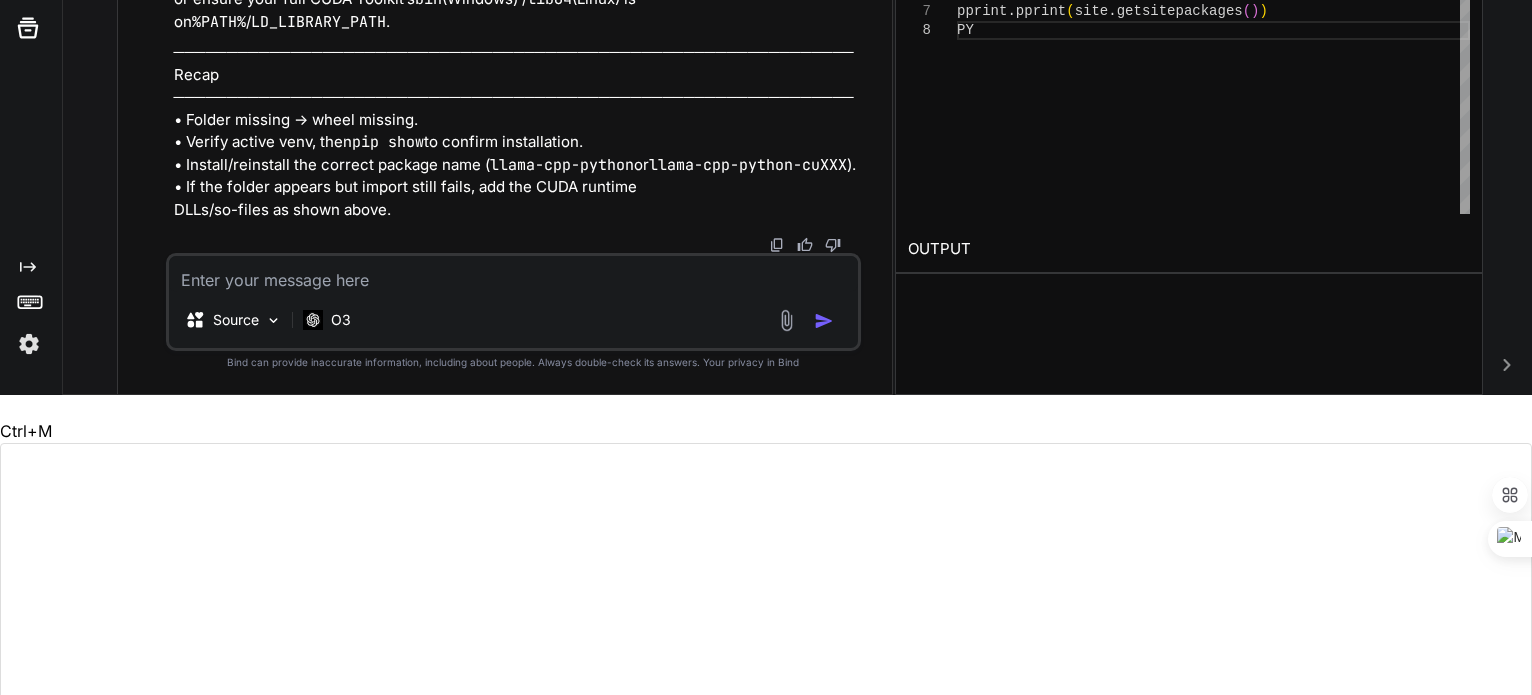 drag, startPoint x: 244, startPoint y: 165, endPoint x: 313, endPoint y: 165, distance: 69 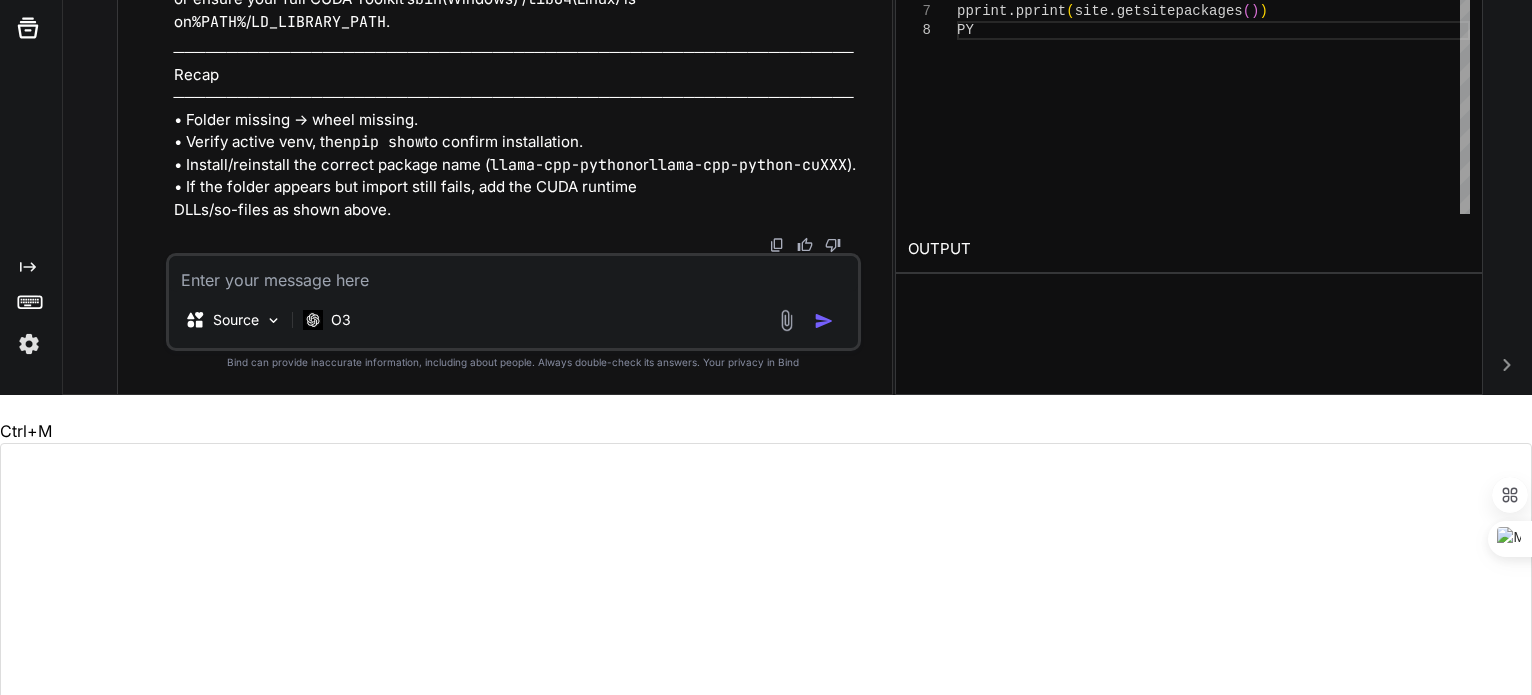 scroll, scrollTop: 36616, scrollLeft: 0, axis: vertical 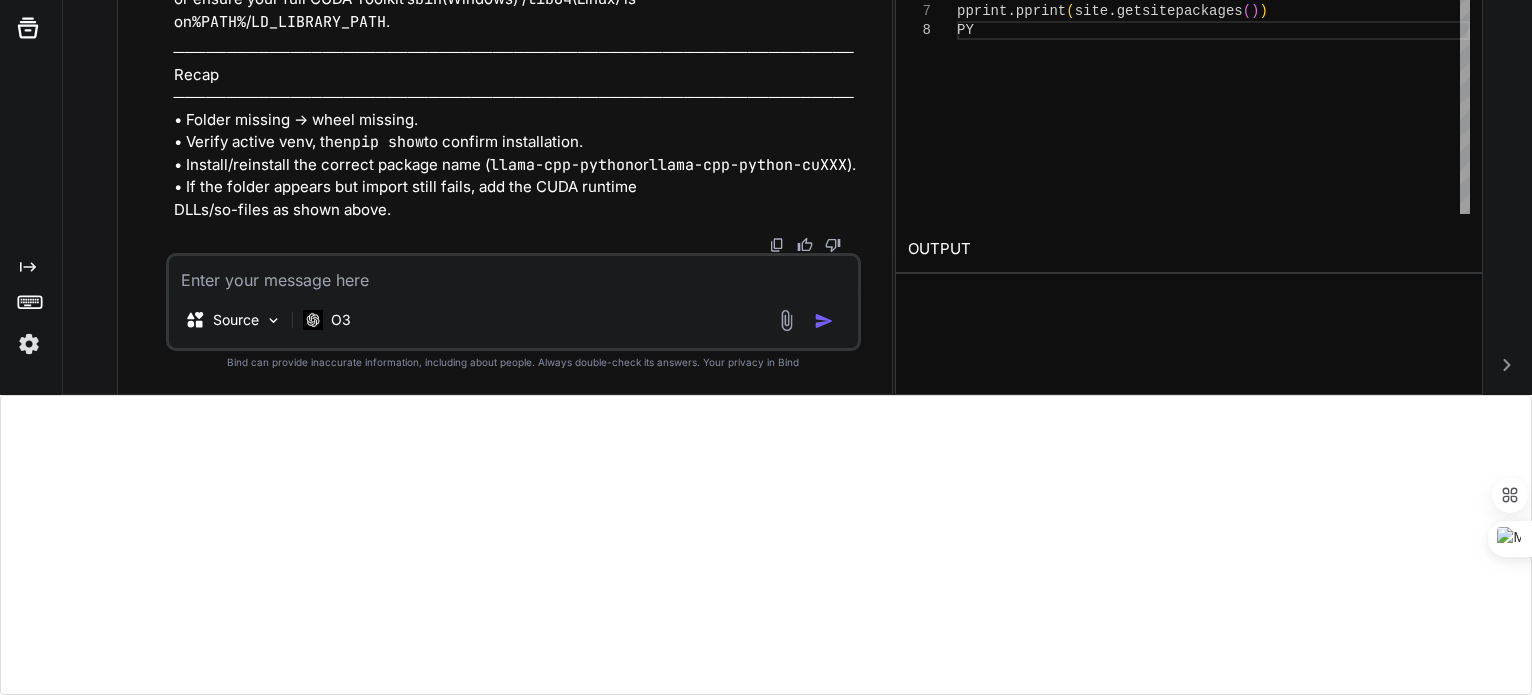 click at bounding box center [807, -803] 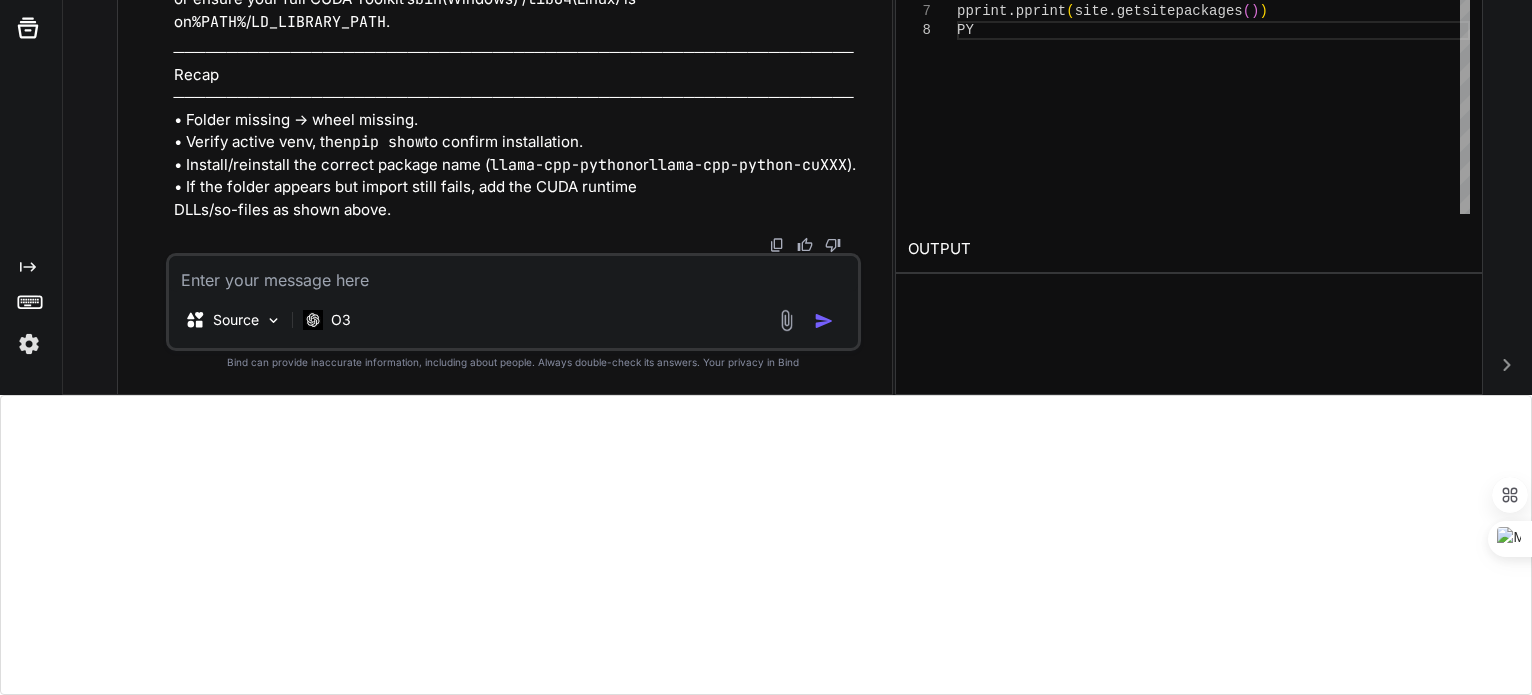 scroll, scrollTop: 36595, scrollLeft: 0, axis: vertical 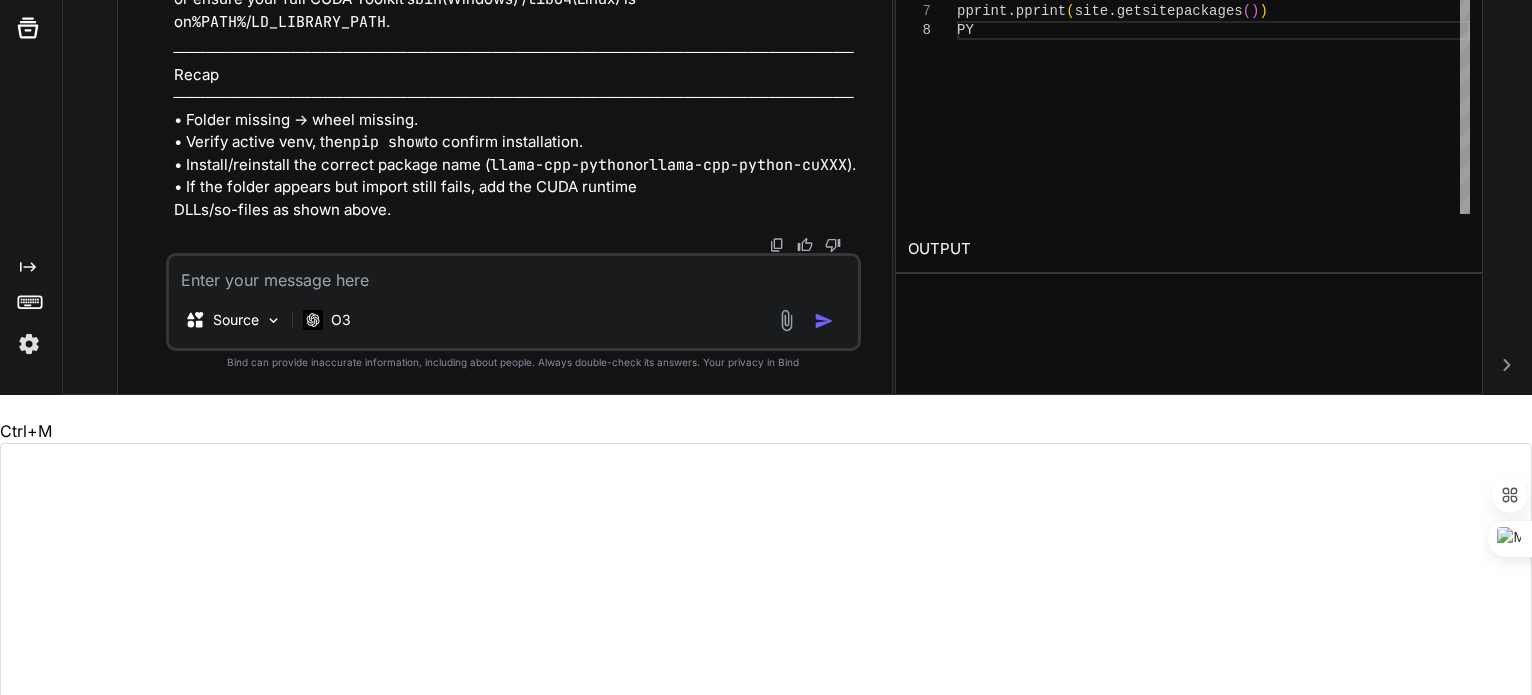 drag, startPoint x: 395, startPoint y: 120, endPoint x: 188, endPoint y: 125, distance: 207.06038 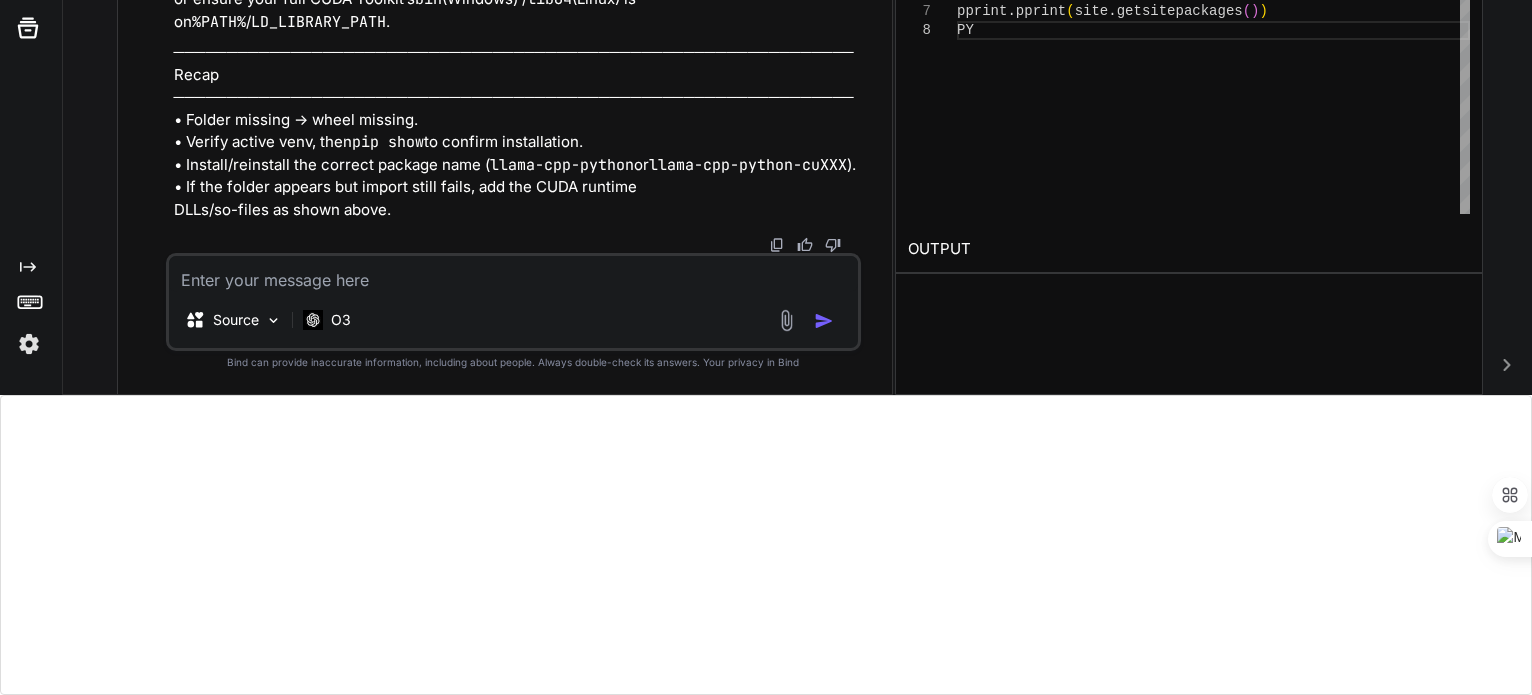 click at bounding box center (513, 274) 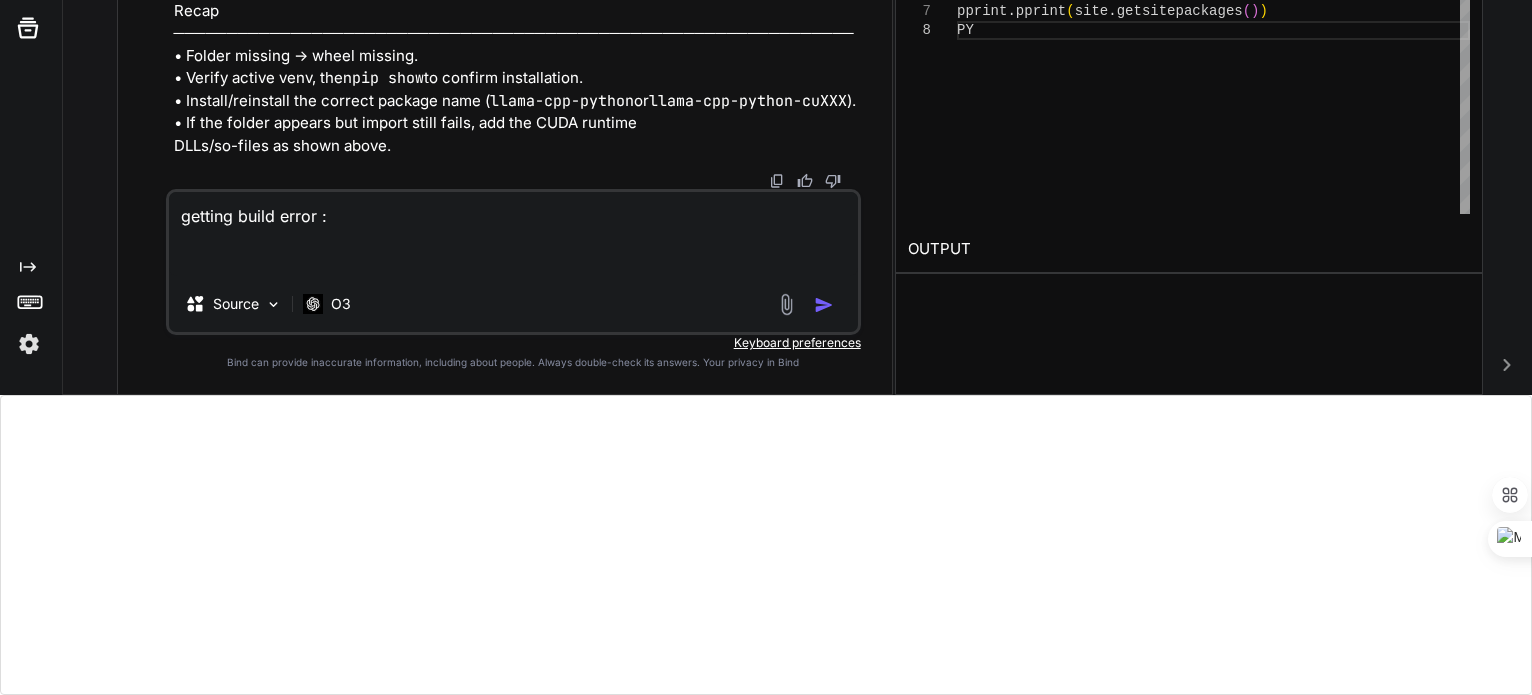 paste on "LINK : fatal error LNK1104: cannot open file 'build\temp.win-amd64-cpython-312\Release\Users\arunm\AppData\Local\Temp\pip-install-yh3dcbaf\cython_38a1f47cbe84498d9cafe2b610bdcc6a\Cython\Compiler\Parsing.cp312-win_amd64.exp'" 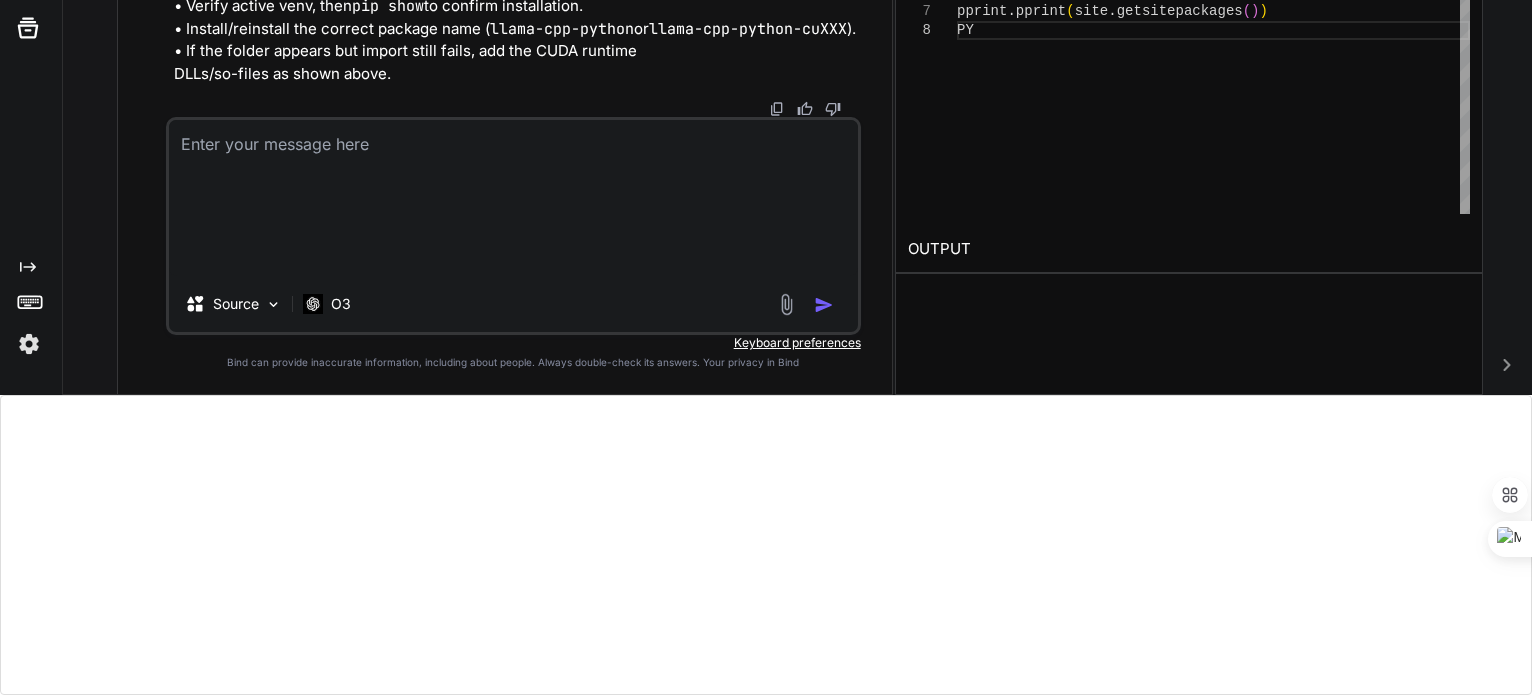 scroll, scrollTop: 36612, scrollLeft: 0, axis: vertical 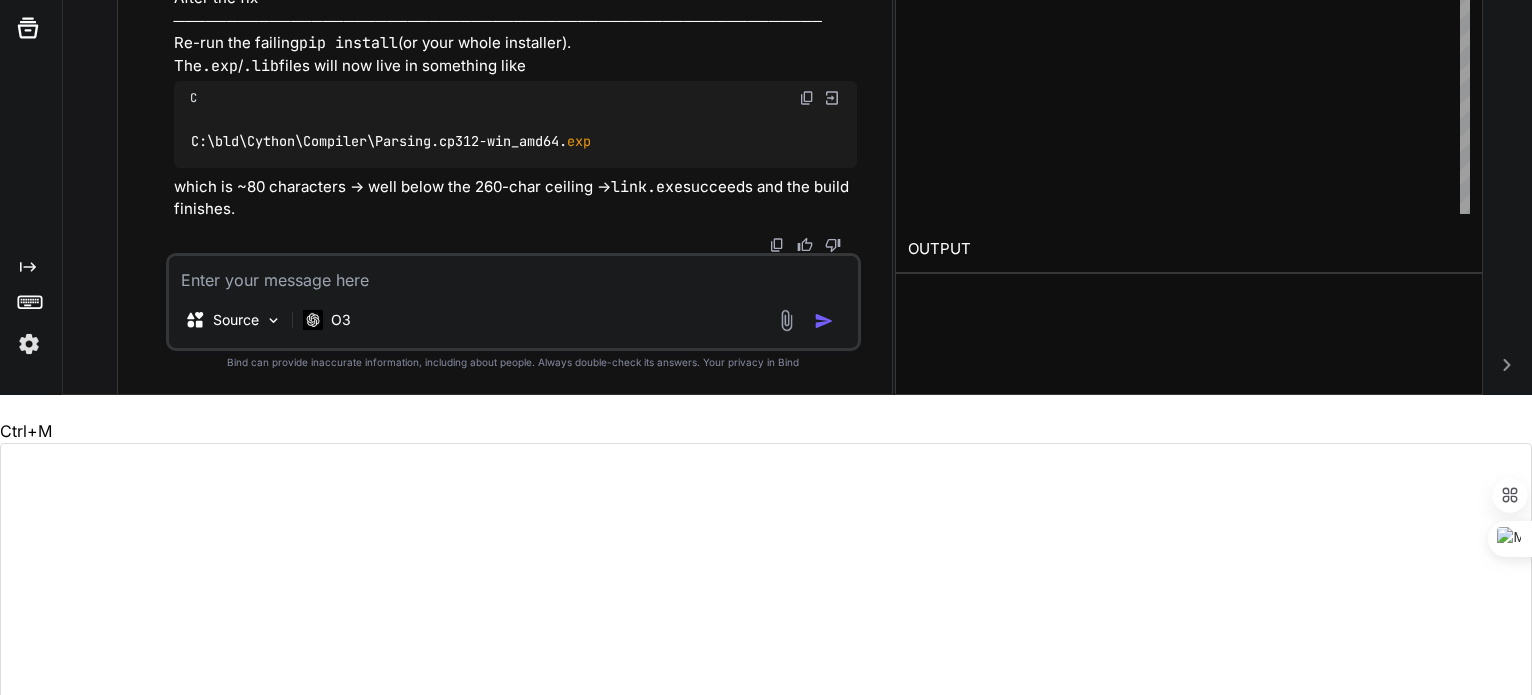 drag, startPoint x: 314, startPoint y: 134, endPoint x: 182, endPoint y: 133, distance: 132.00378 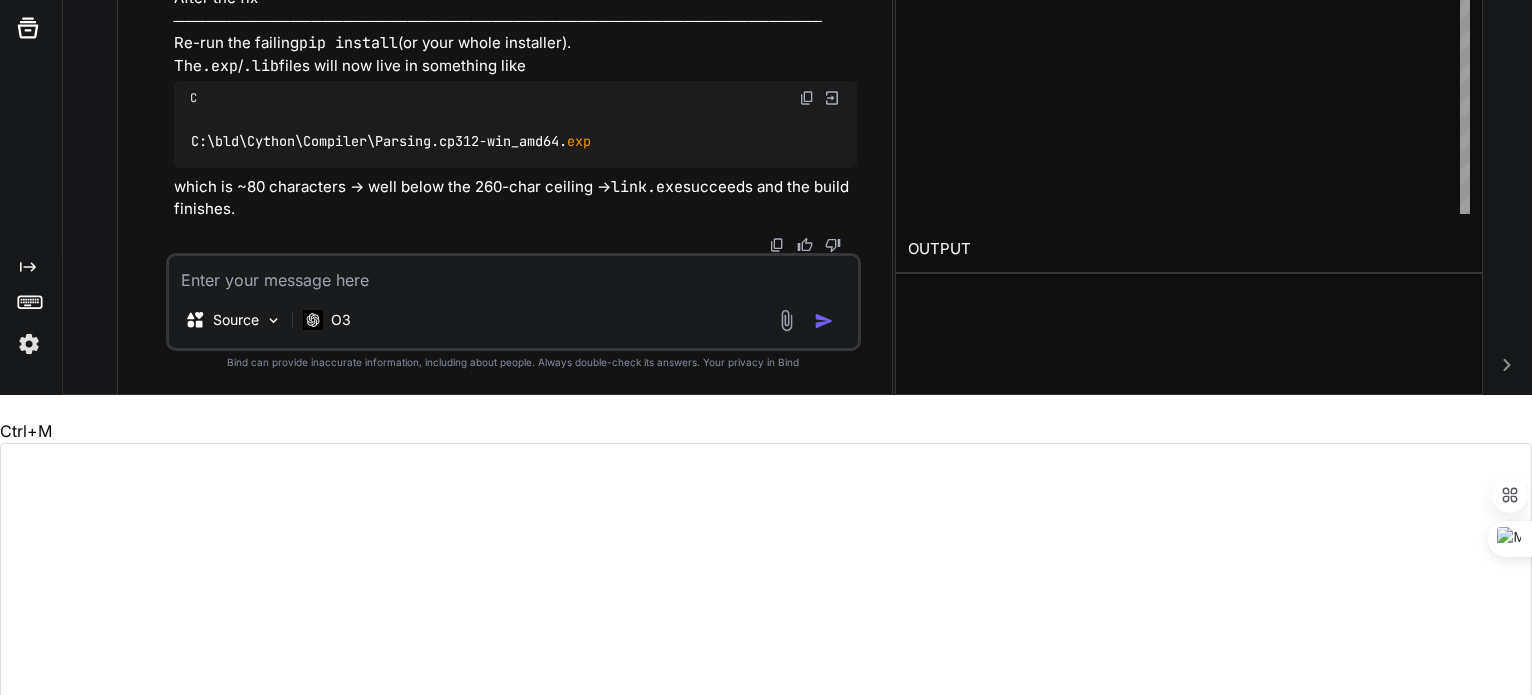 drag, startPoint x: 308, startPoint y: 156, endPoint x: 182, endPoint y: 158, distance: 126.01587 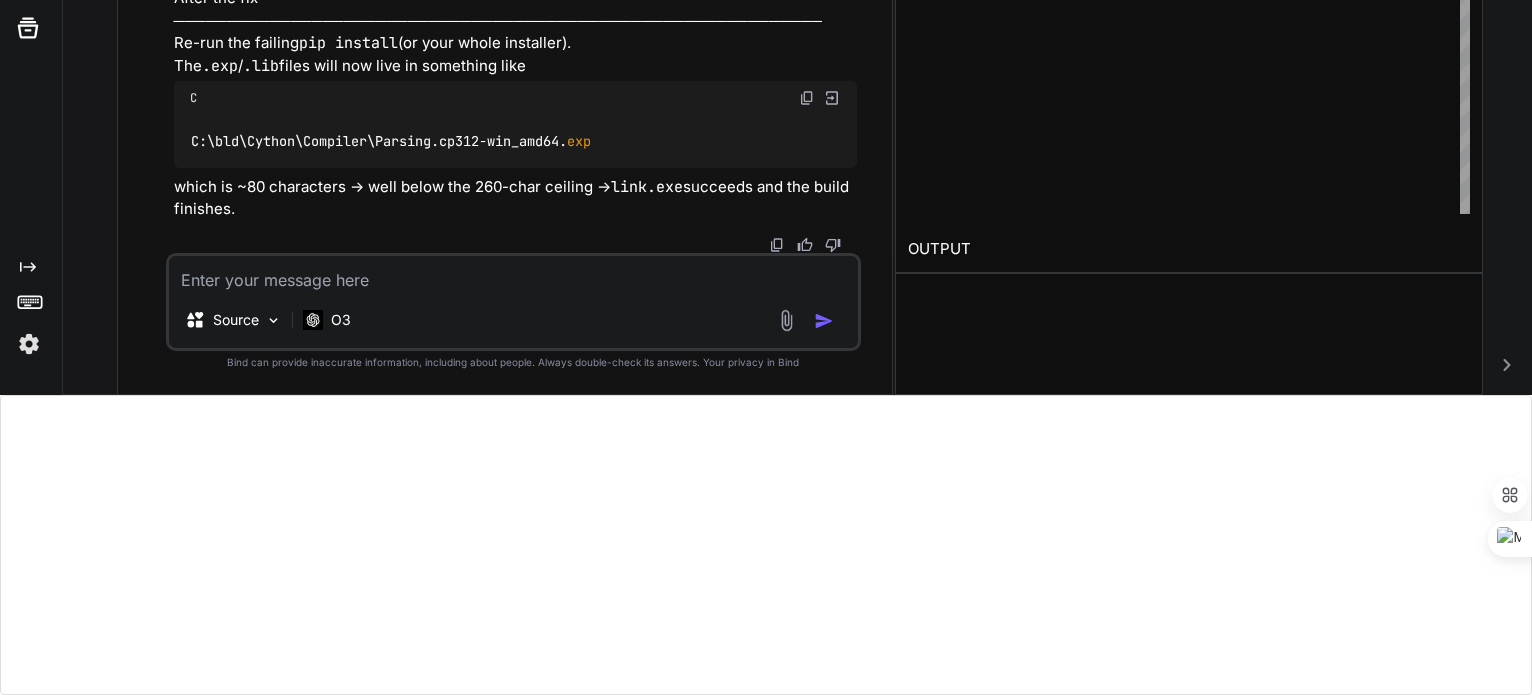 scroll, scrollTop: 39207, scrollLeft: 0, axis: vertical 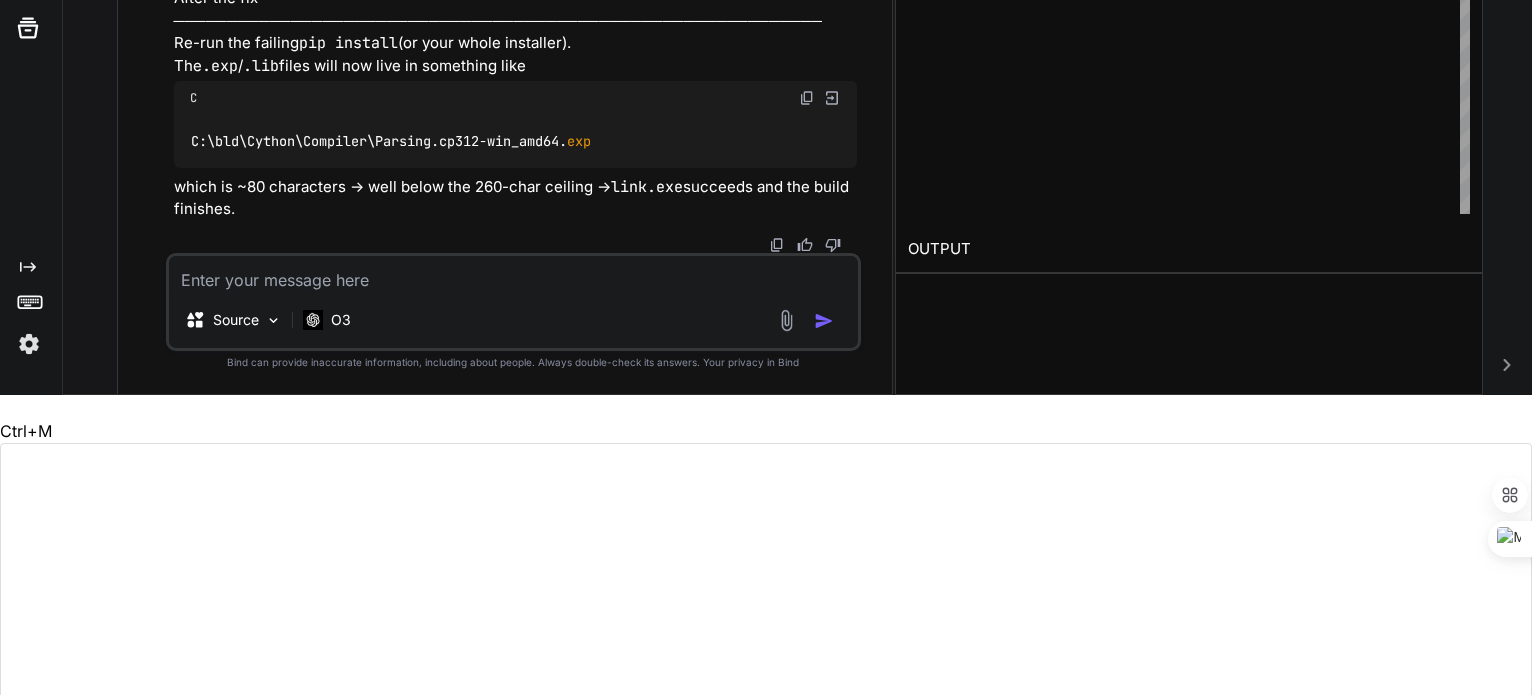 drag, startPoint x: 297, startPoint y: 153, endPoint x: 173, endPoint y: 146, distance: 124.197426 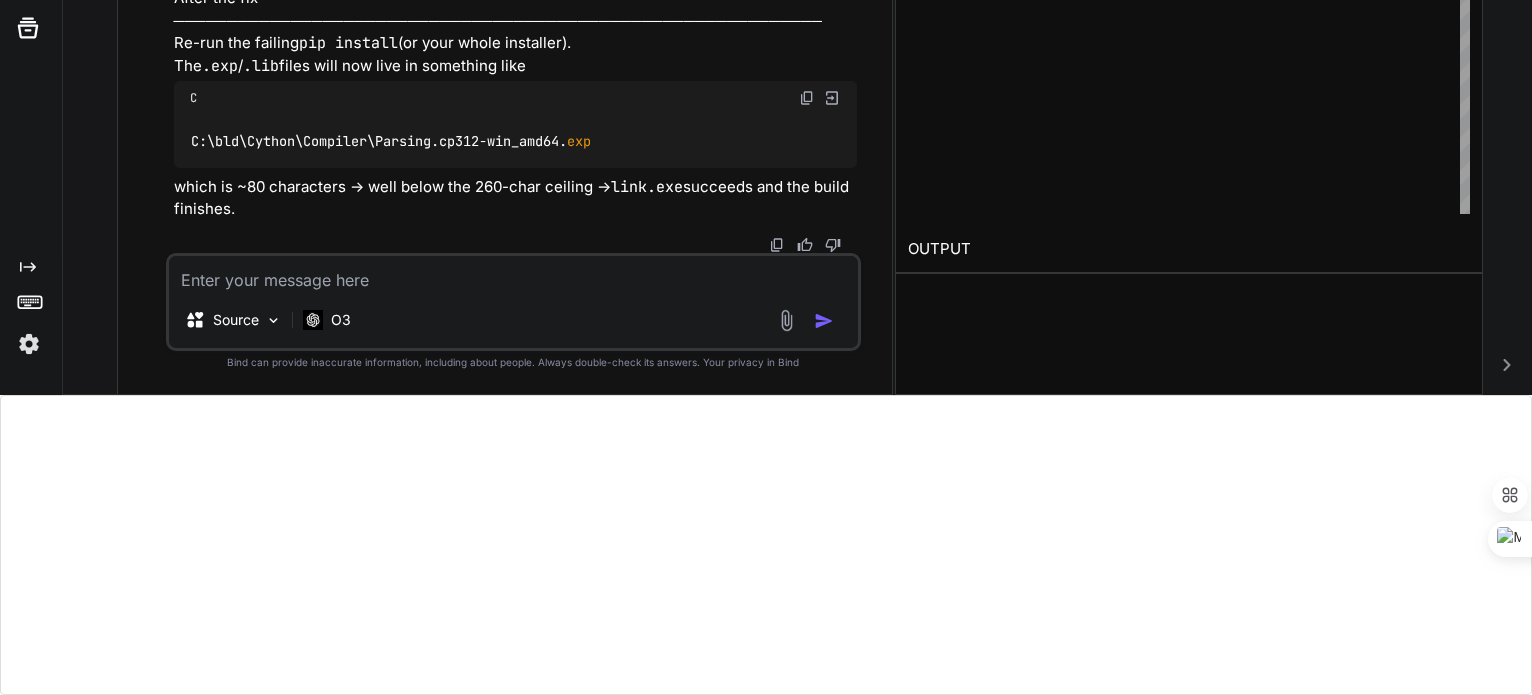 scroll, scrollTop: 40126, scrollLeft: 0, axis: vertical 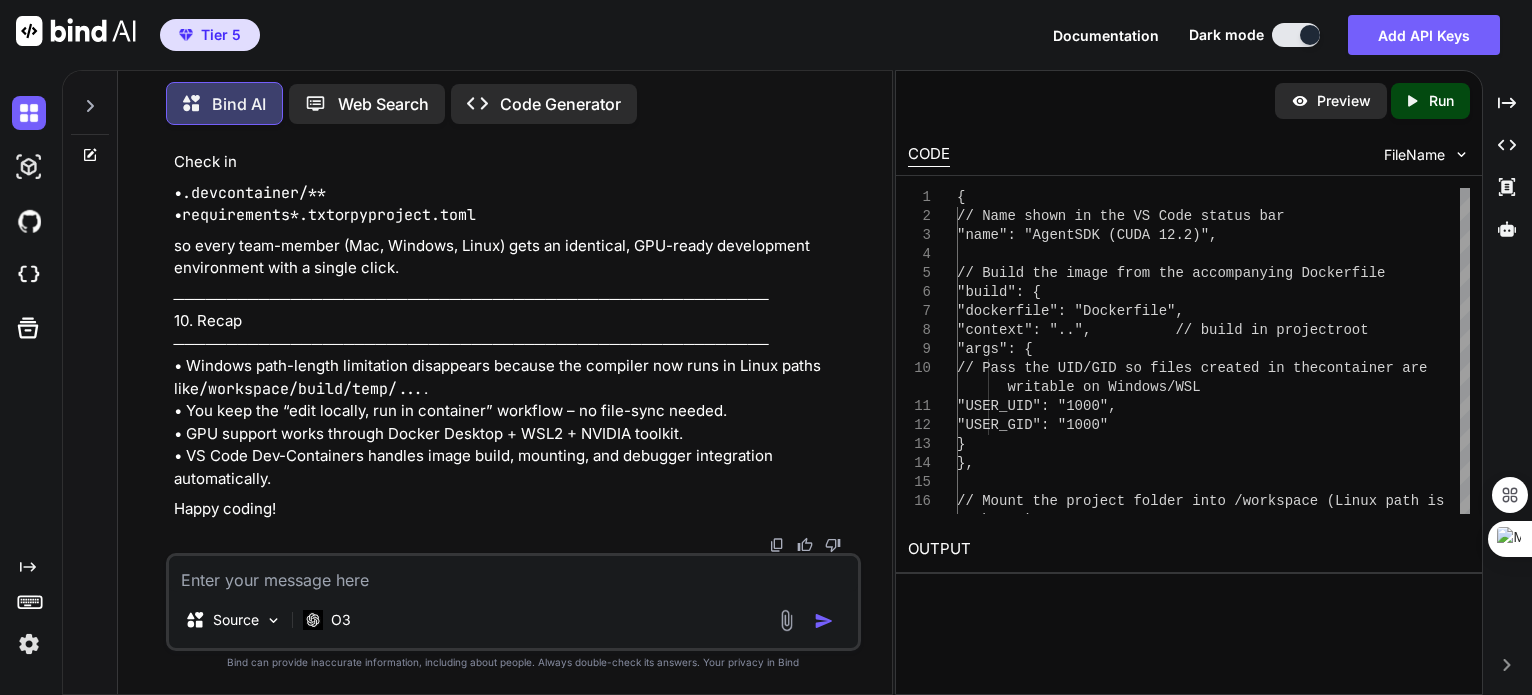 click on ".devcontainer
├── devcontainer.json
└── Dockerfile" at bounding box center [515, -3848] 